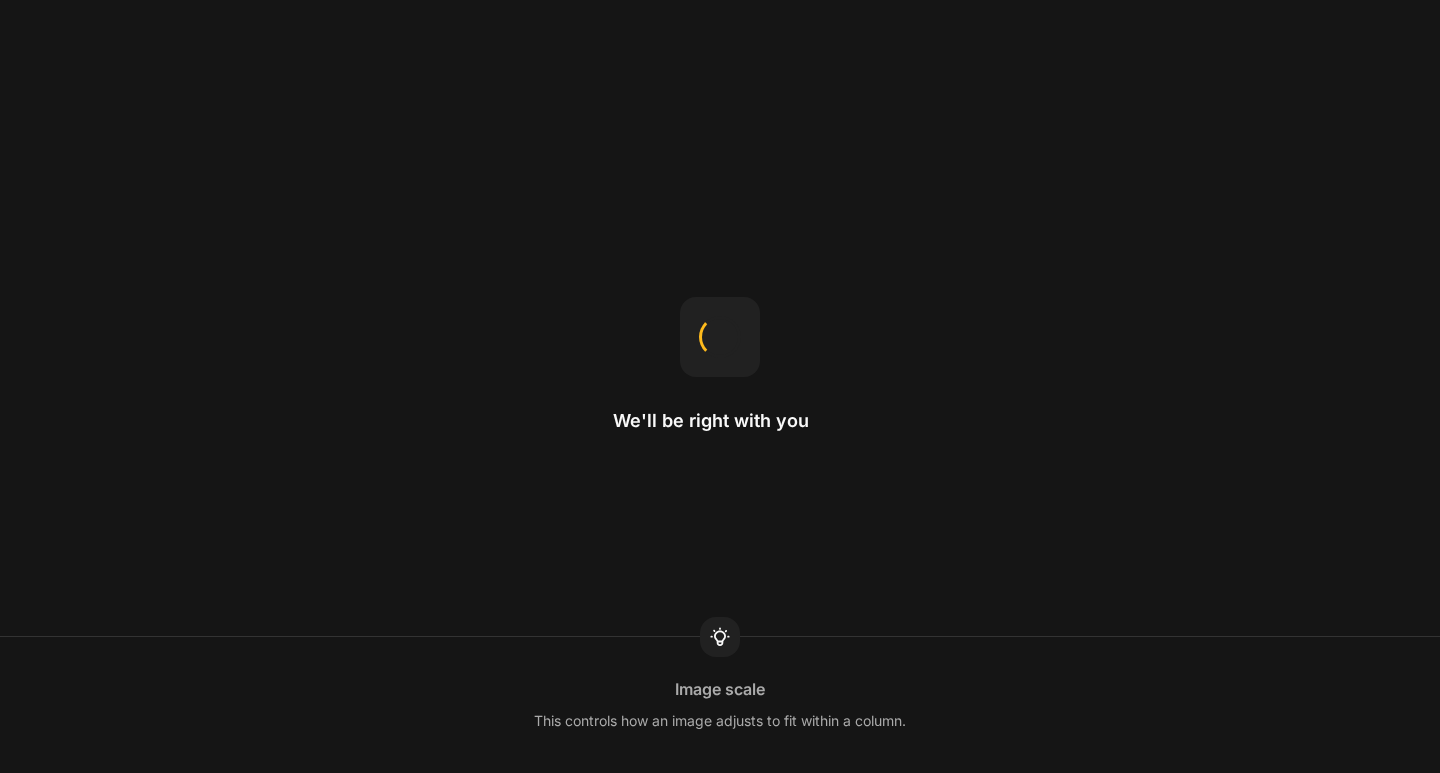 scroll, scrollTop: 0, scrollLeft: 0, axis: both 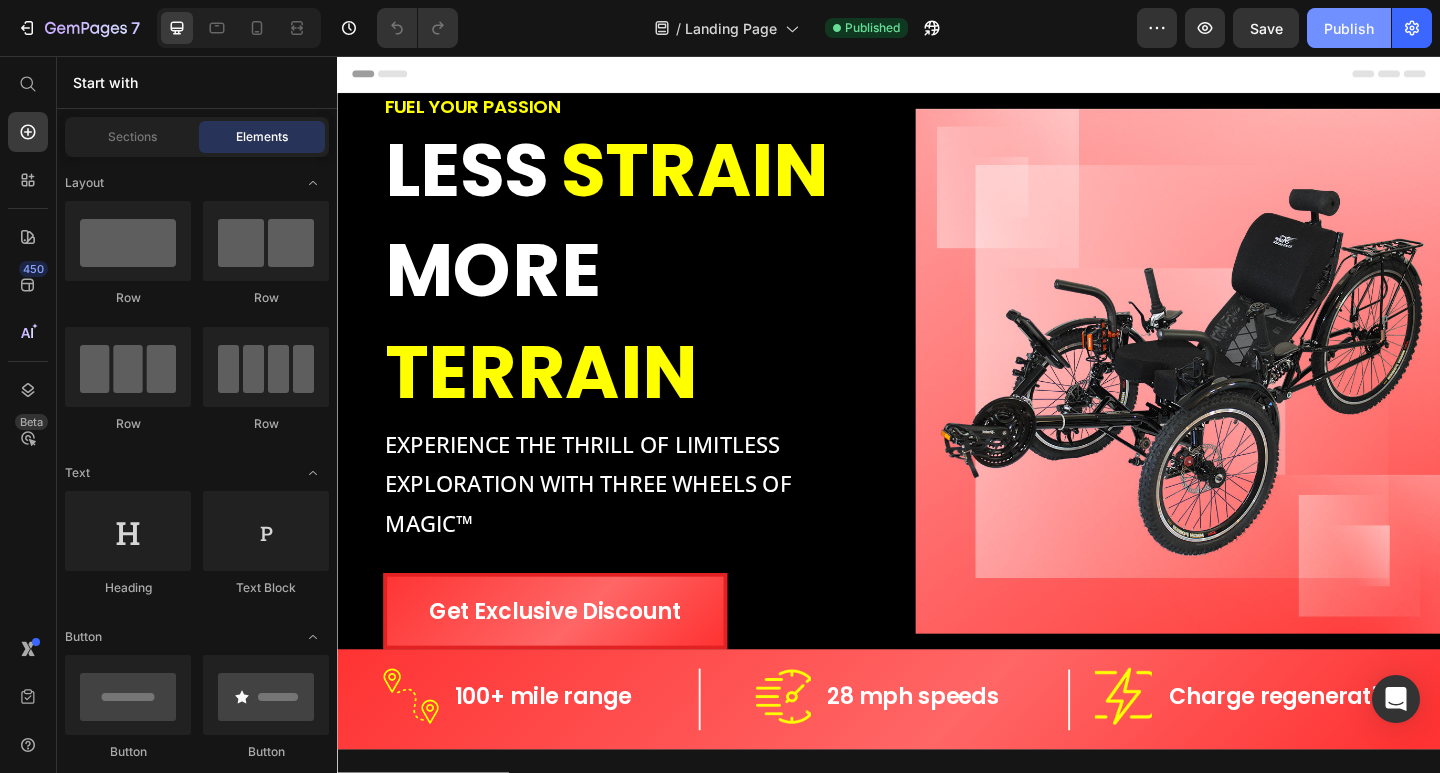 click on "Publish" at bounding box center [1349, 28] 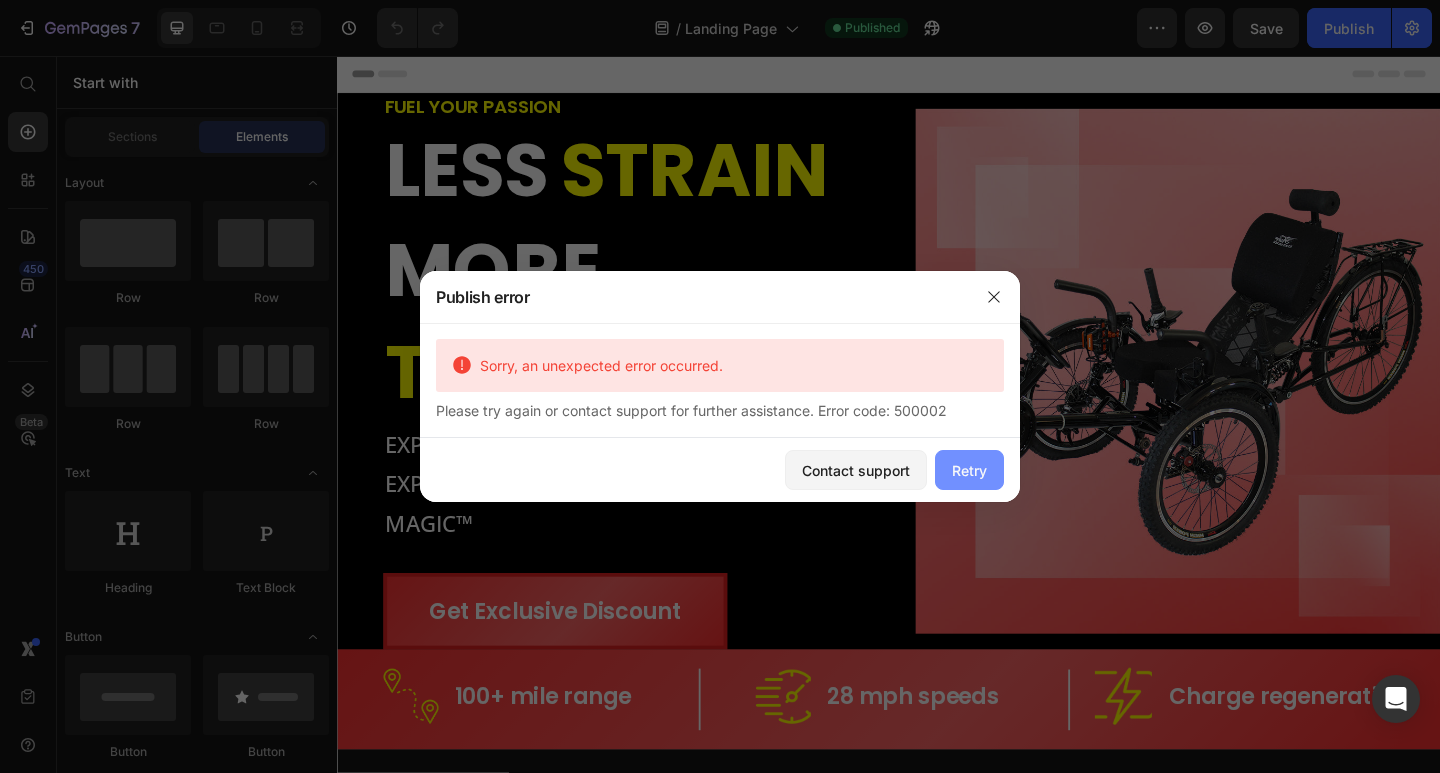 click on "Retry" at bounding box center [969, 470] 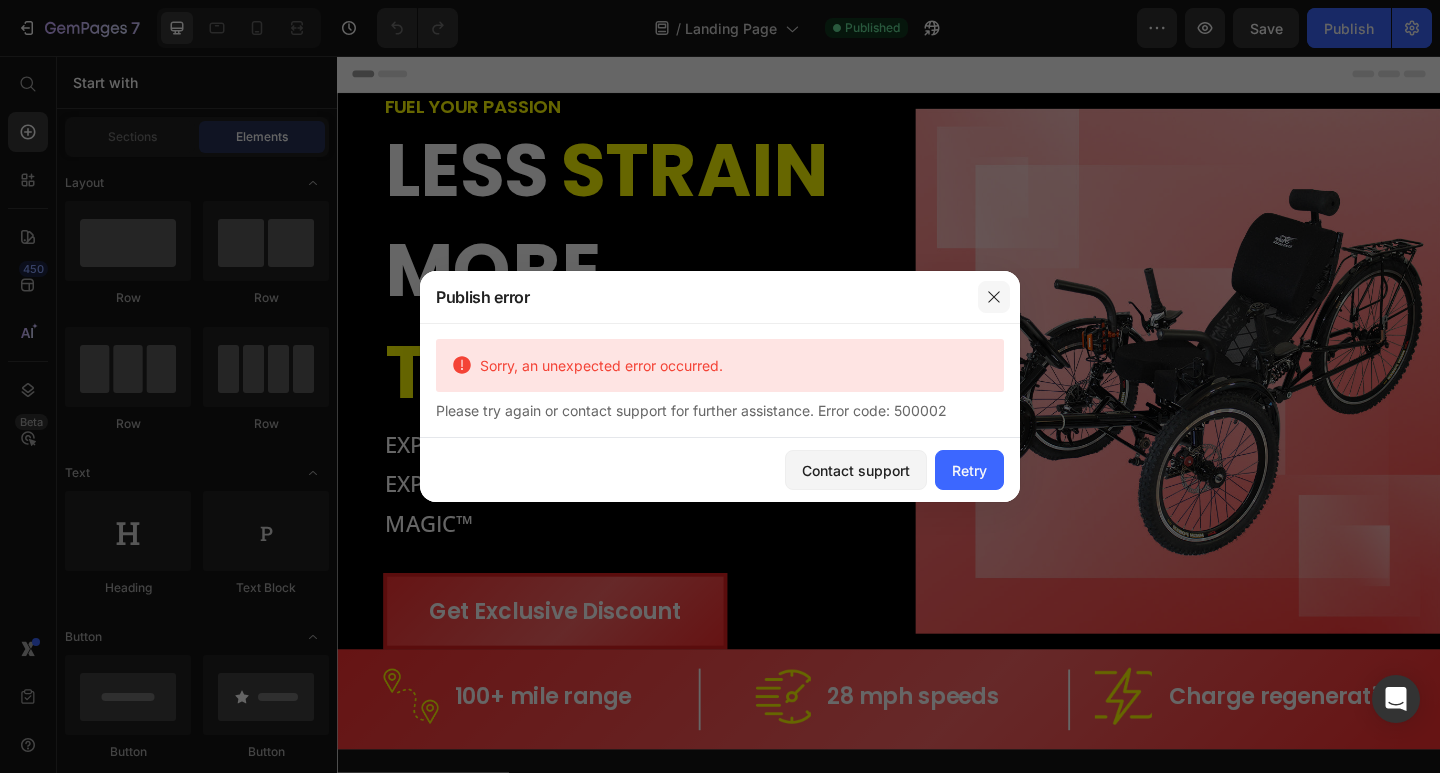 click at bounding box center [994, 297] 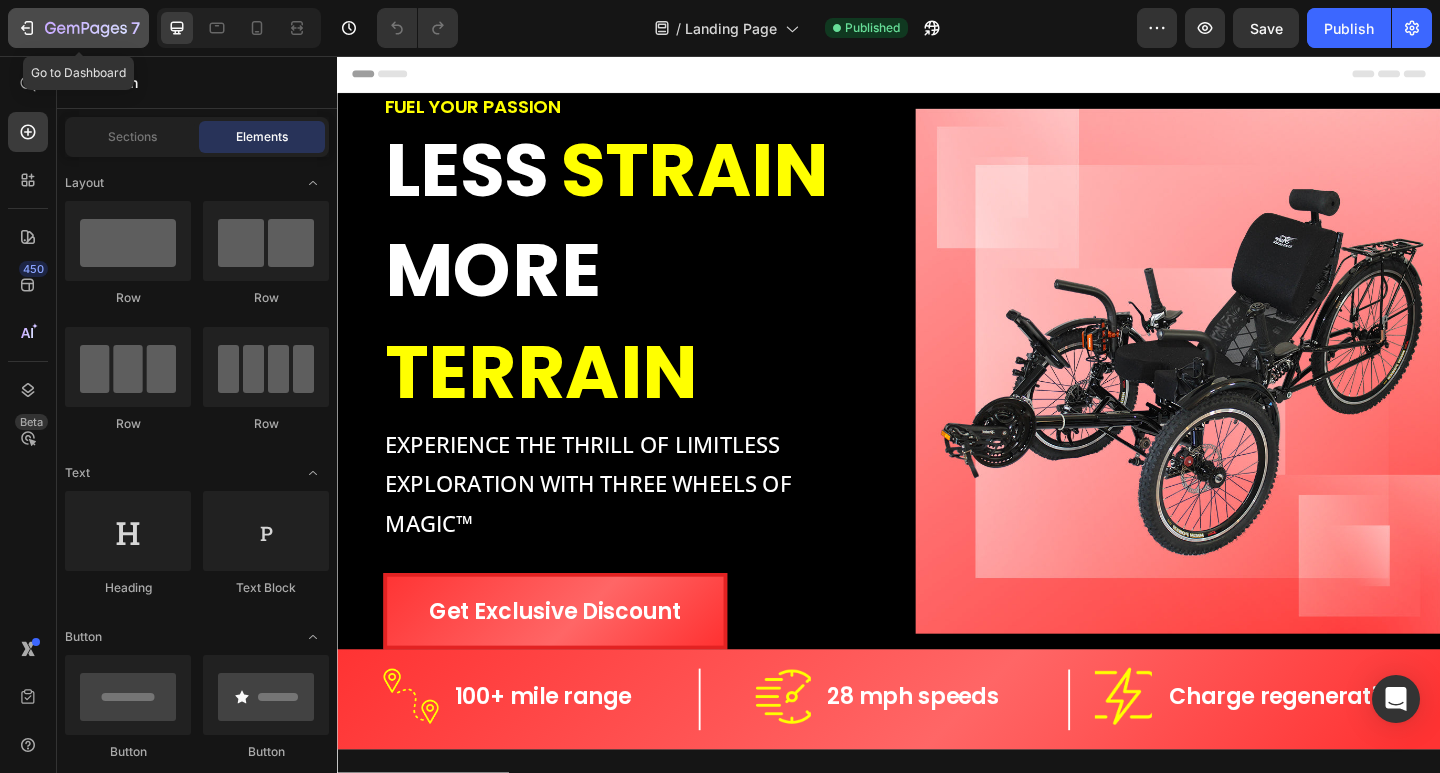 click 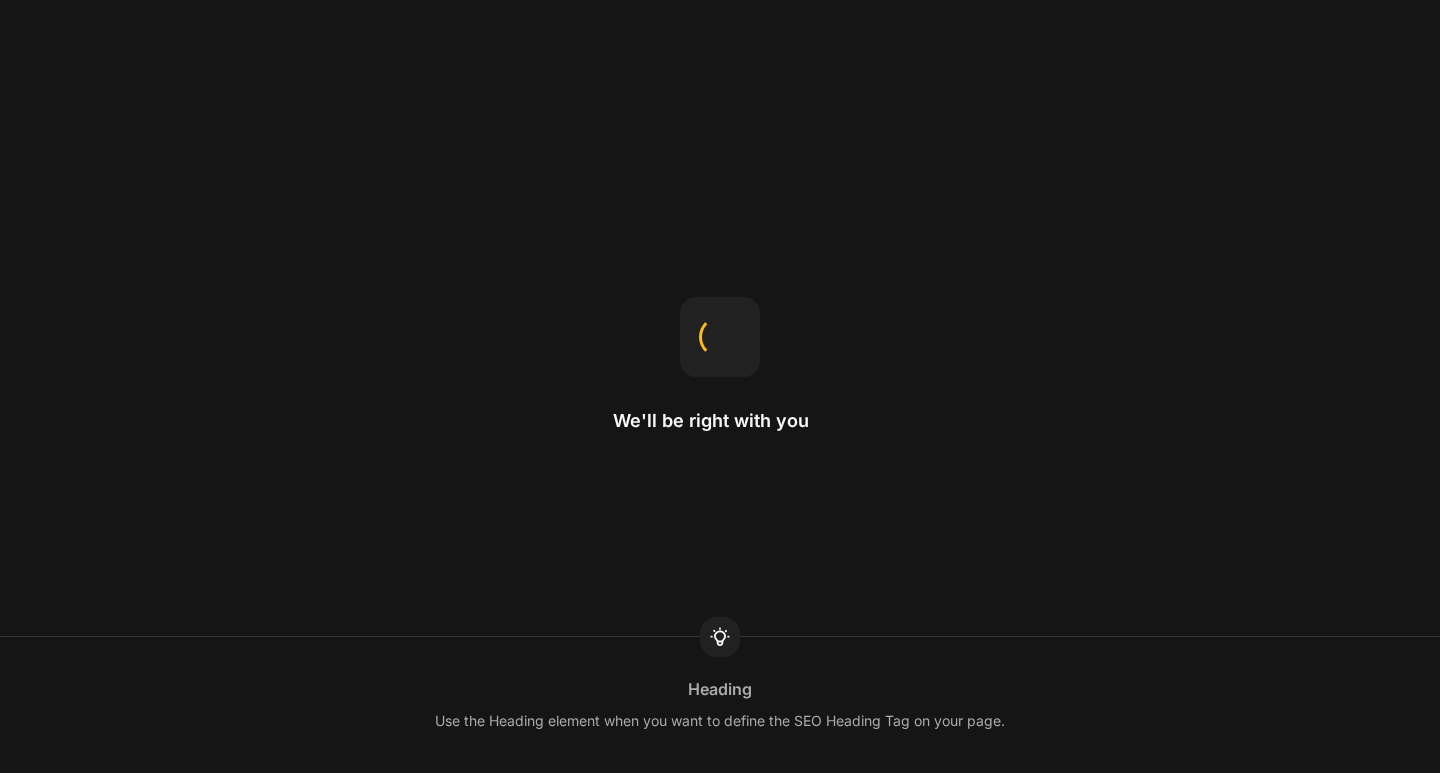 scroll, scrollTop: 0, scrollLeft: 0, axis: both 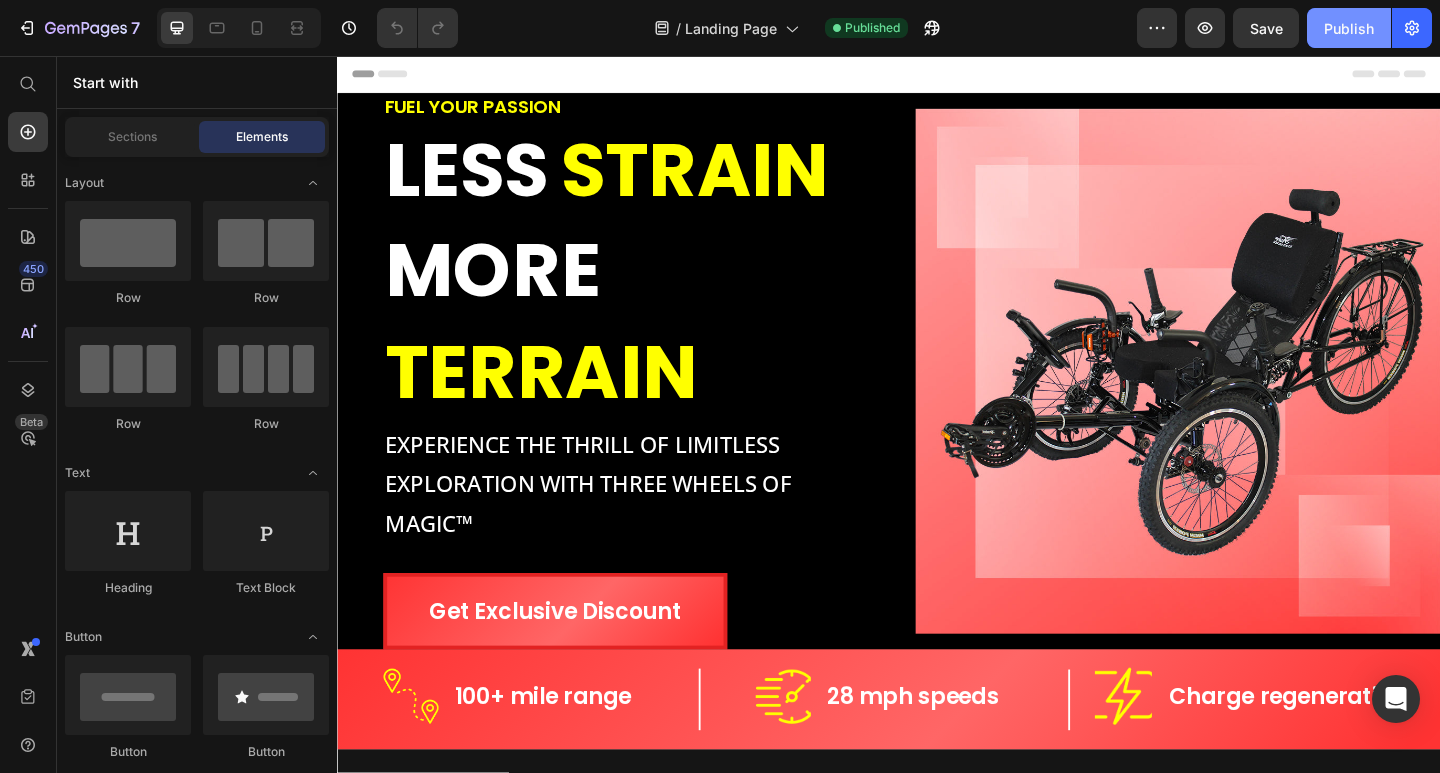 click on "Publish" at bounding box center [1349, 28] 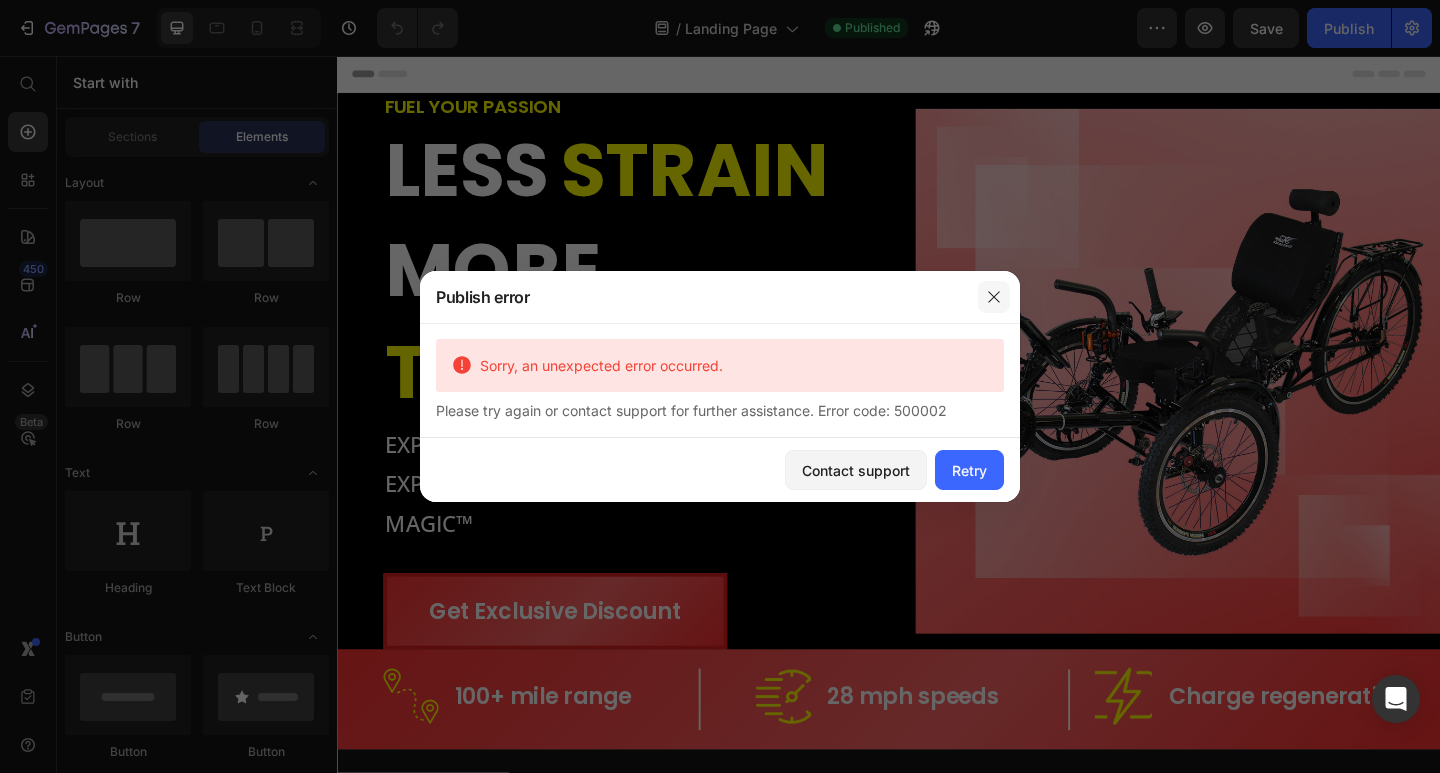 click at bounding box center (994, 297) 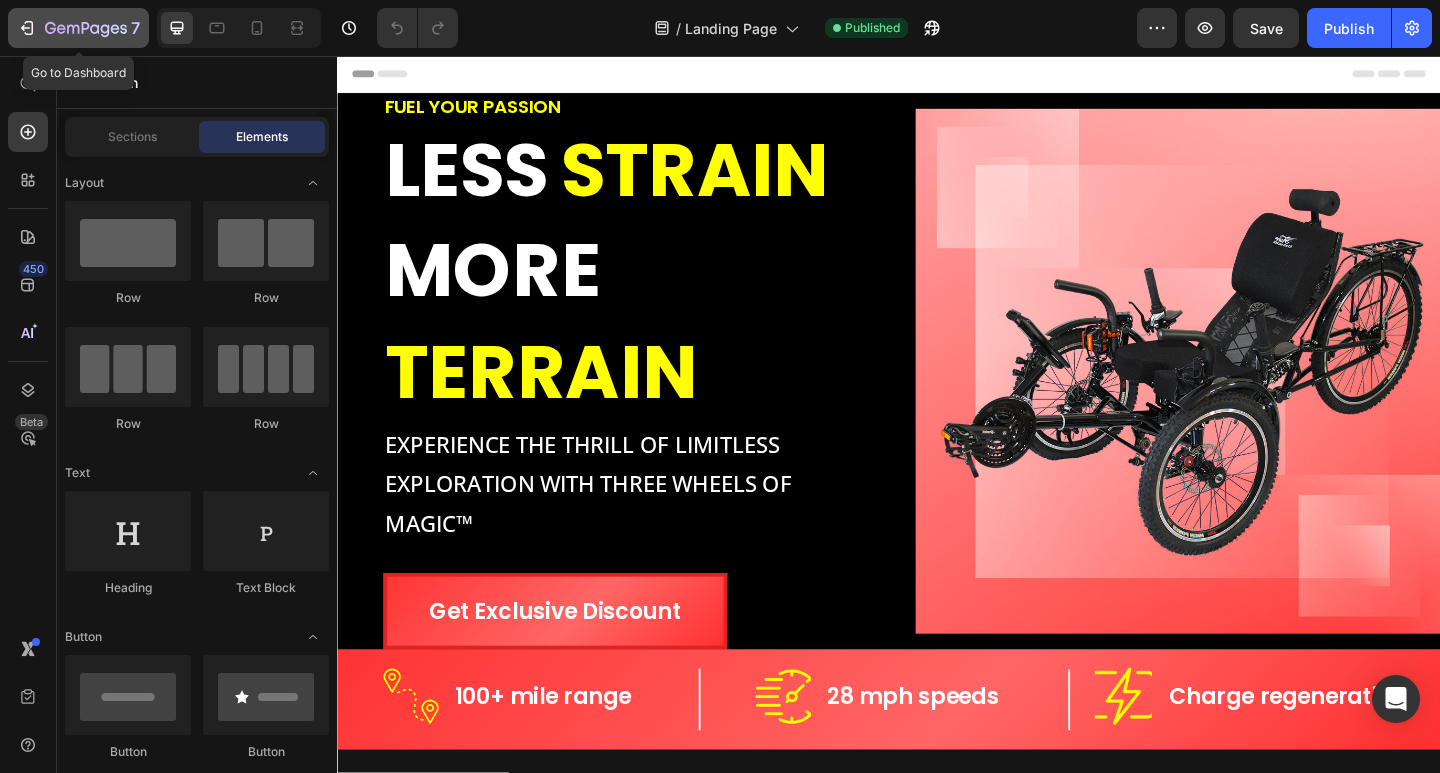 click 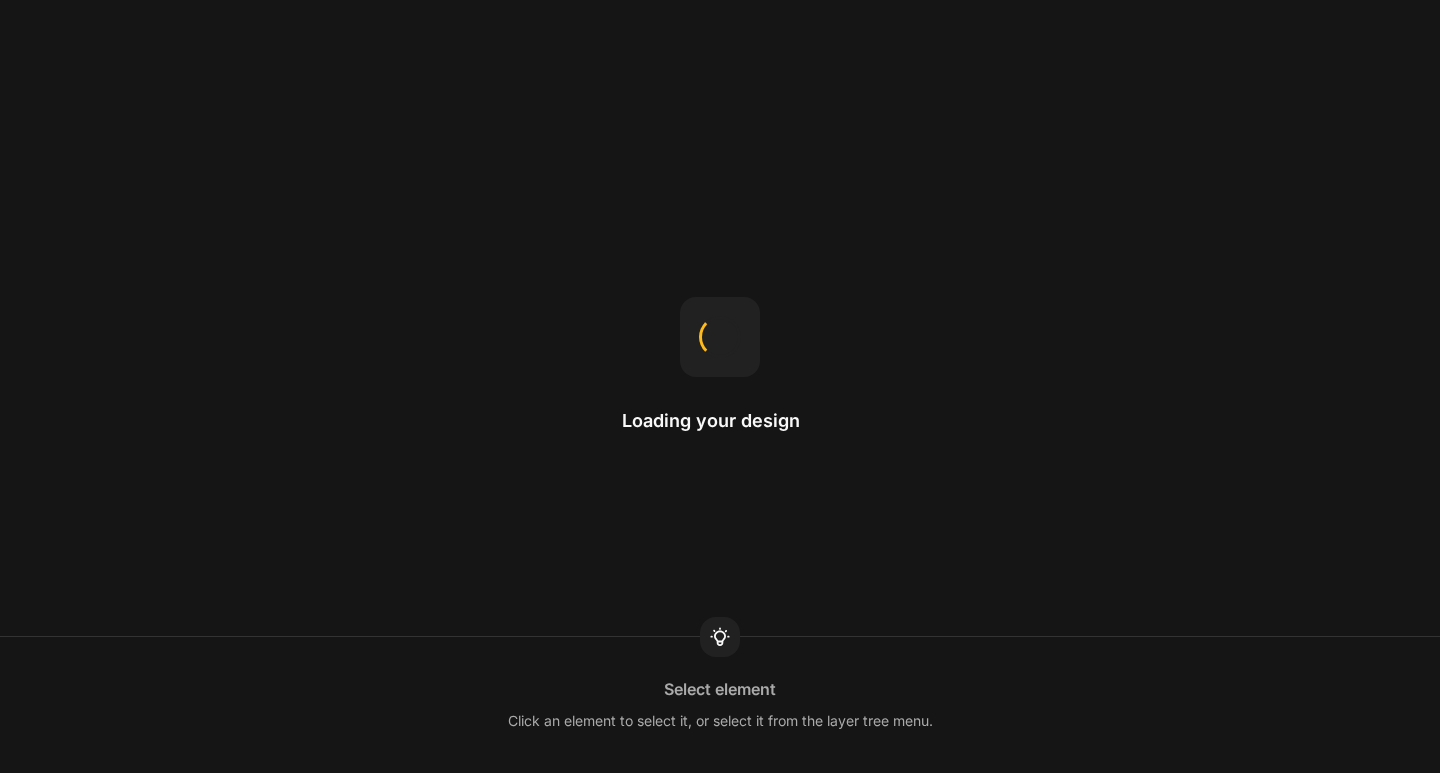 scroll, scrollTop: 0, scrollLeft: 0, axis: both 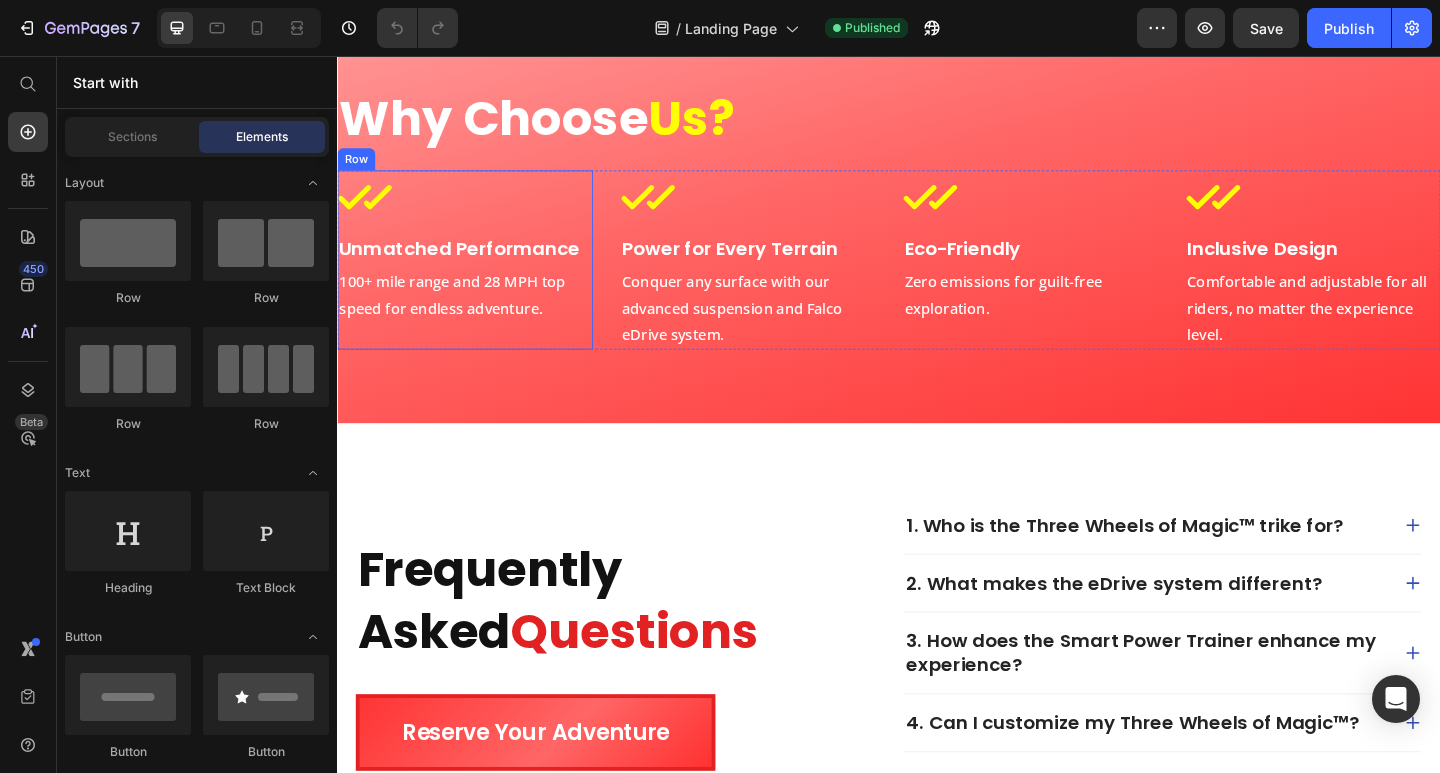 click on "Icon Unmatched Performance Heading 100+ mile range and 28 MPH top speed for endless adventure. Text Block" at bounding box center (476, 278) 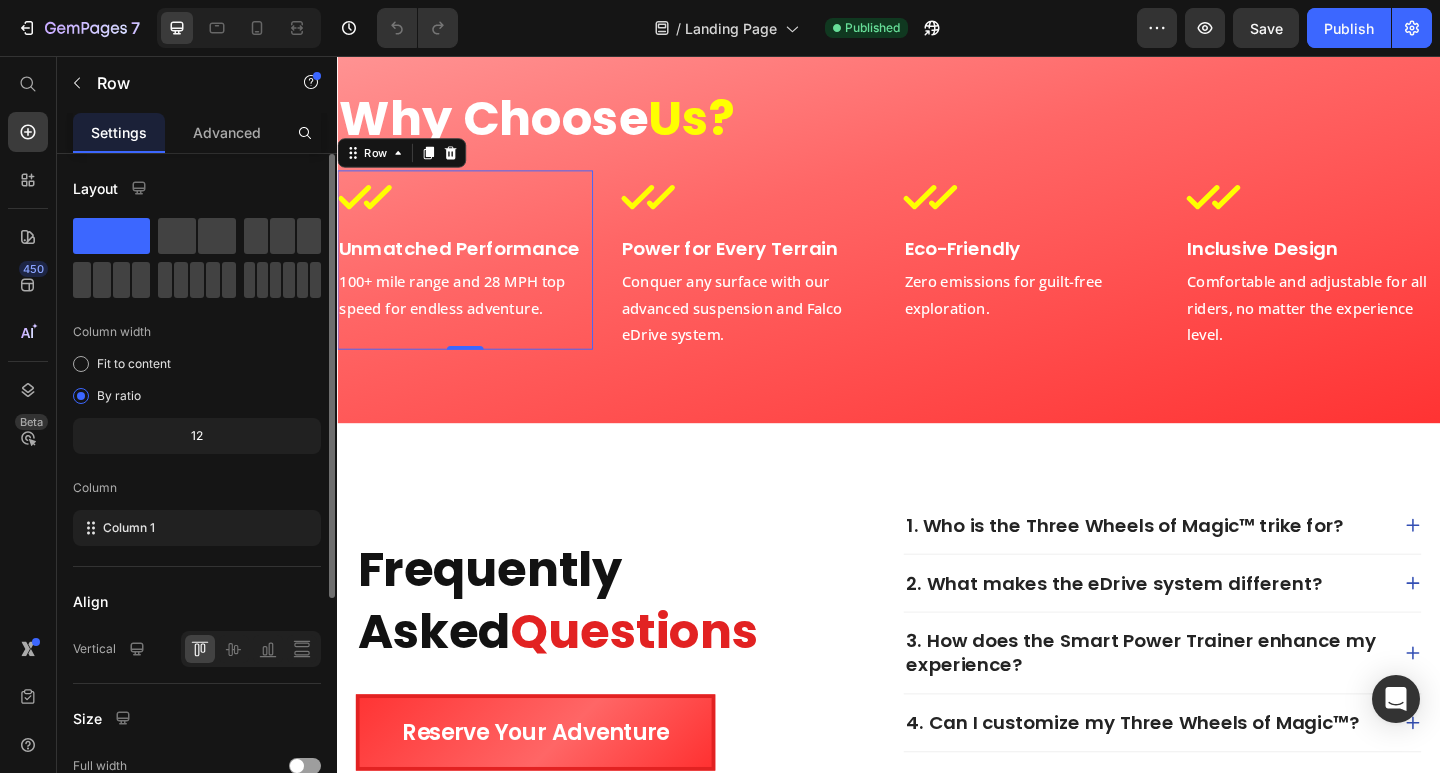 scroll, scrollTop: 300, scrollLeft: 0, axis: vertical 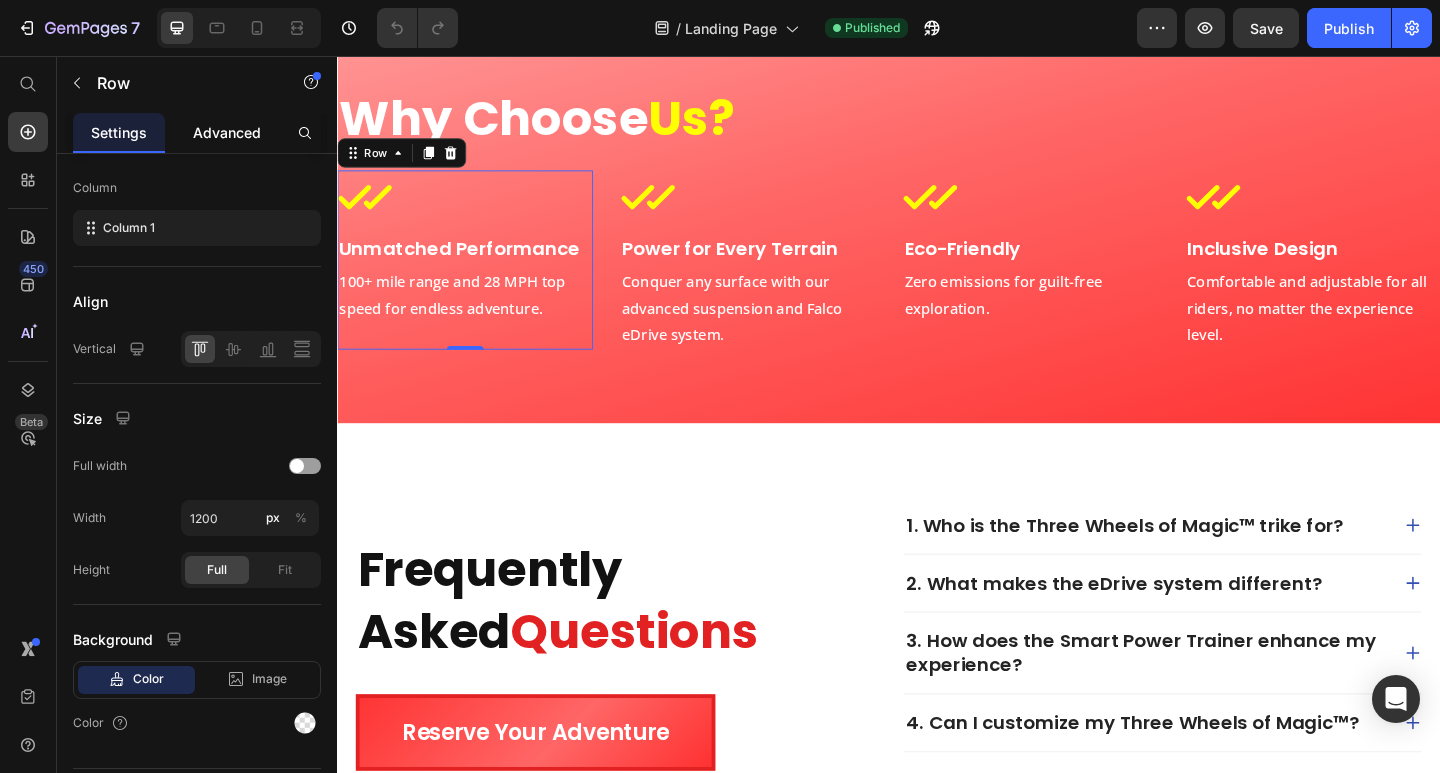 click on "Advanced" at bounding box center [227, 132] 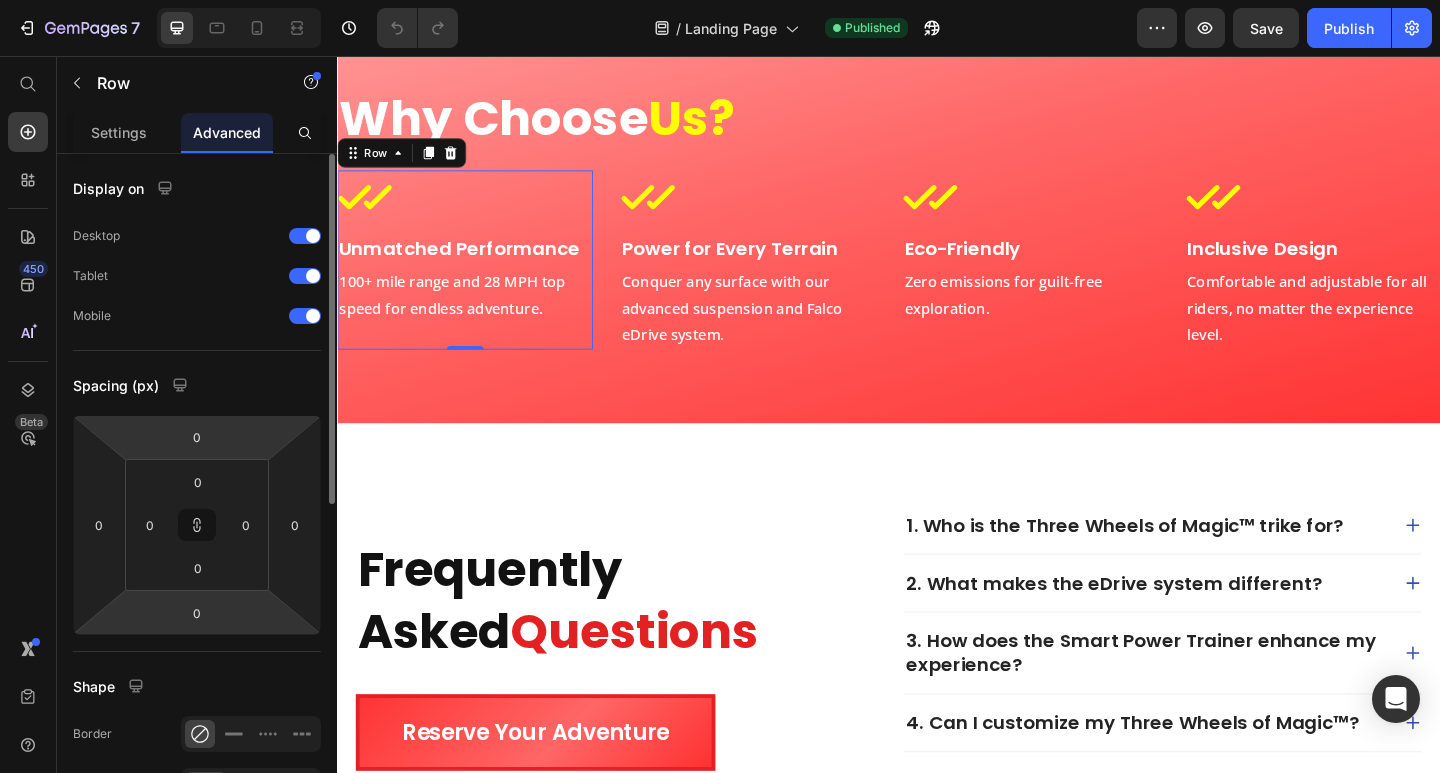 scroll, scrollTop: 200, scrollLeft: 0, axis: vertical 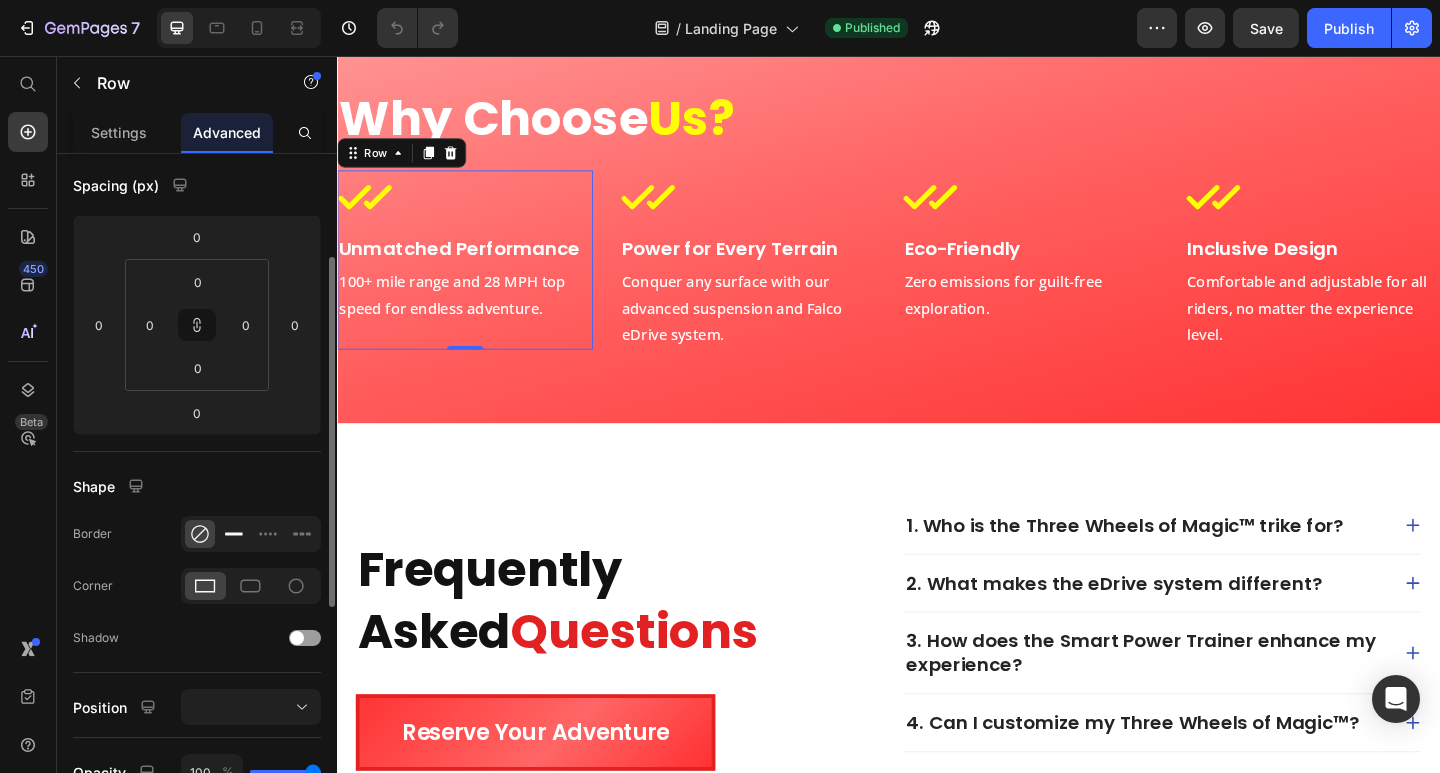 click 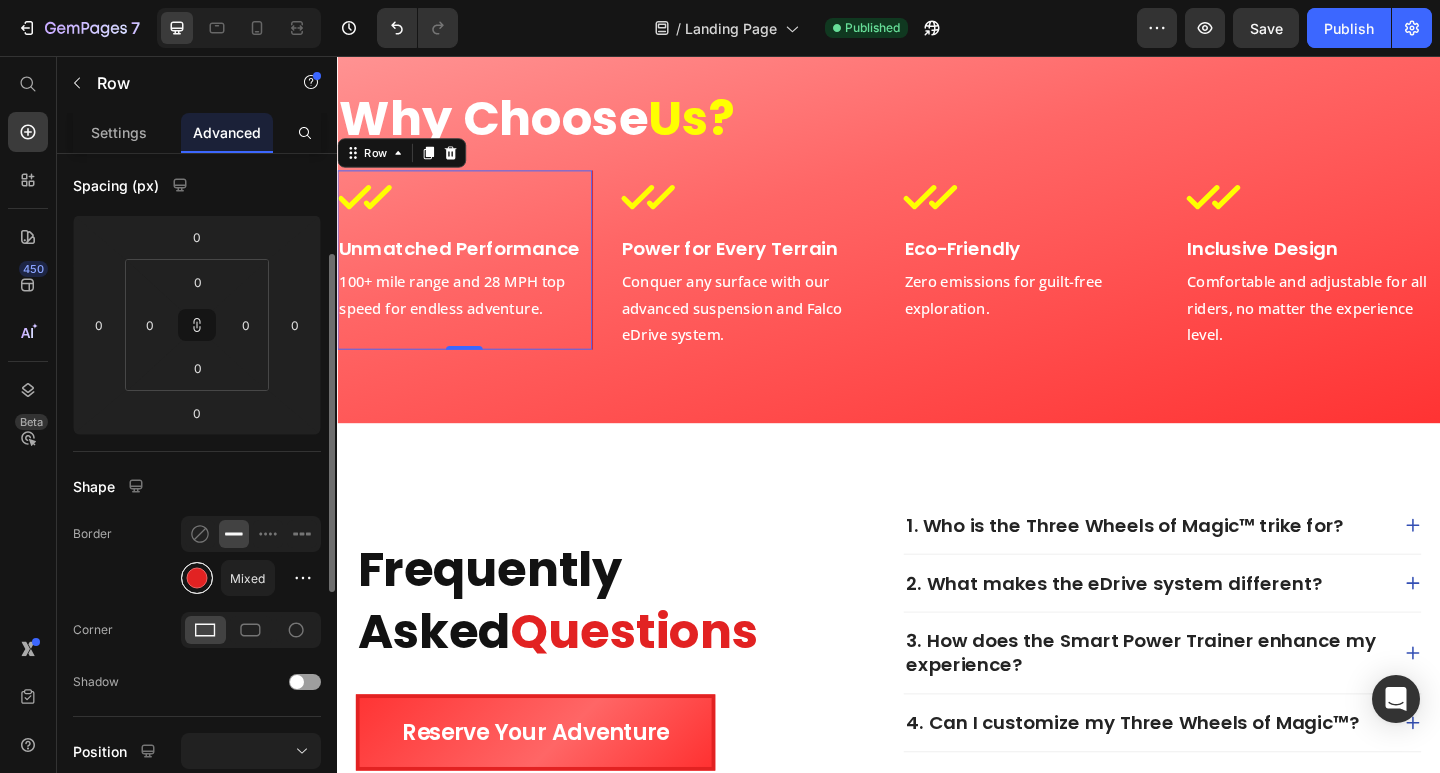 click at bounding box center (197, 578) 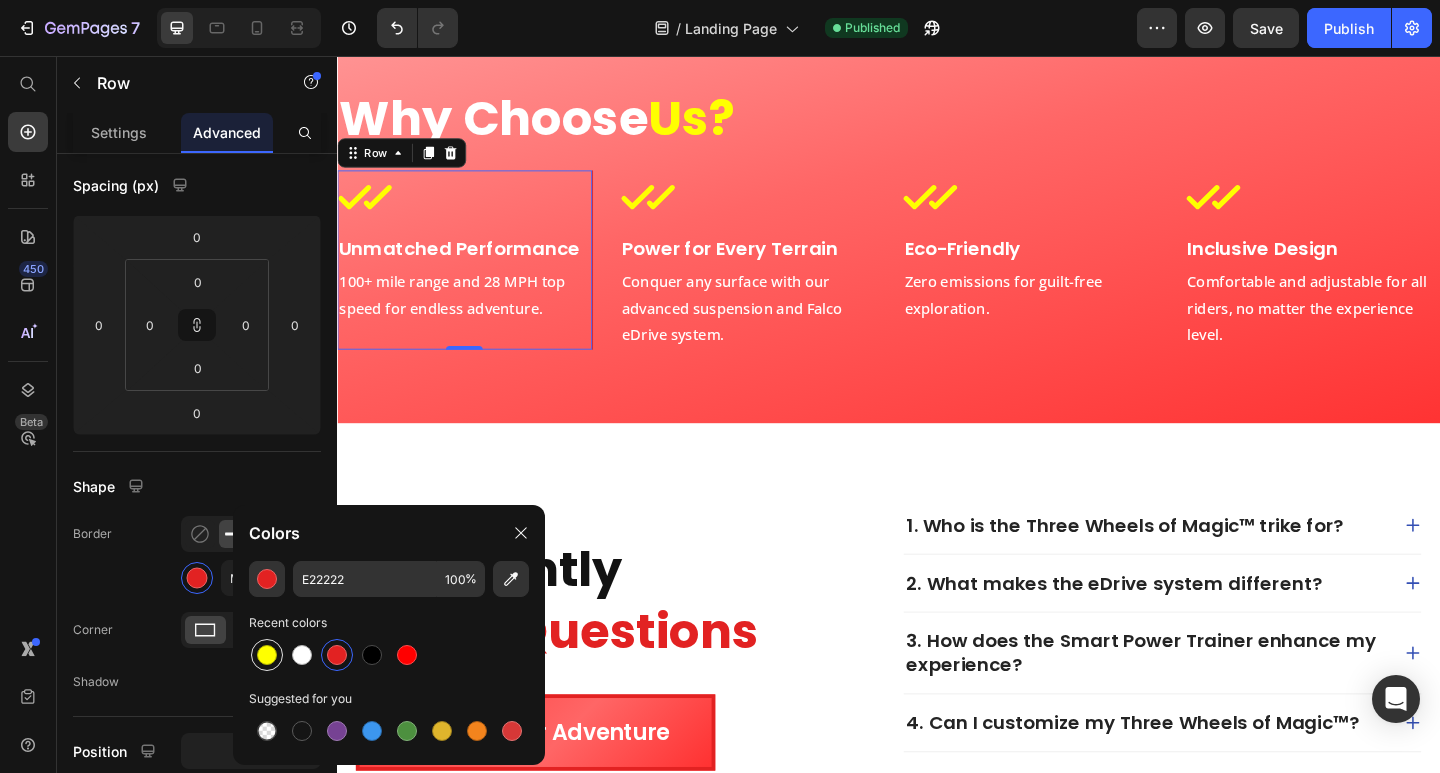 click at bounding box center [267, 655] 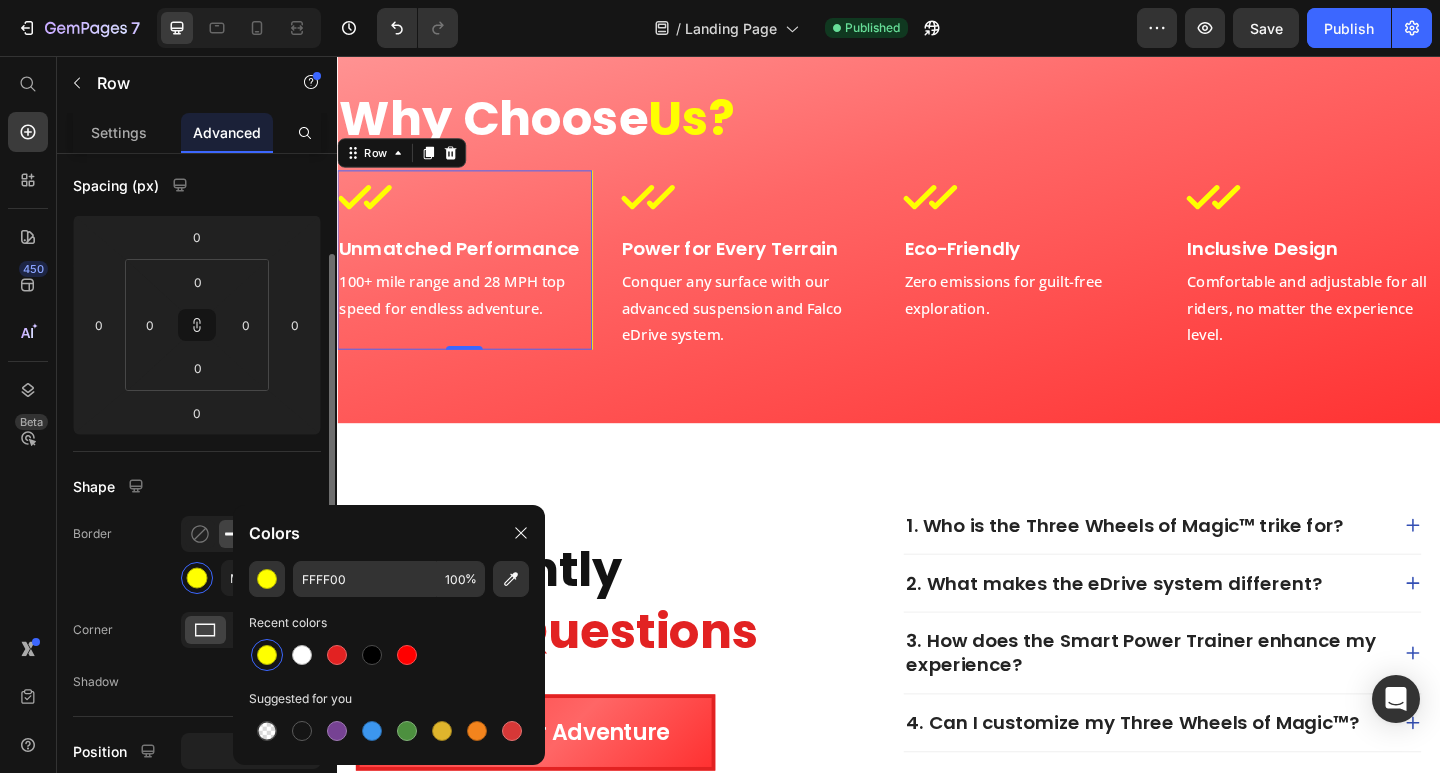click on "Border Mixed" 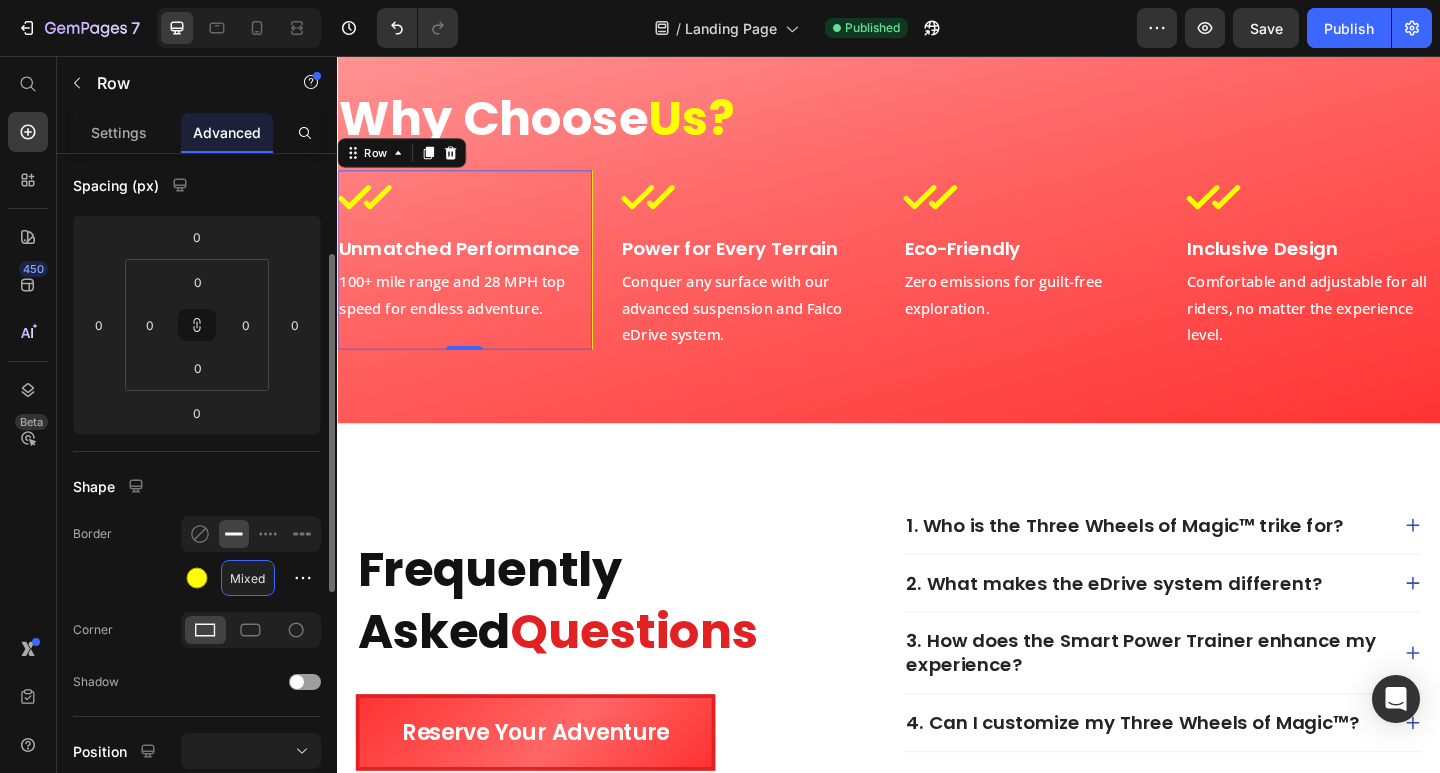 click on "Mixed" at bounding box center (248, 578) 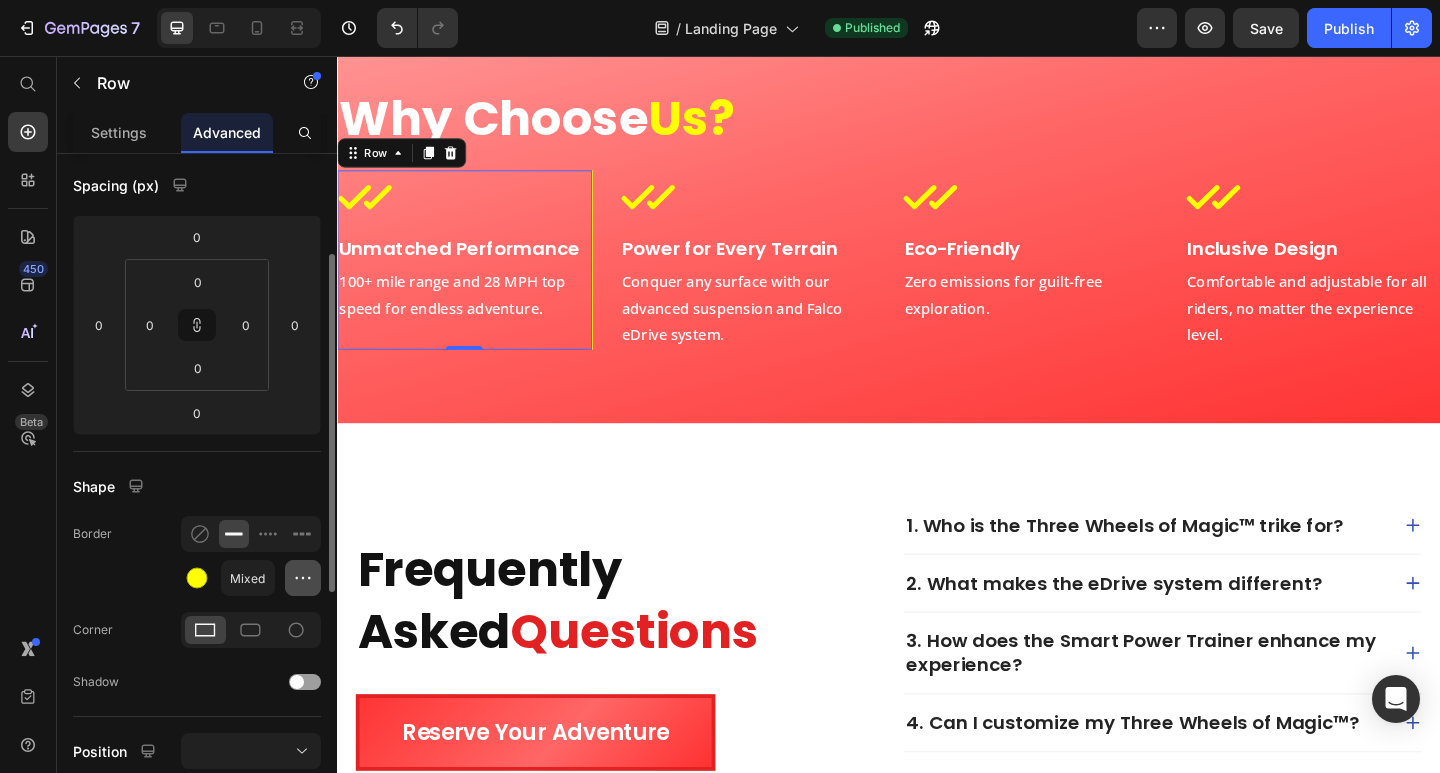 click 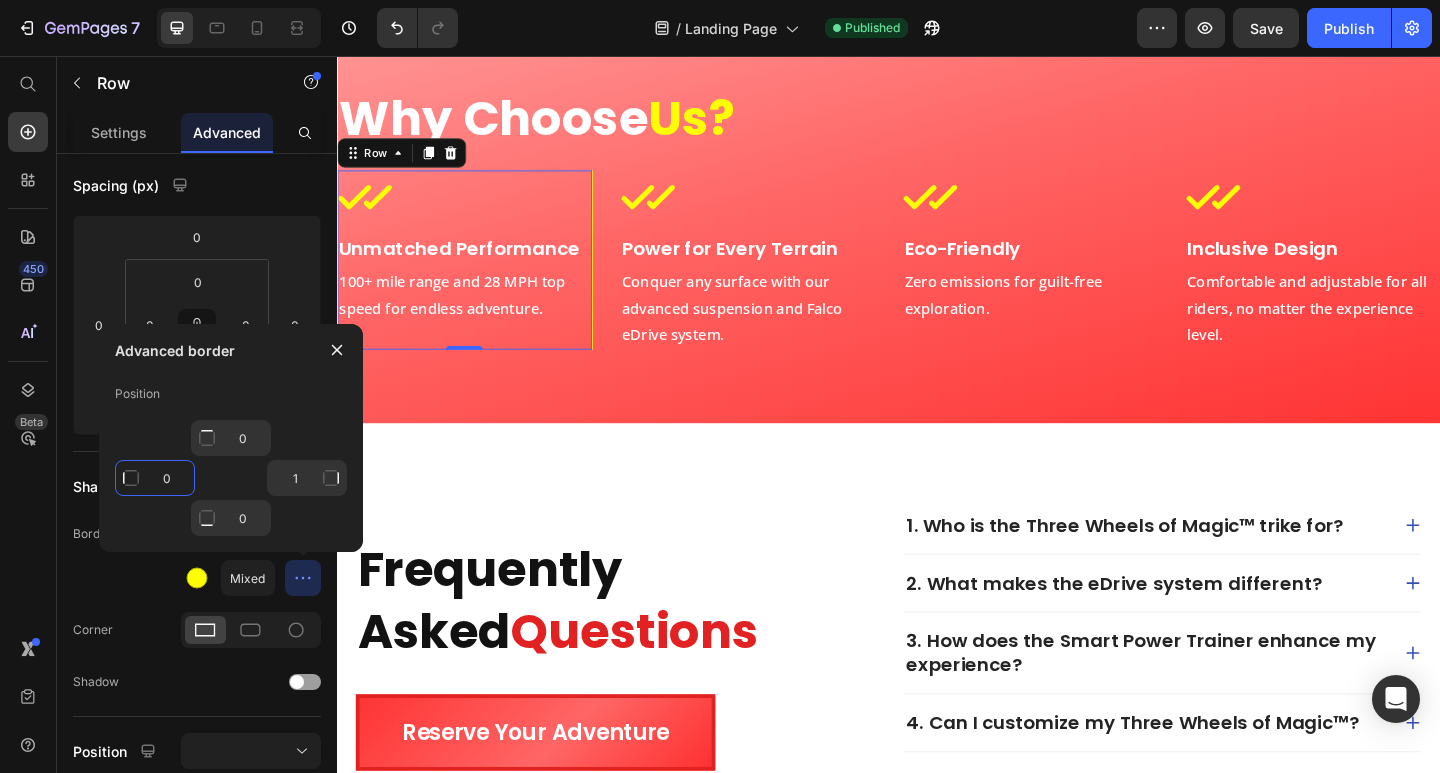 click on "0" 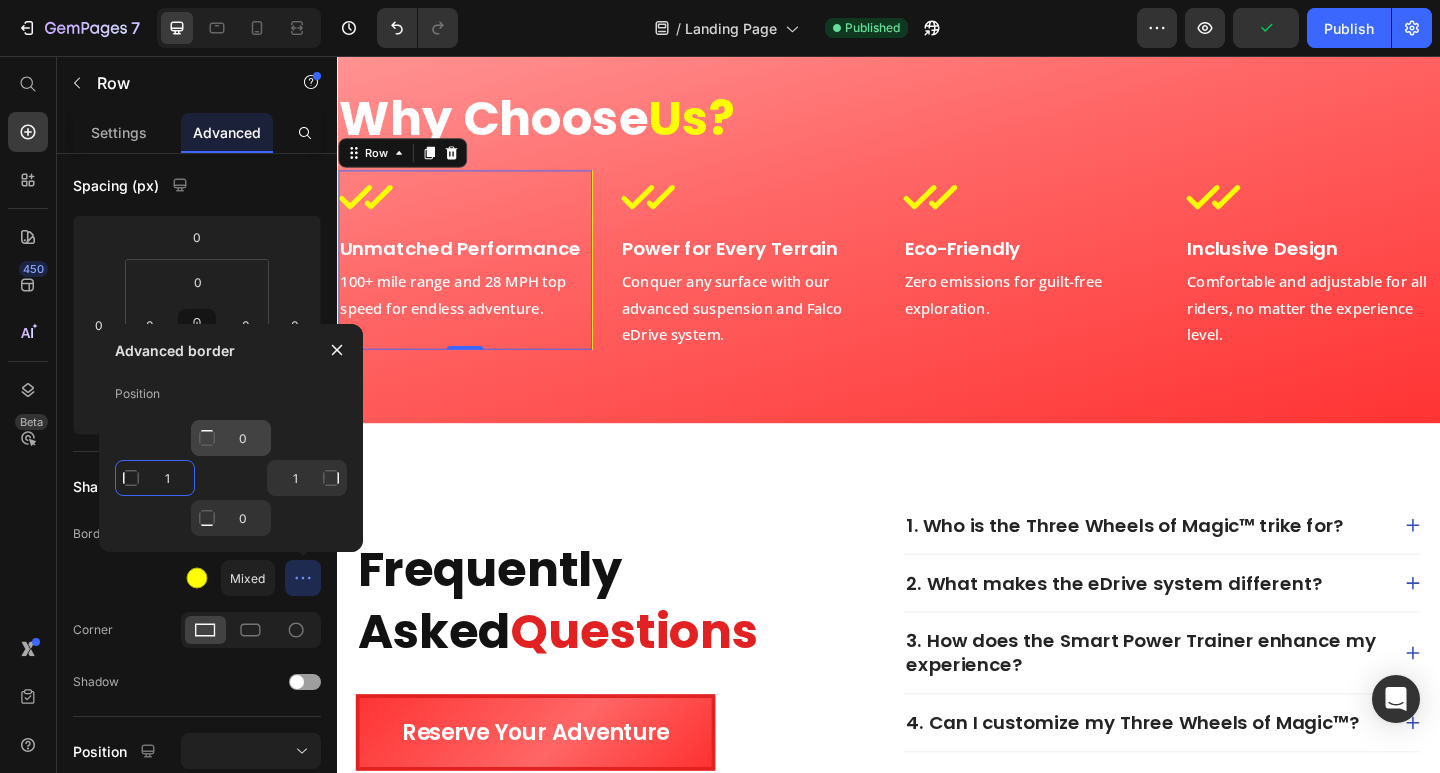type on "1" 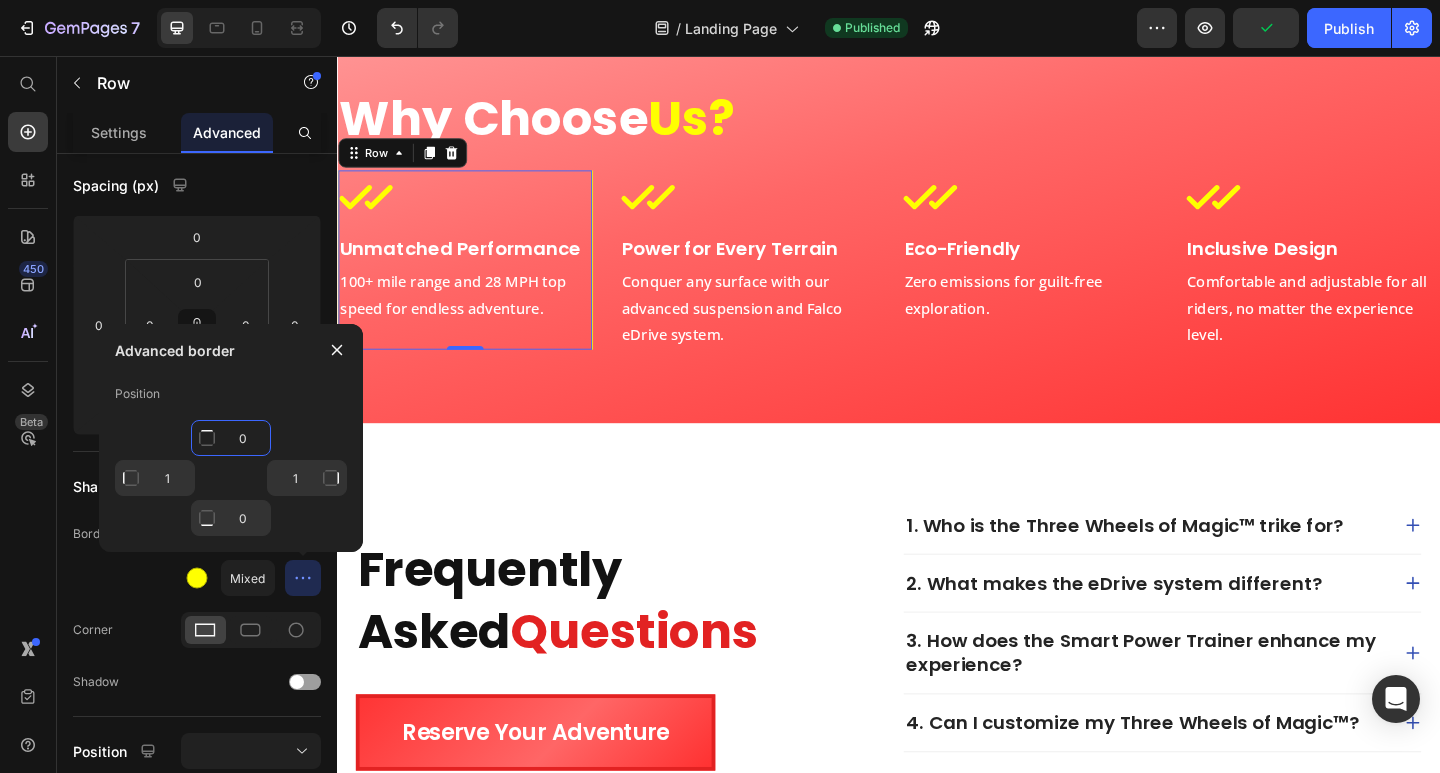 click on "0" 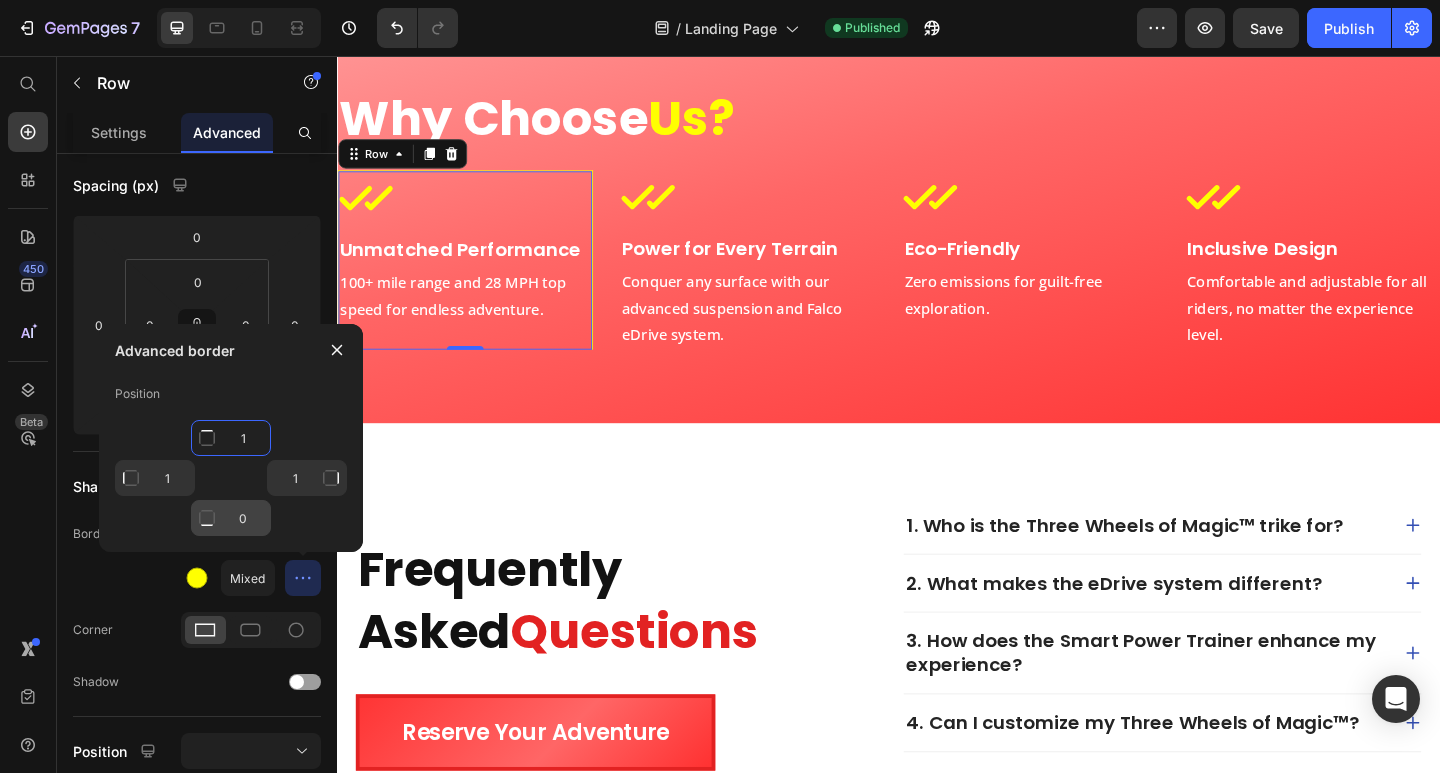type on "1" 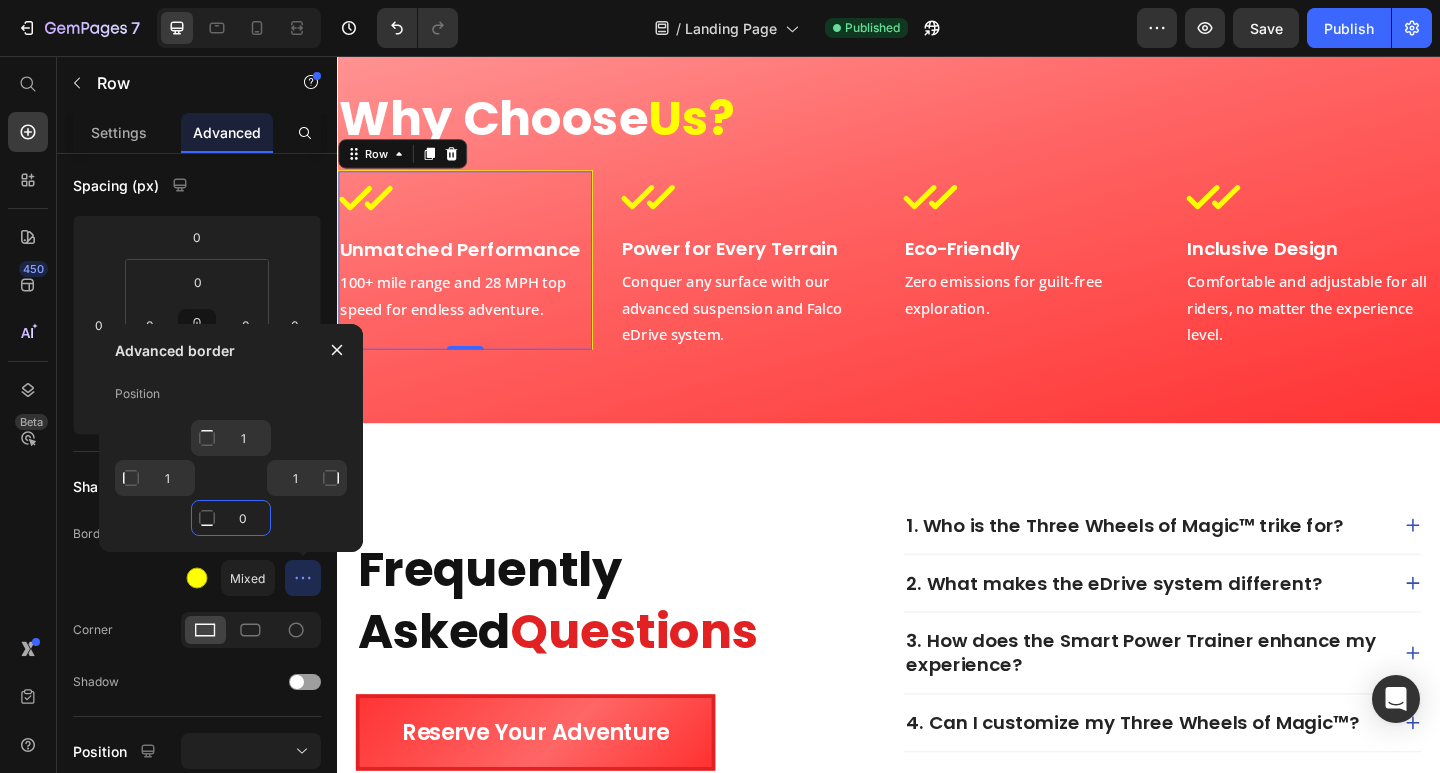 click on "0" 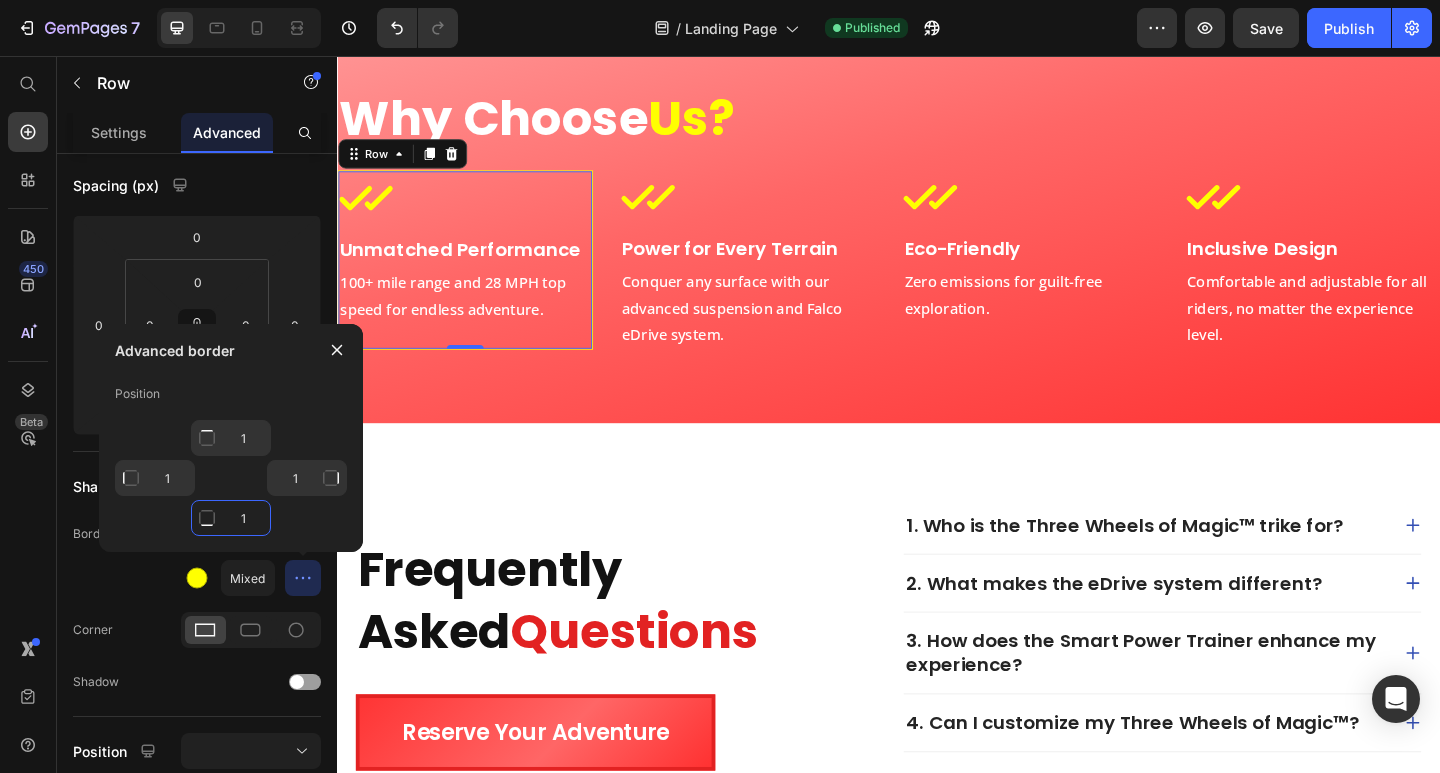 type on "1" 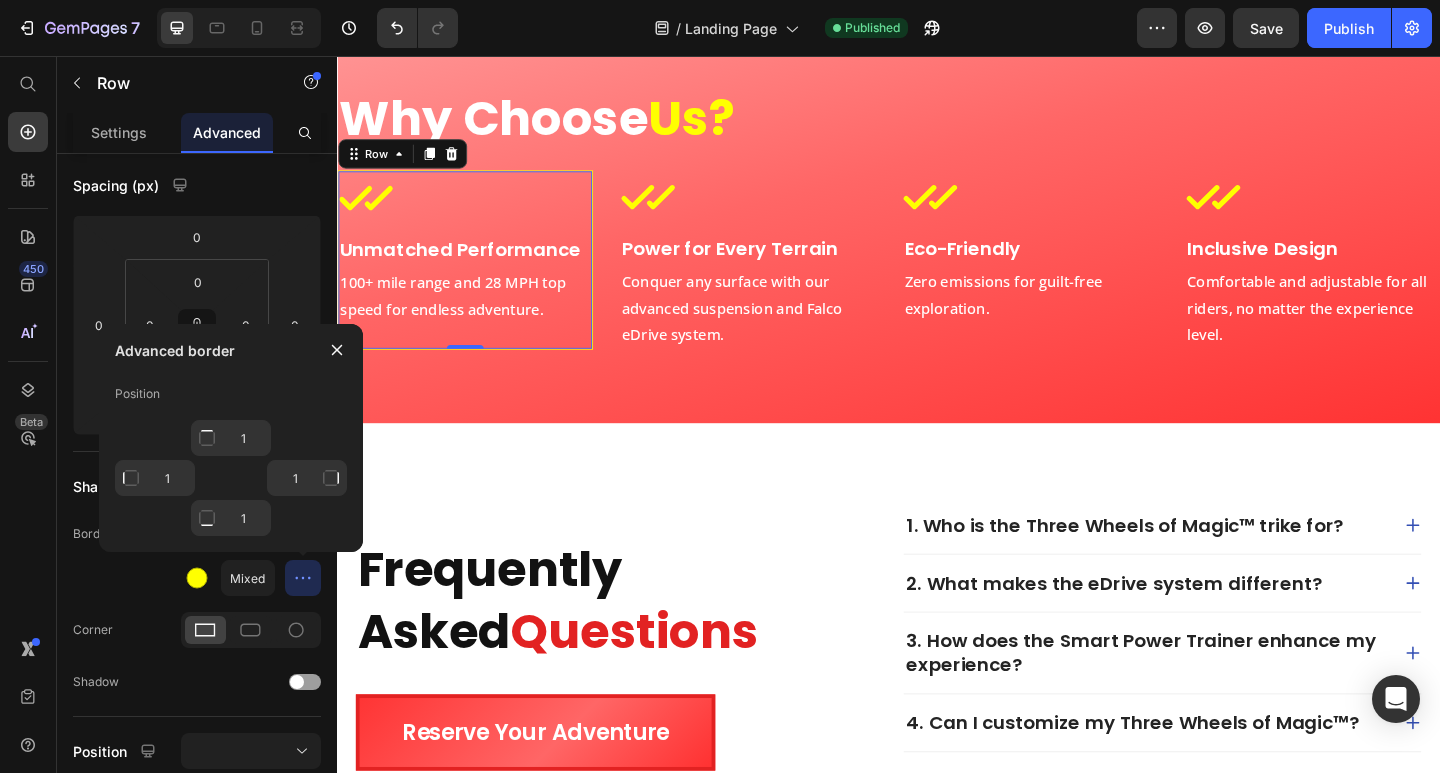 type on "1" 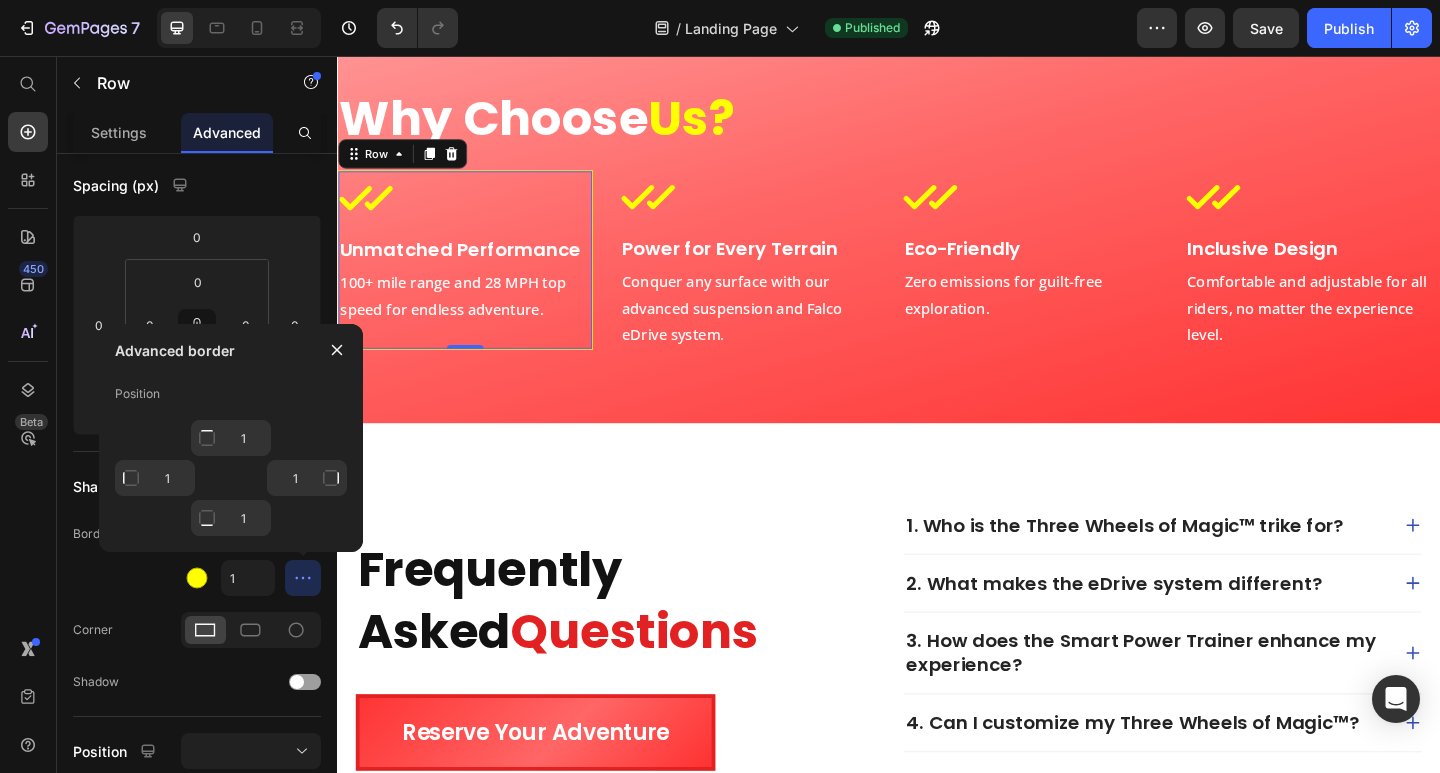 click on "1" at bounding box center [231, 518] 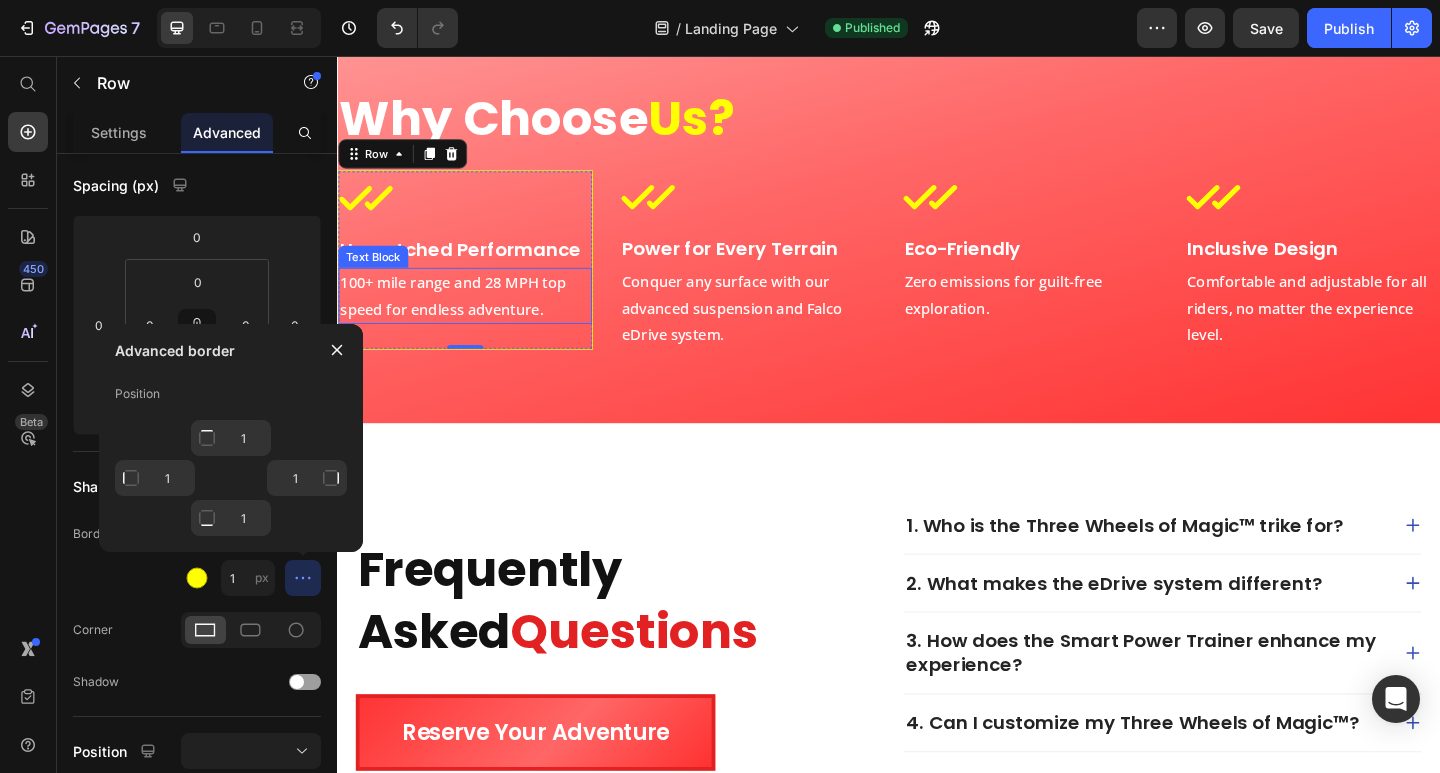 click on "Power for Every Terrain" at bounding box center (784, 266) 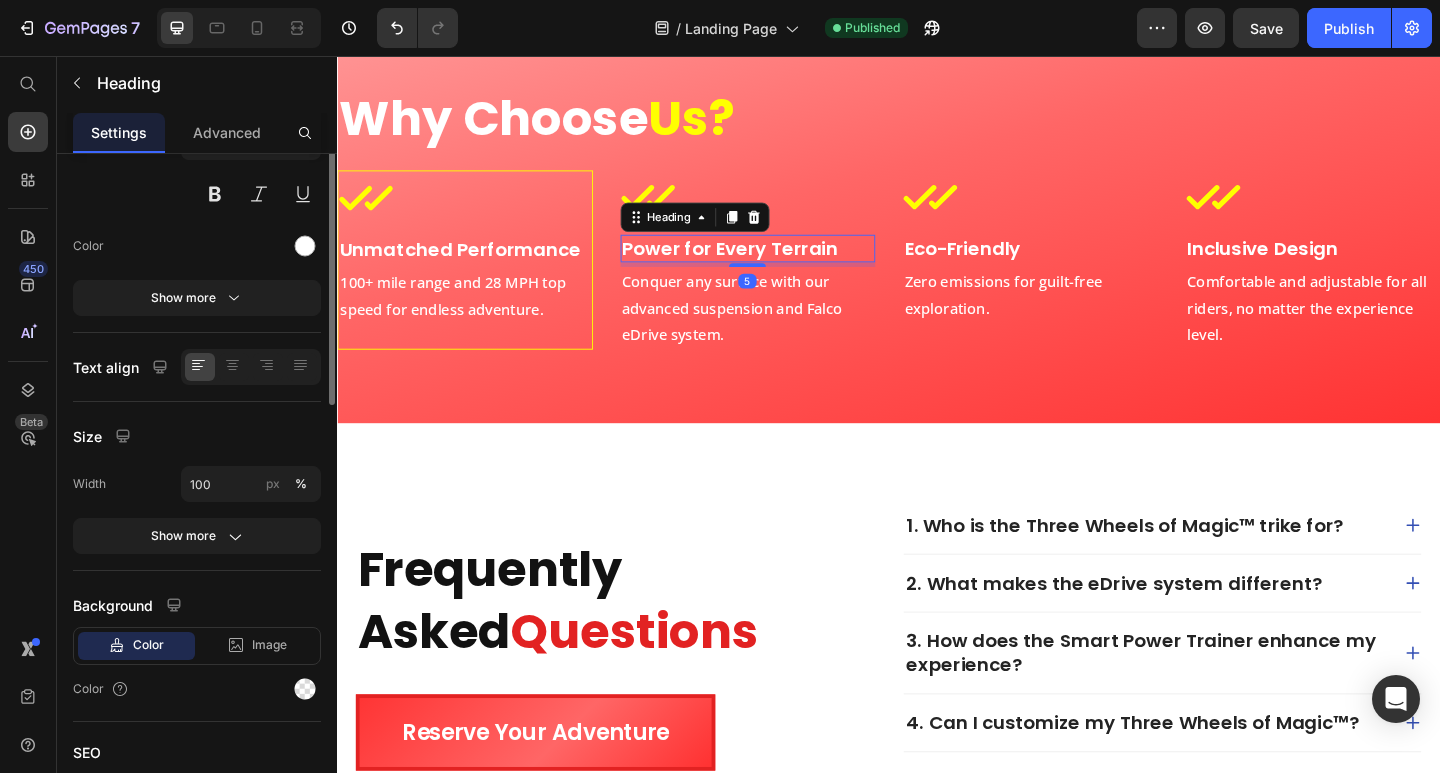 scroll, scrollTop: 0, scrollLeft: 0, axis: both 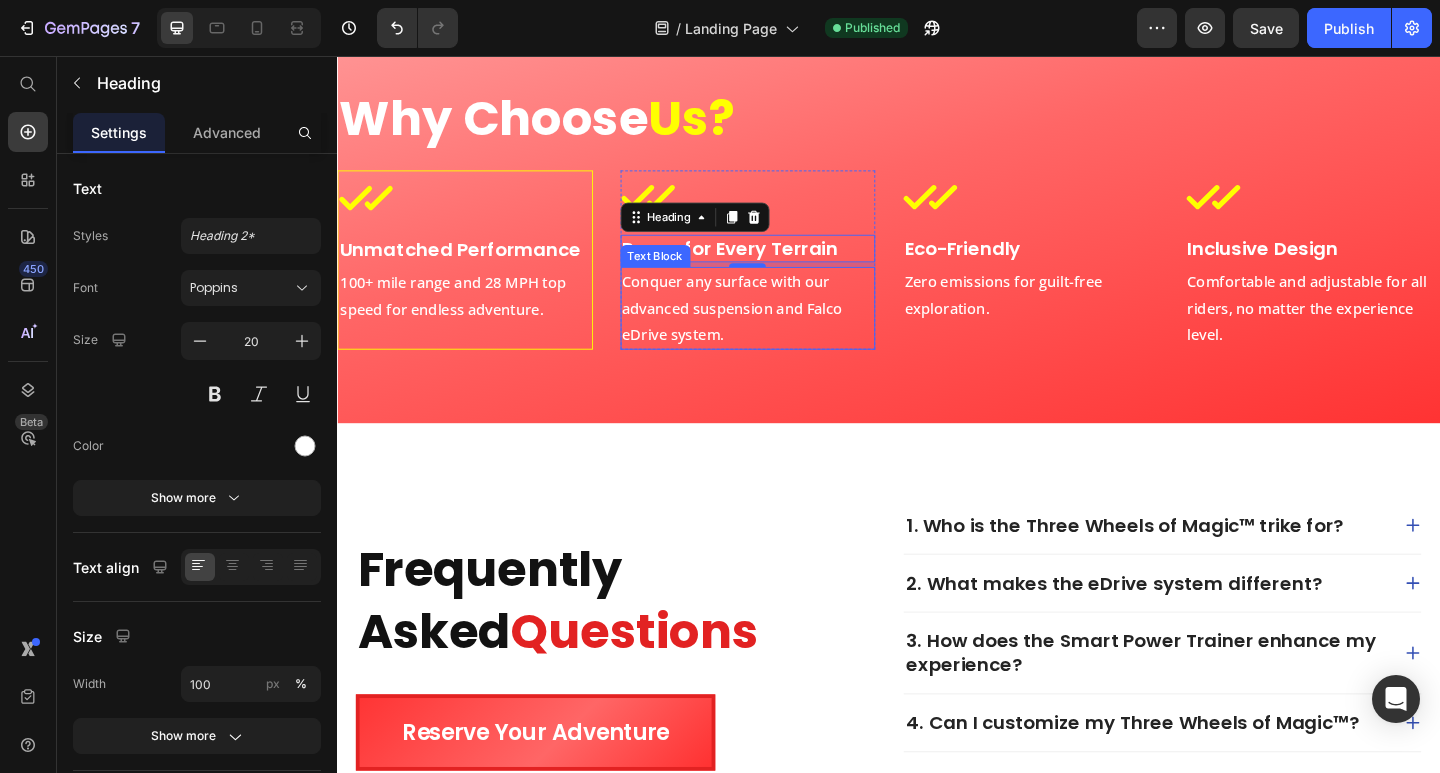 click on "Conquer any surface with our advanced suspension and Falco eDrive system." at bounding box center [784, 331] 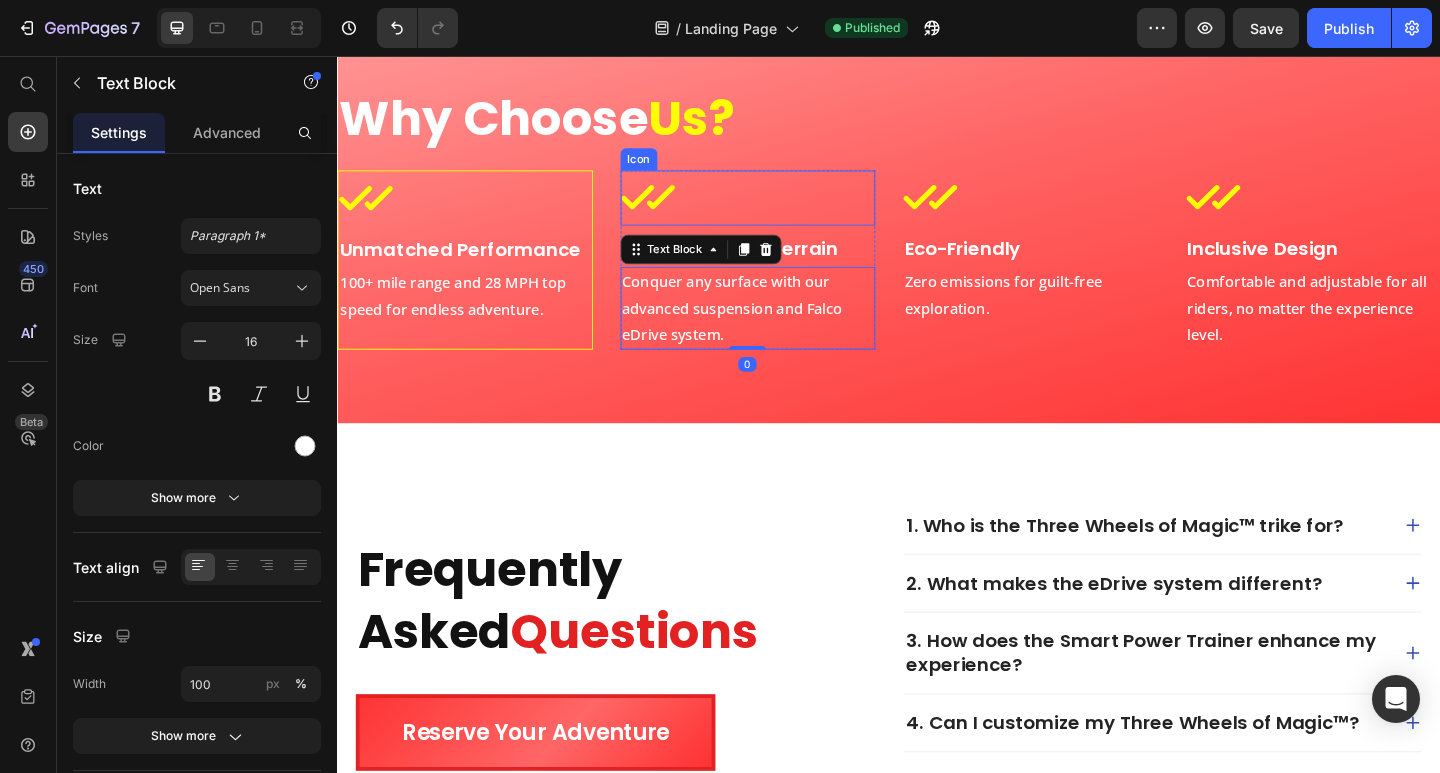 click on "Icon" at bounding box center [784, 211] 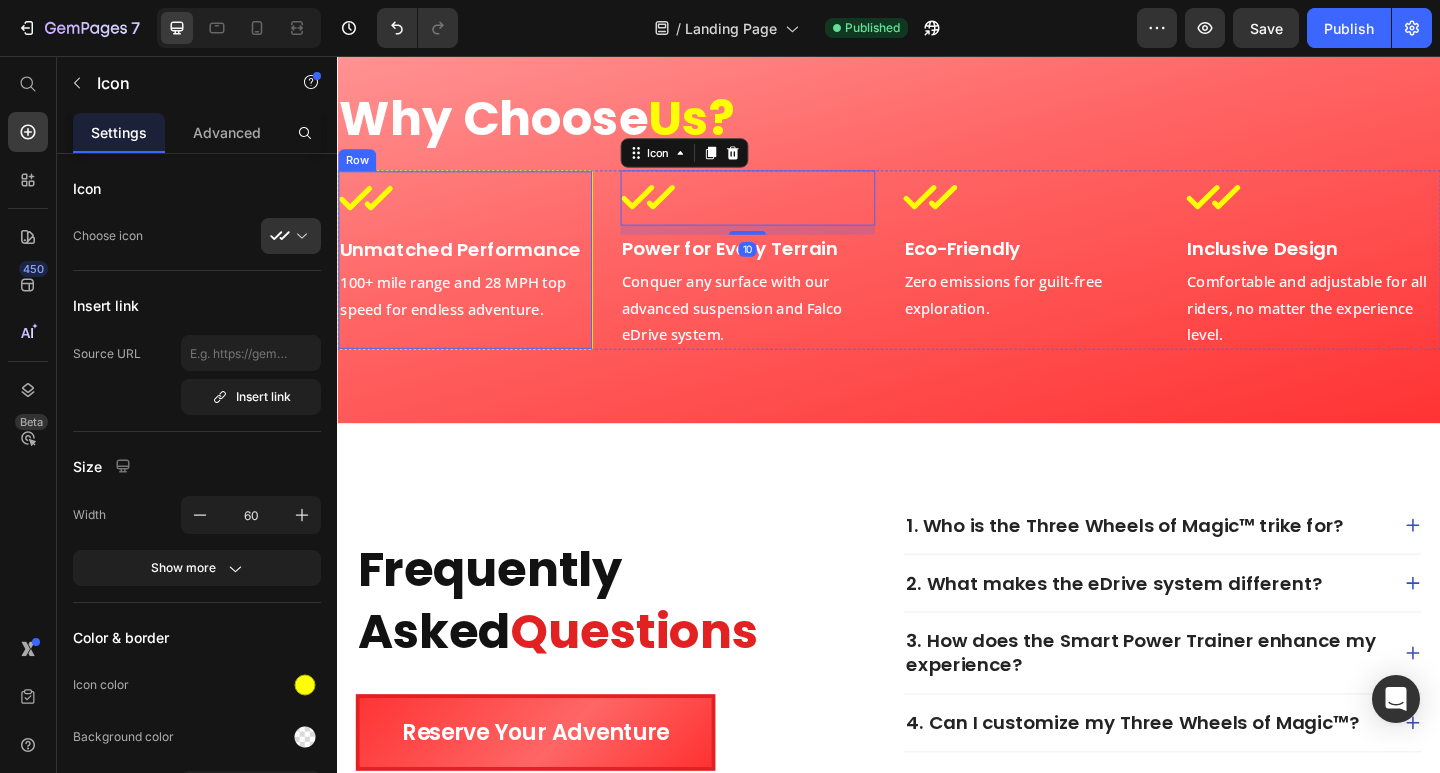 click on "Icon Unmatched Performance Heading 100+ mile range and 28 MPH top speed for endless adventure. Text Block" at bounding box center [476, 278] 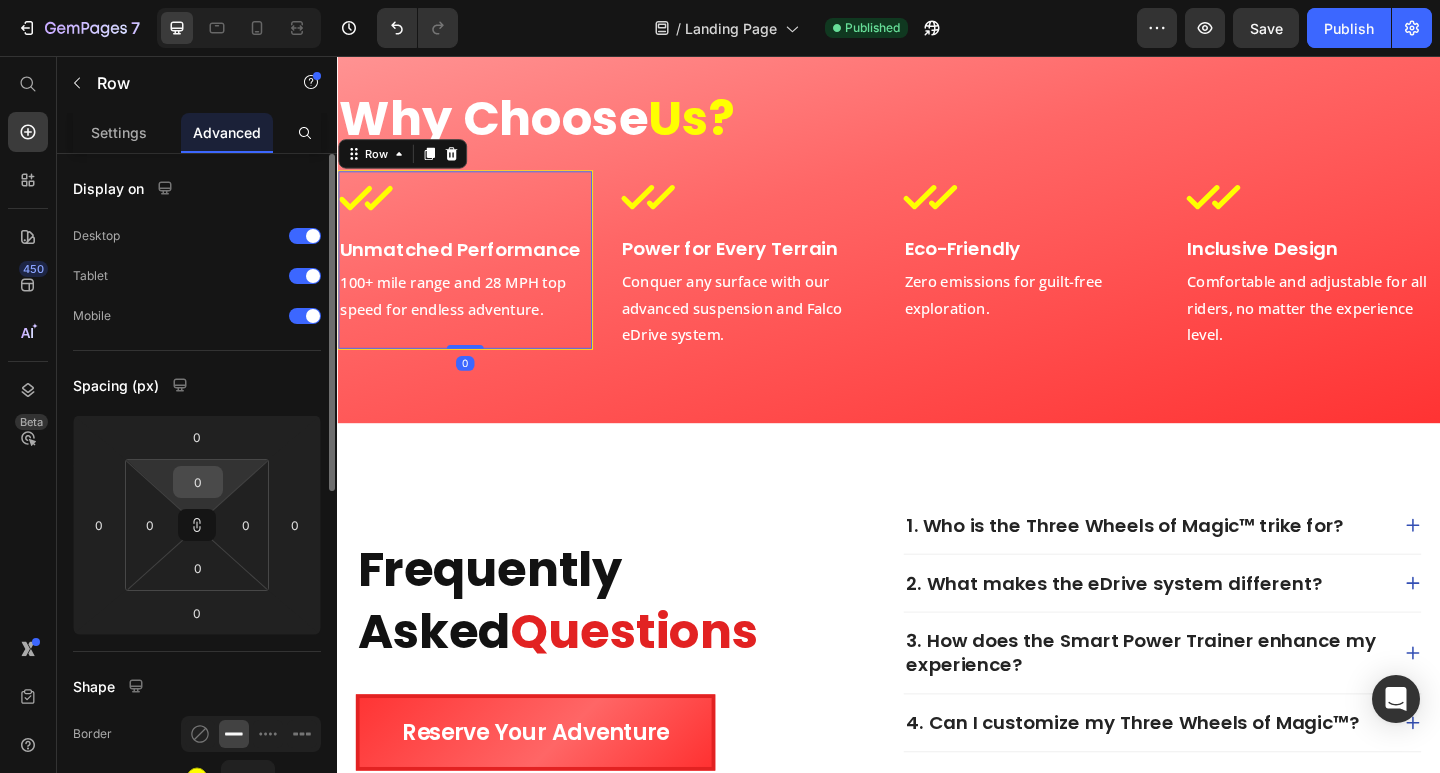 click on "0" at bounding box center [198, 482] 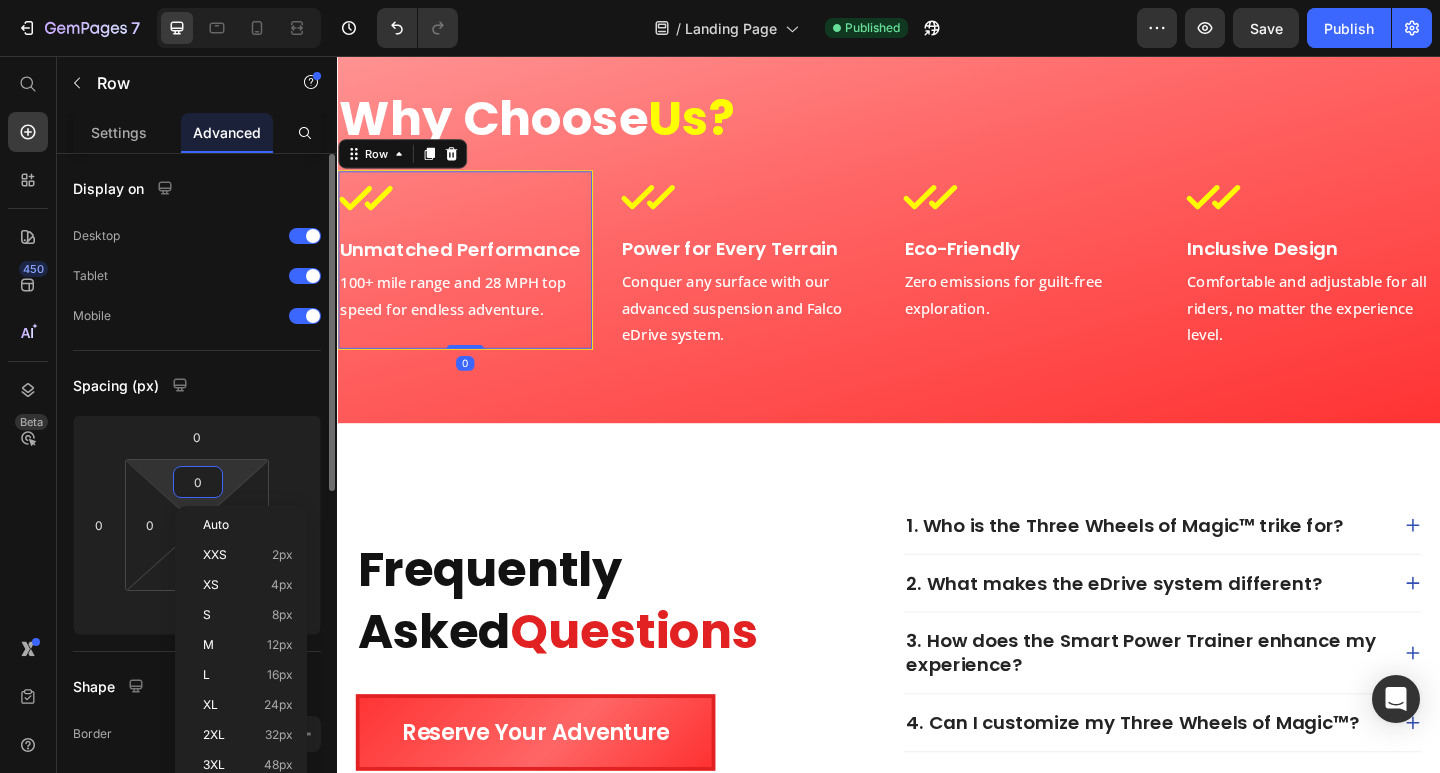 type on "2" 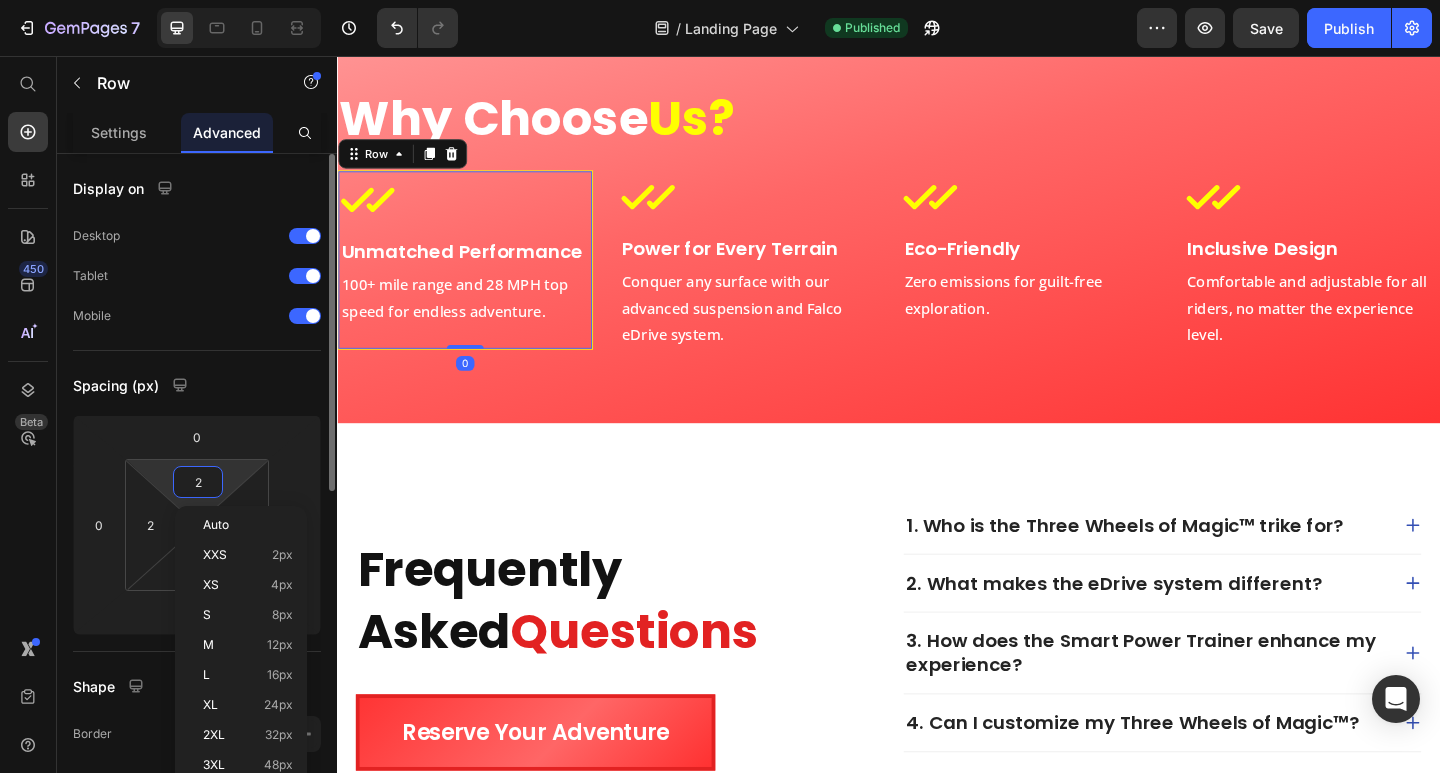 type on "20" 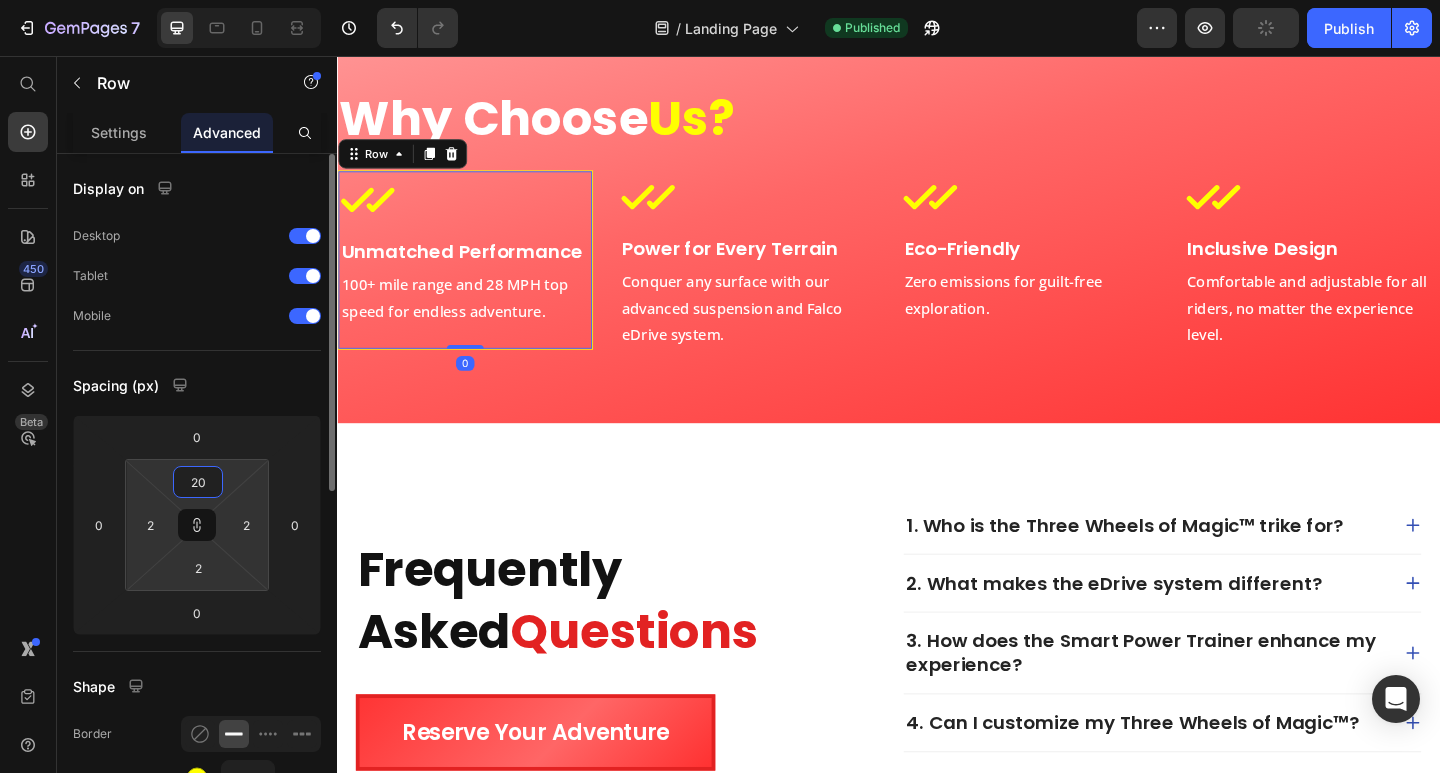 type on "20" 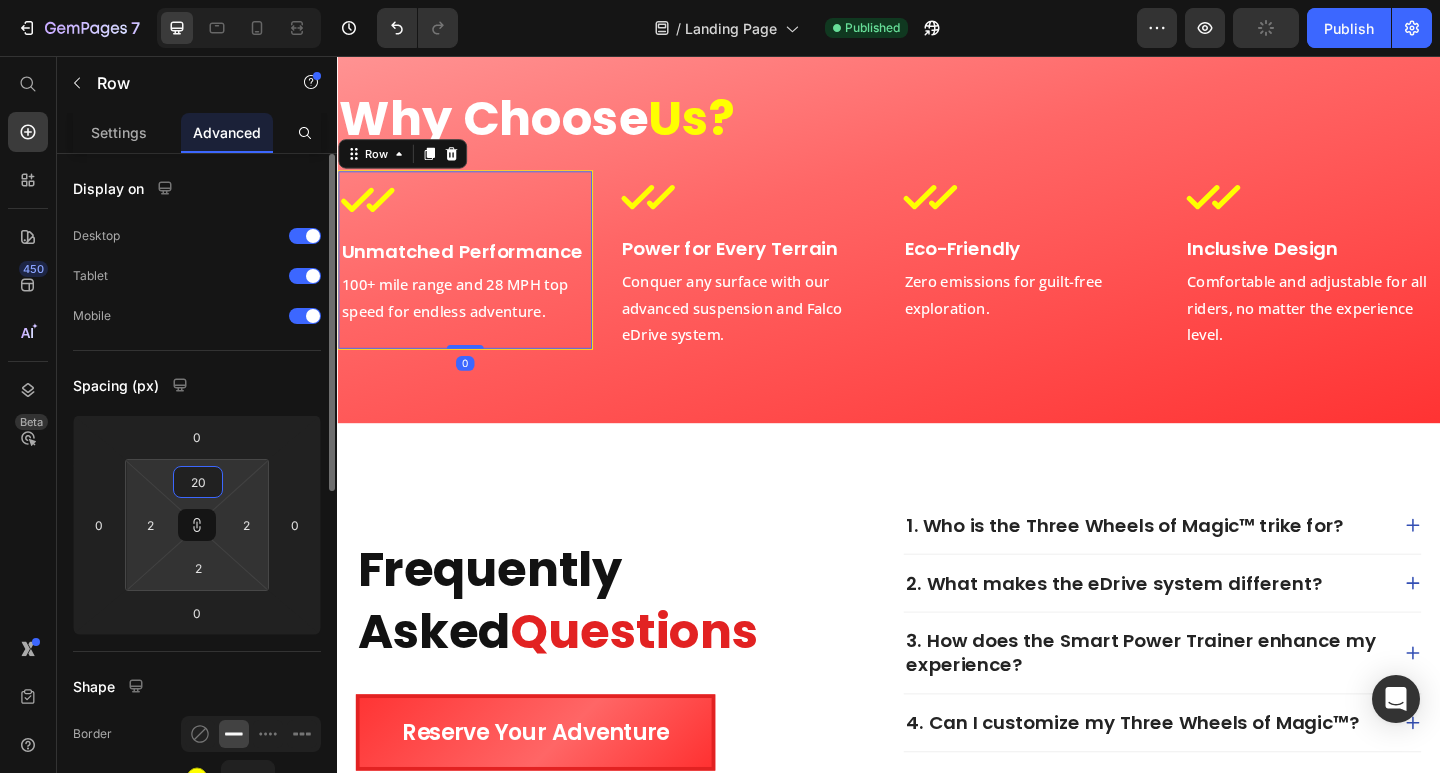 type on "20" 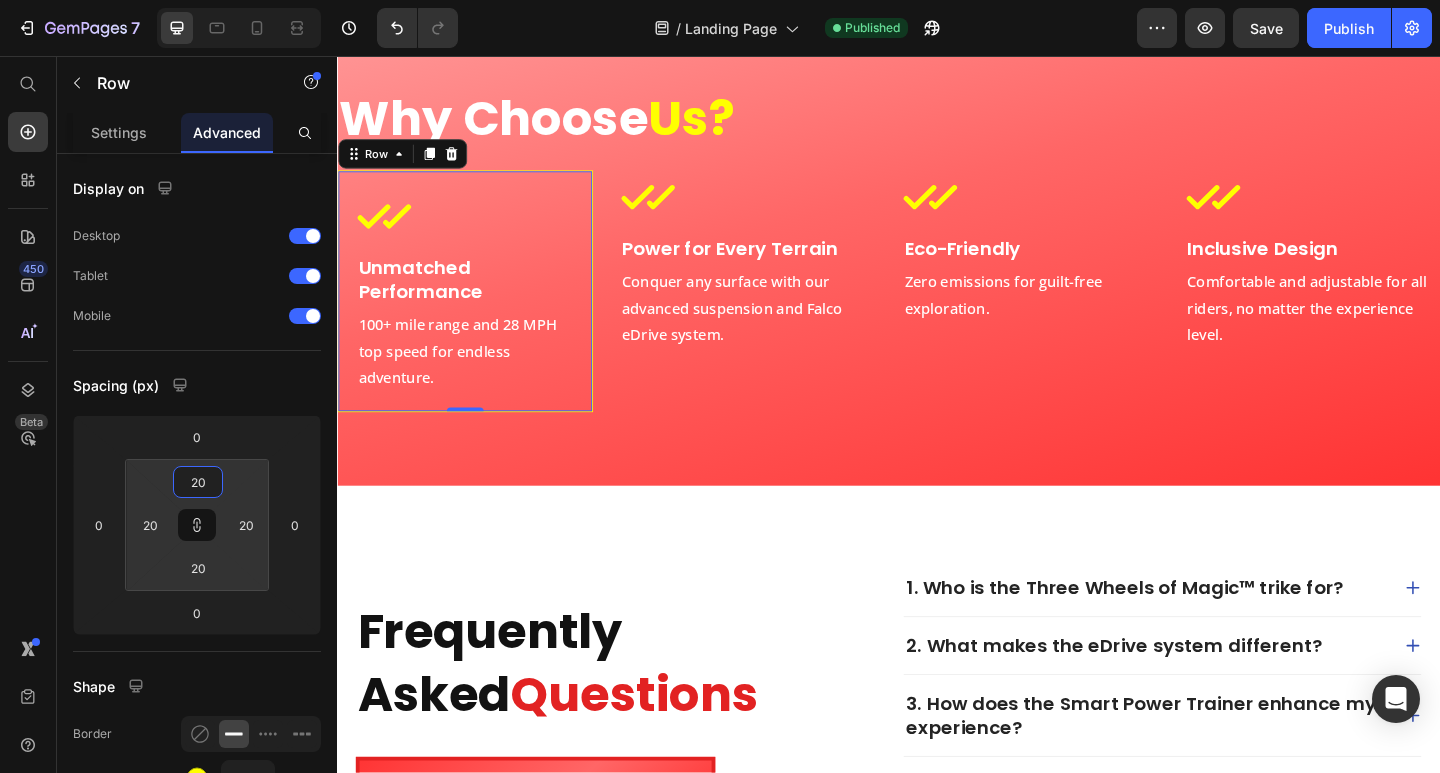 type on "20" 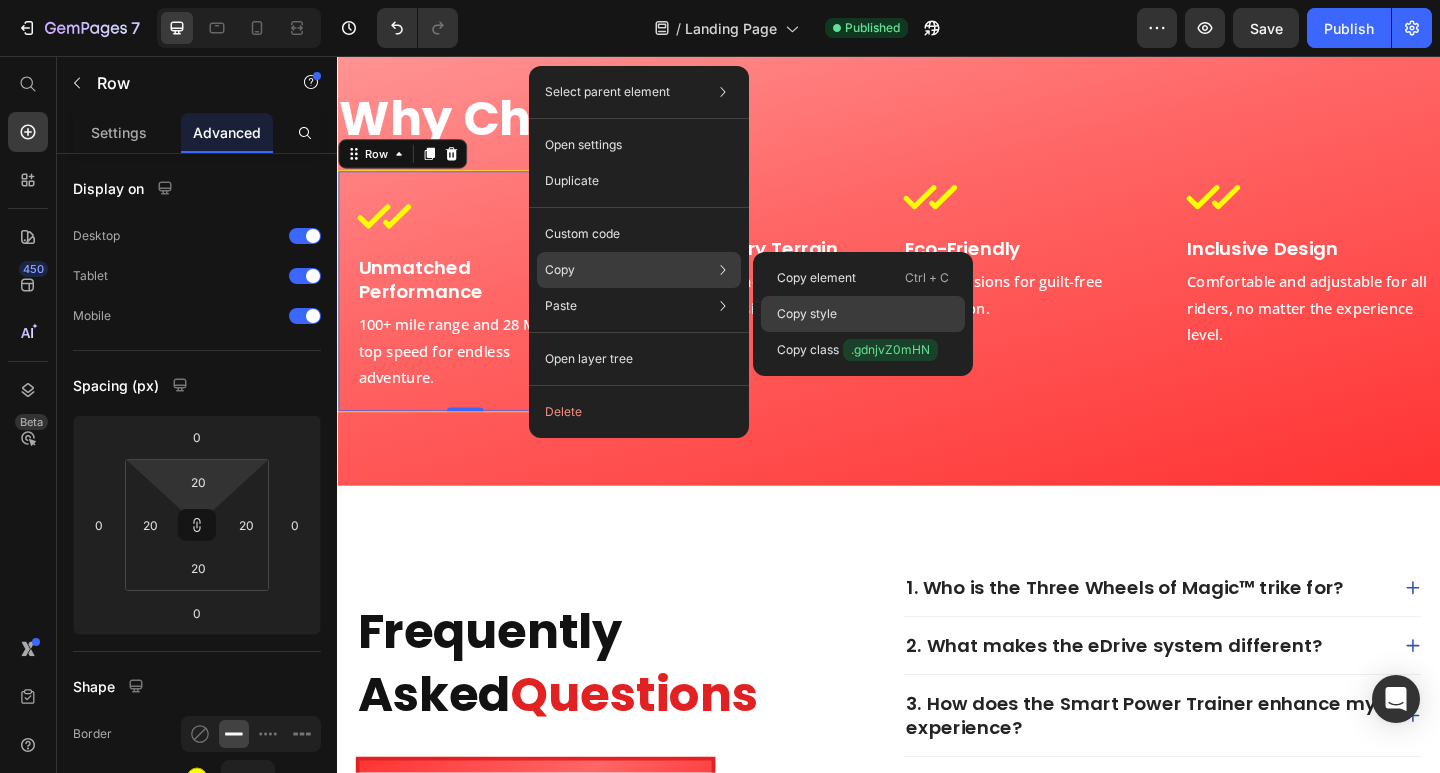 click on "Copy style" at bounding box center (807, 314) 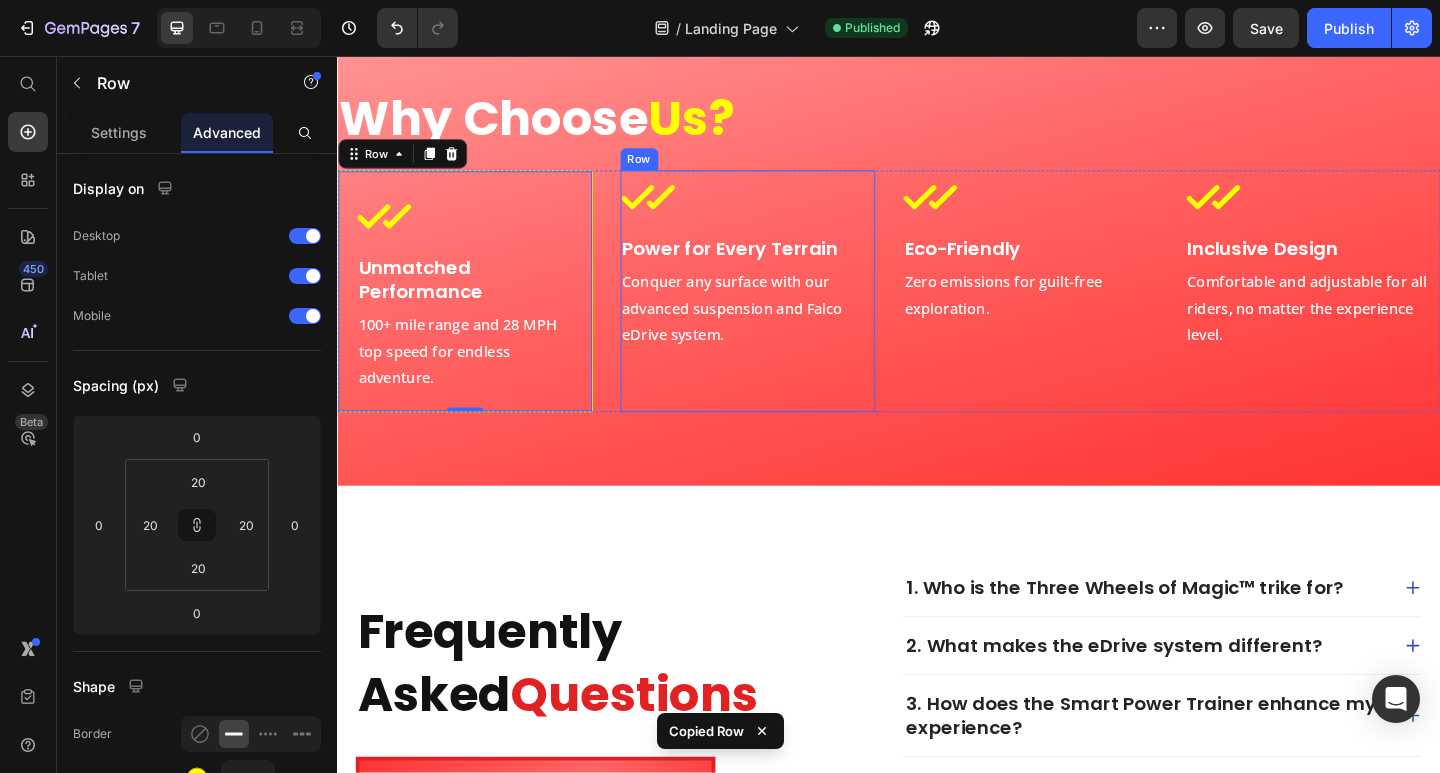 click on "Icon Power for Every Terrain Heading Conquer any surface with our advanced suspension and Falco eDrive system. Text Block" at bounding box center (784, 312) 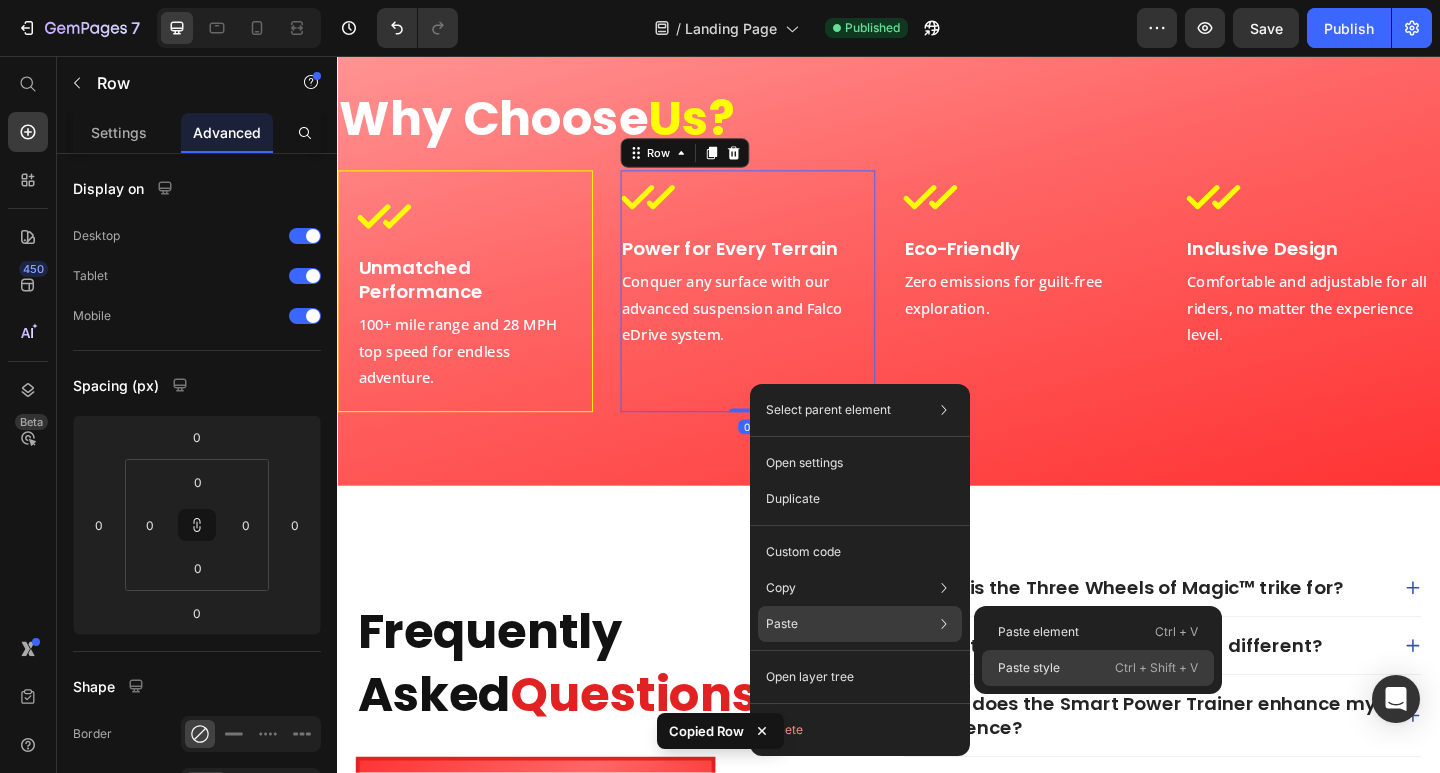 drag, startPoint x: 1031, startPoint y: 666, endPoint x: 757, endPoint y: 649, distance: 274.52686 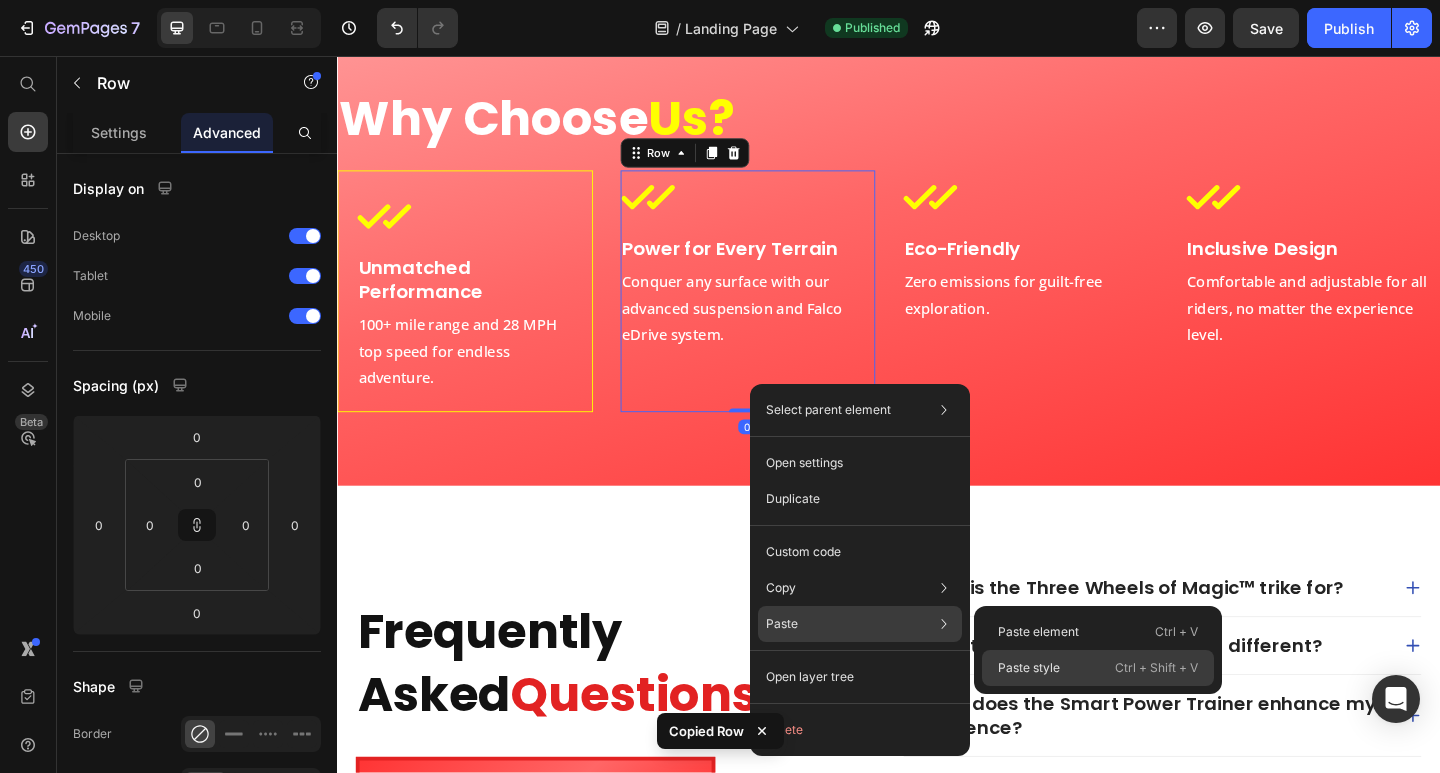 click on "Paste style" at bounding box center [1029, 668] 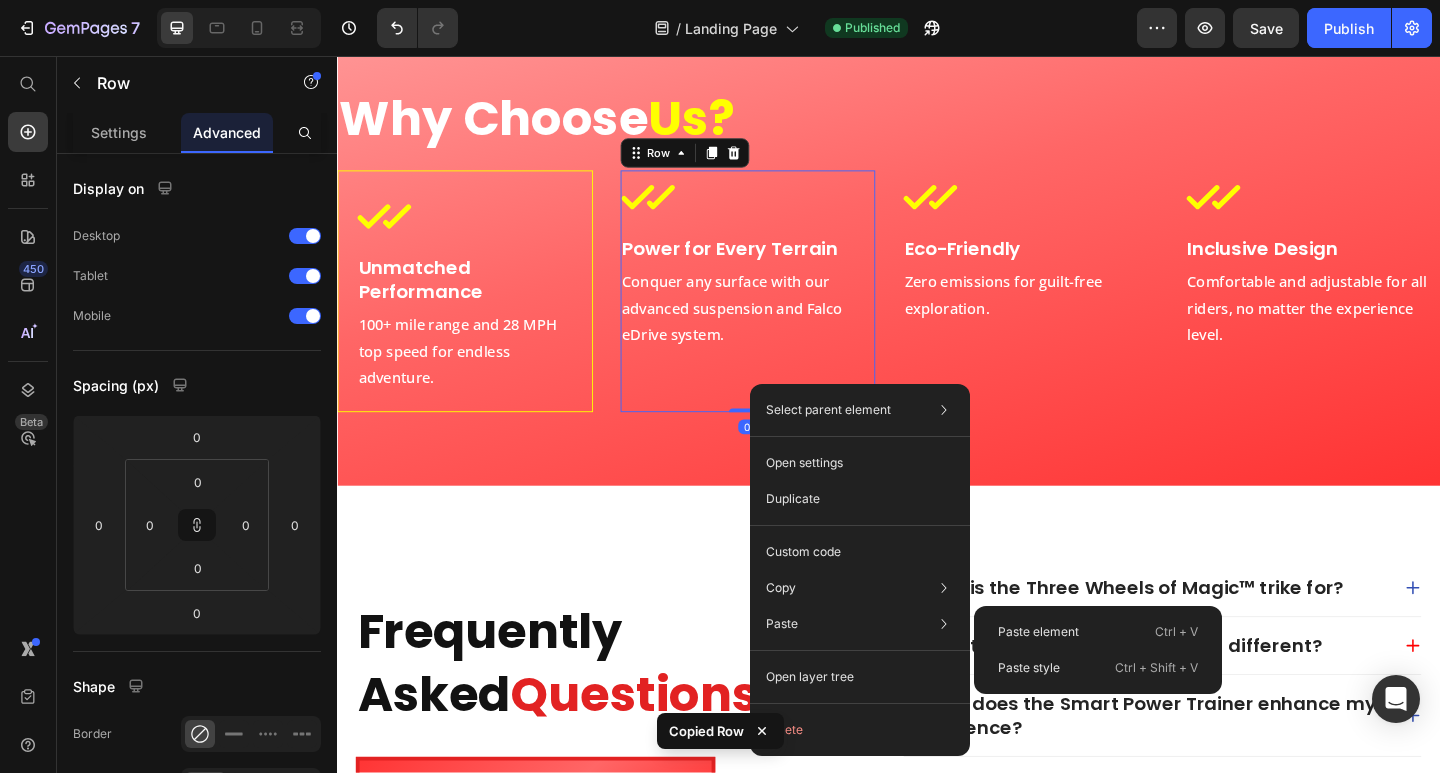 type on "20" 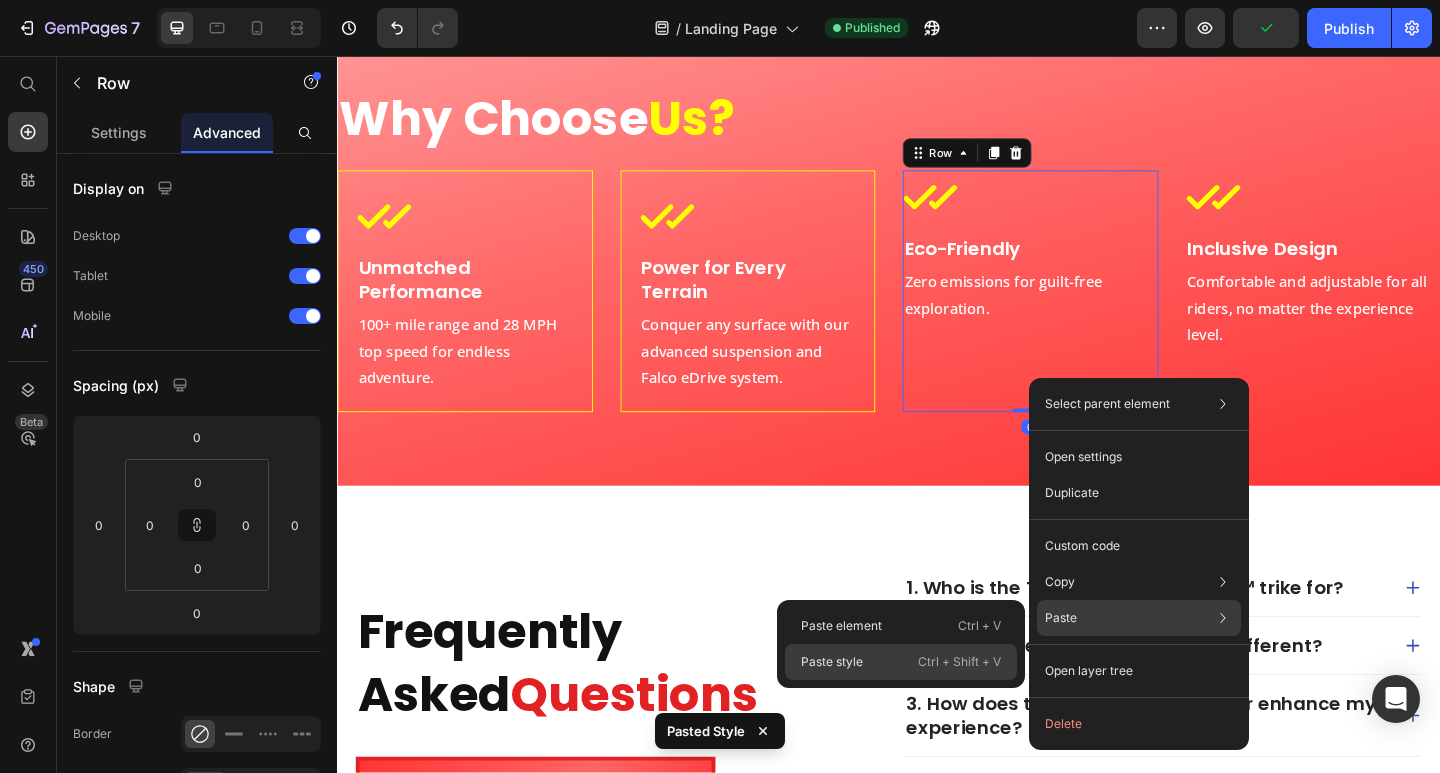drag, startPoint x: 898, startPoint y: 653, endPoint x: 645, endPoint y: 602, distance: 258.08914 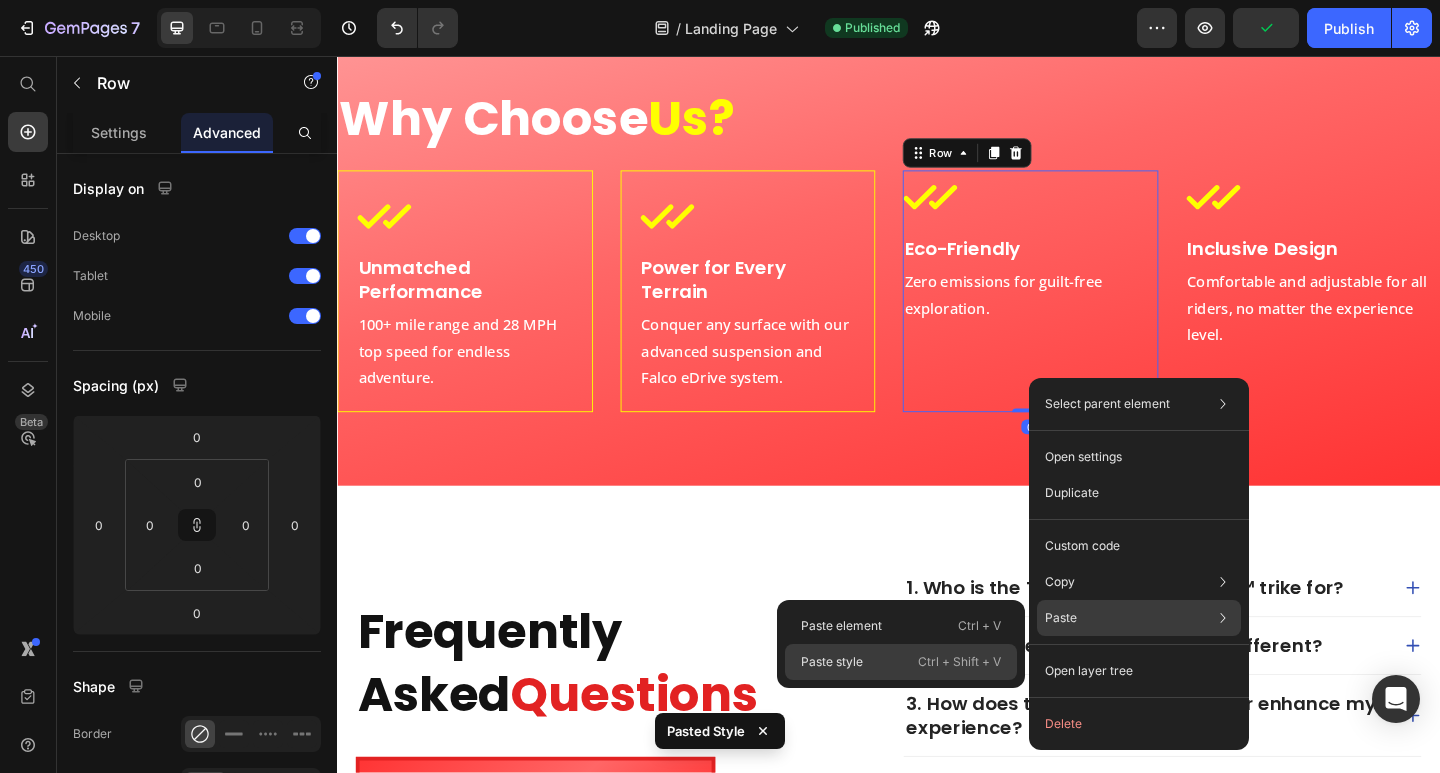 click on "Paste style  Ctrl + Shift + V" 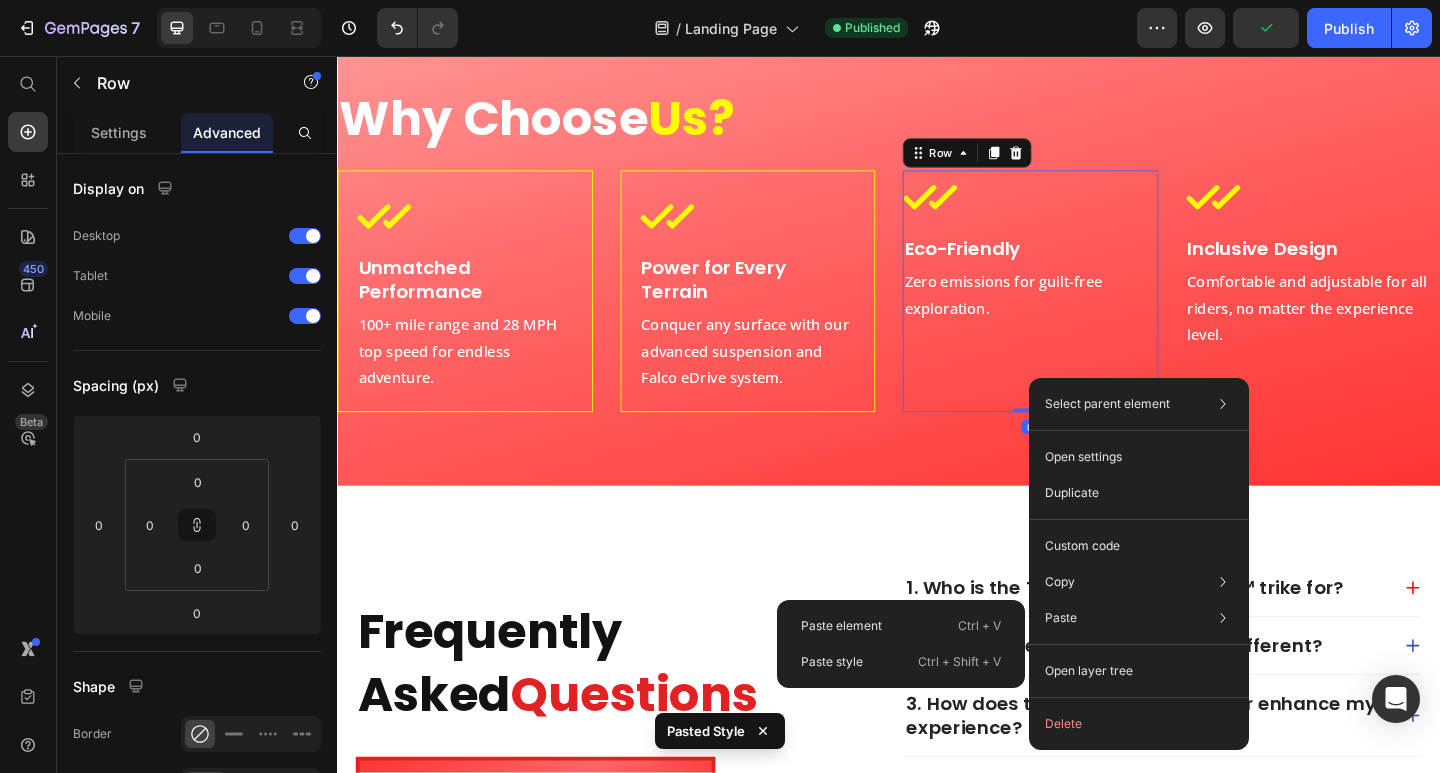 type on "20" 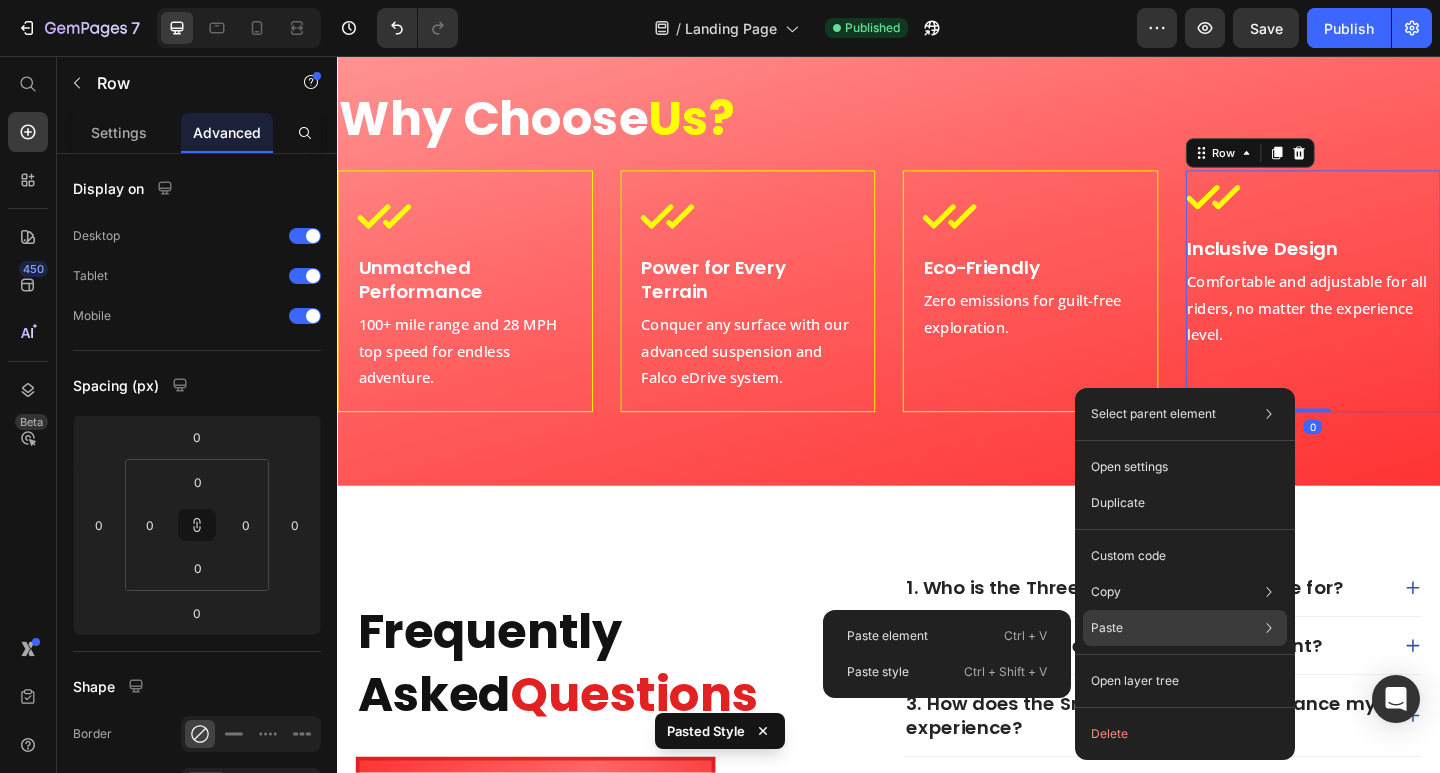click on "Paste Paste element  Ctrl + V Paste style  Ctrl + Shift + V" 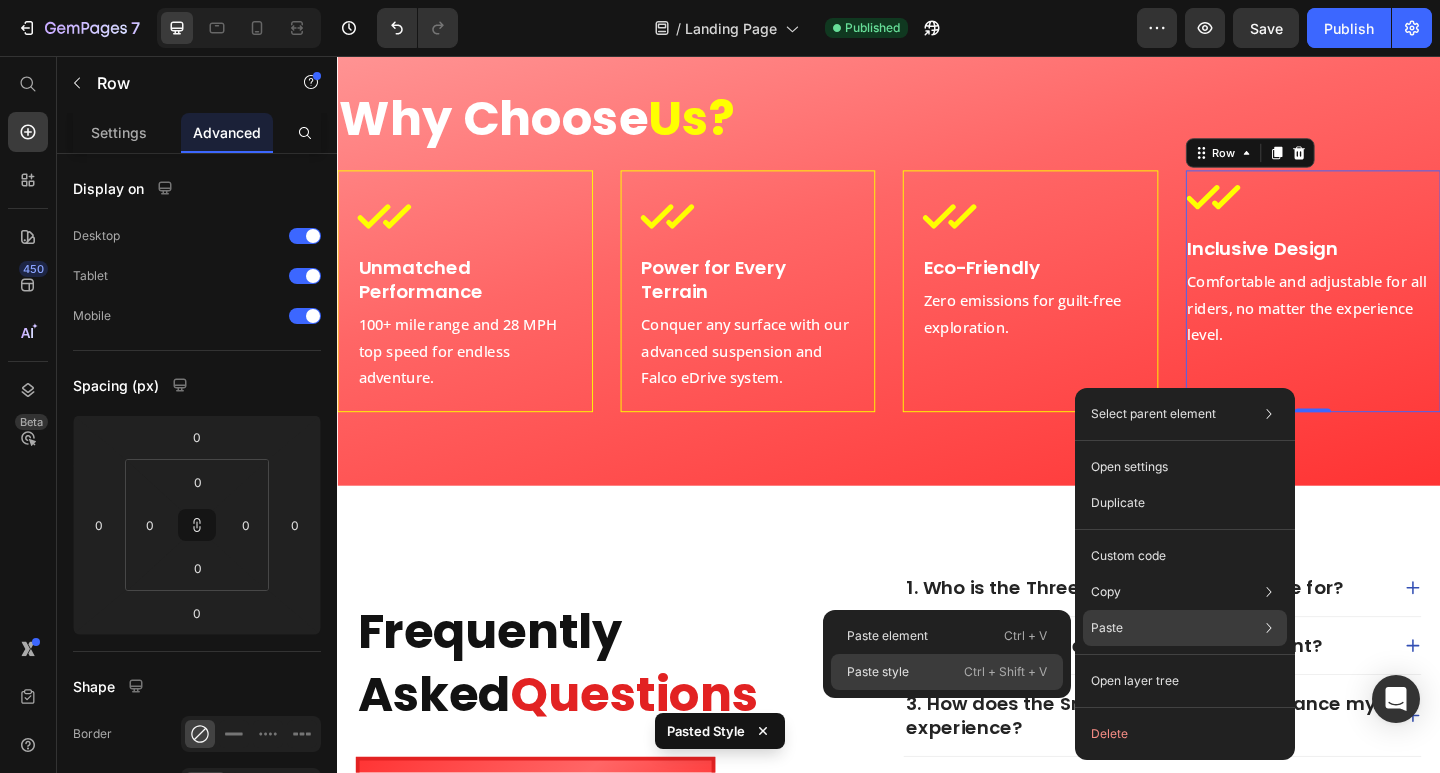 click on "Ctrl + Shift + V" at bounding box center (1005, 672) 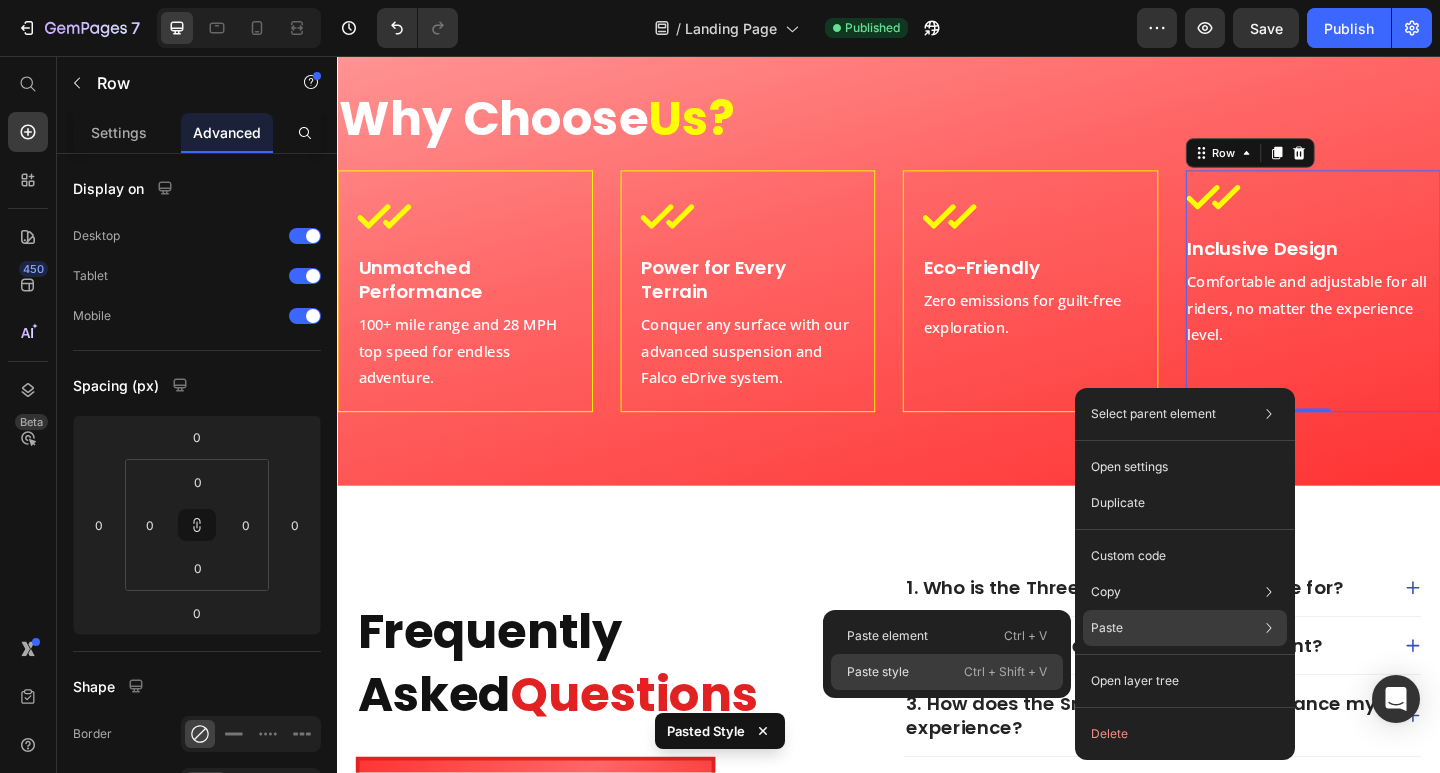 type on "20" 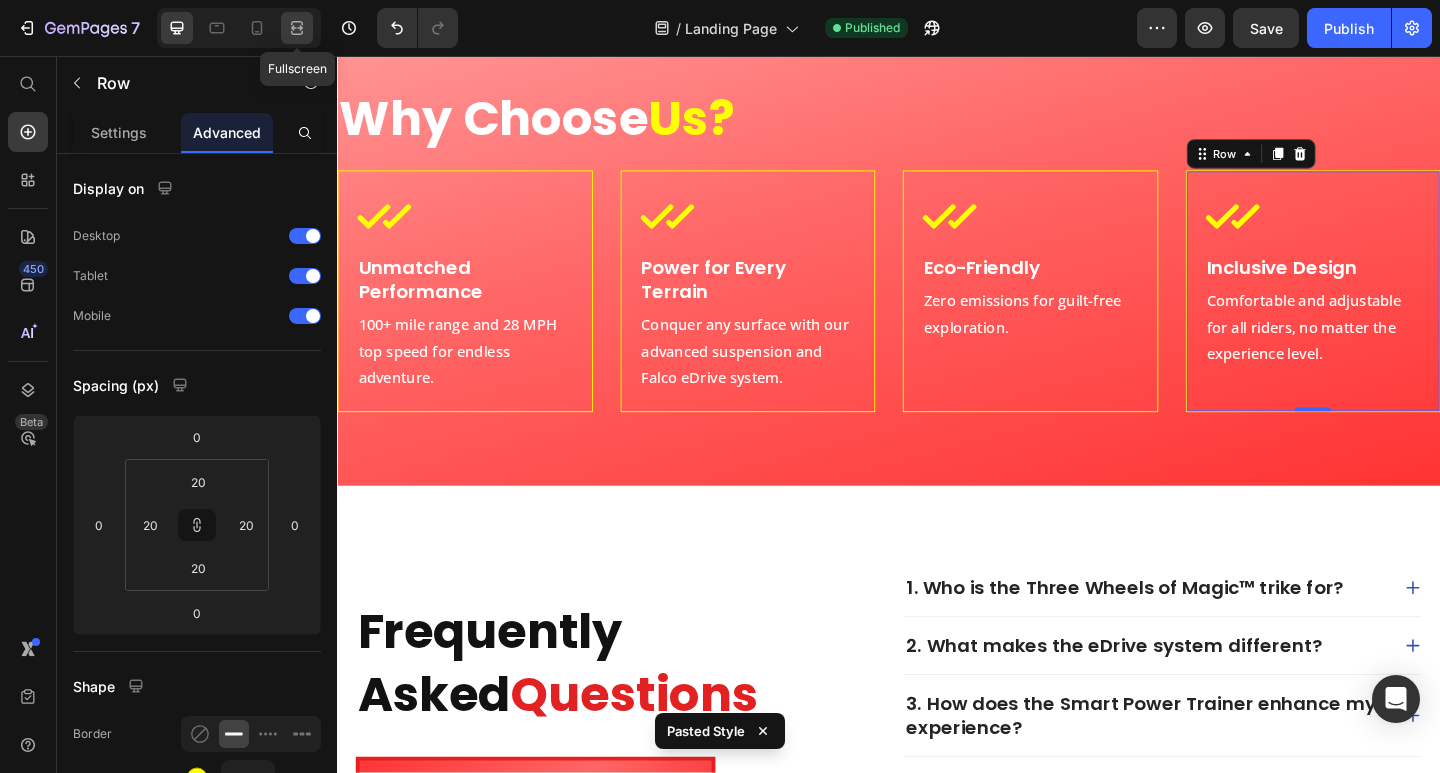 click 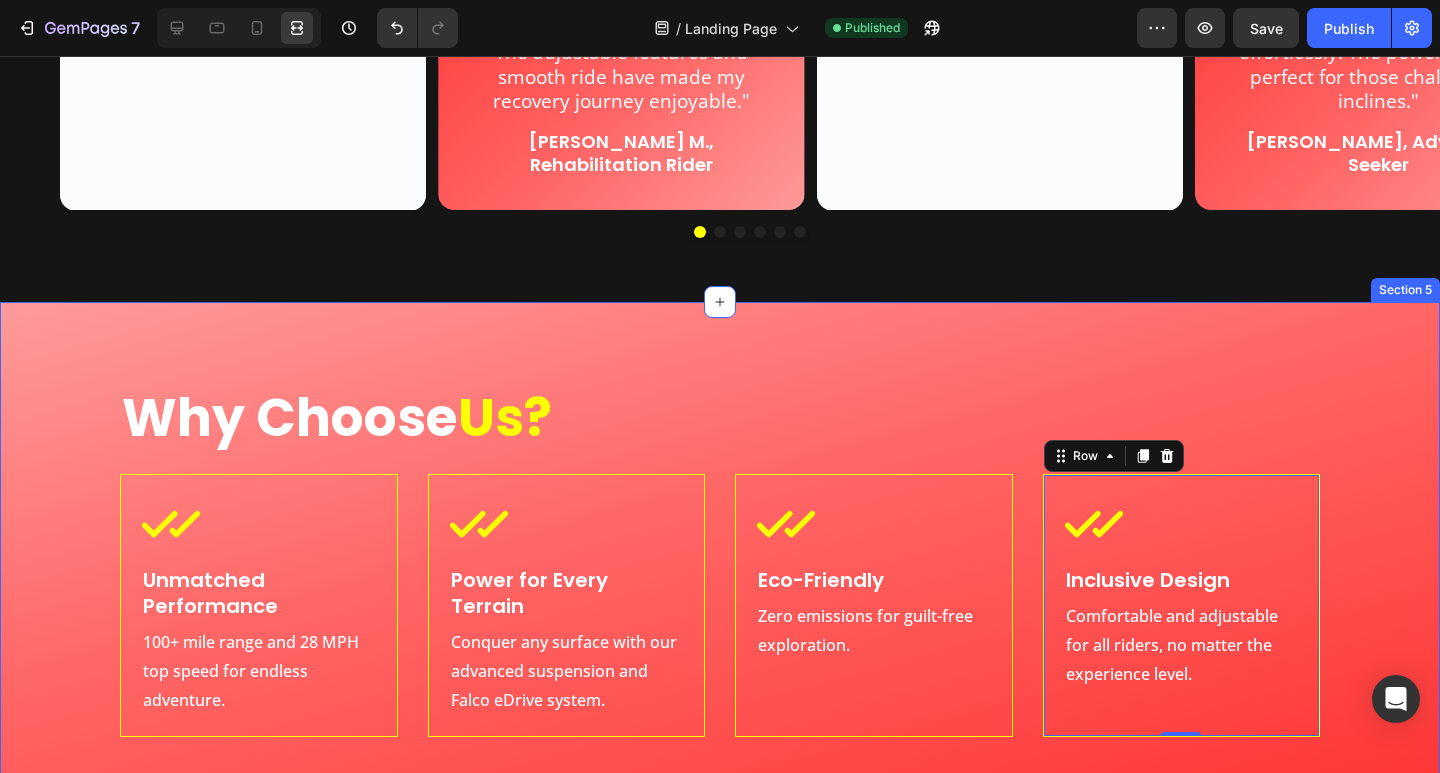 click on "Why Choose  Us?   Heading
Icon Unmatched Performance Heading 100+ mile range and 28 MPH top speed for endless adventure. Text Block Row
Icon Power for Every Terrain Heading Conquer any surface with our advanced suspension and Falco eDrive system. Text Block Row
Icon Eco-Friendly Heading Zero emissions for guilt-free exploration. Text Block Row
Icon Inclusive Design Heading Comfortable and adjustable for all riders, no matter the experience level. Text Block Row   0 Row Row Section 5" at bounding box center (720, 665) 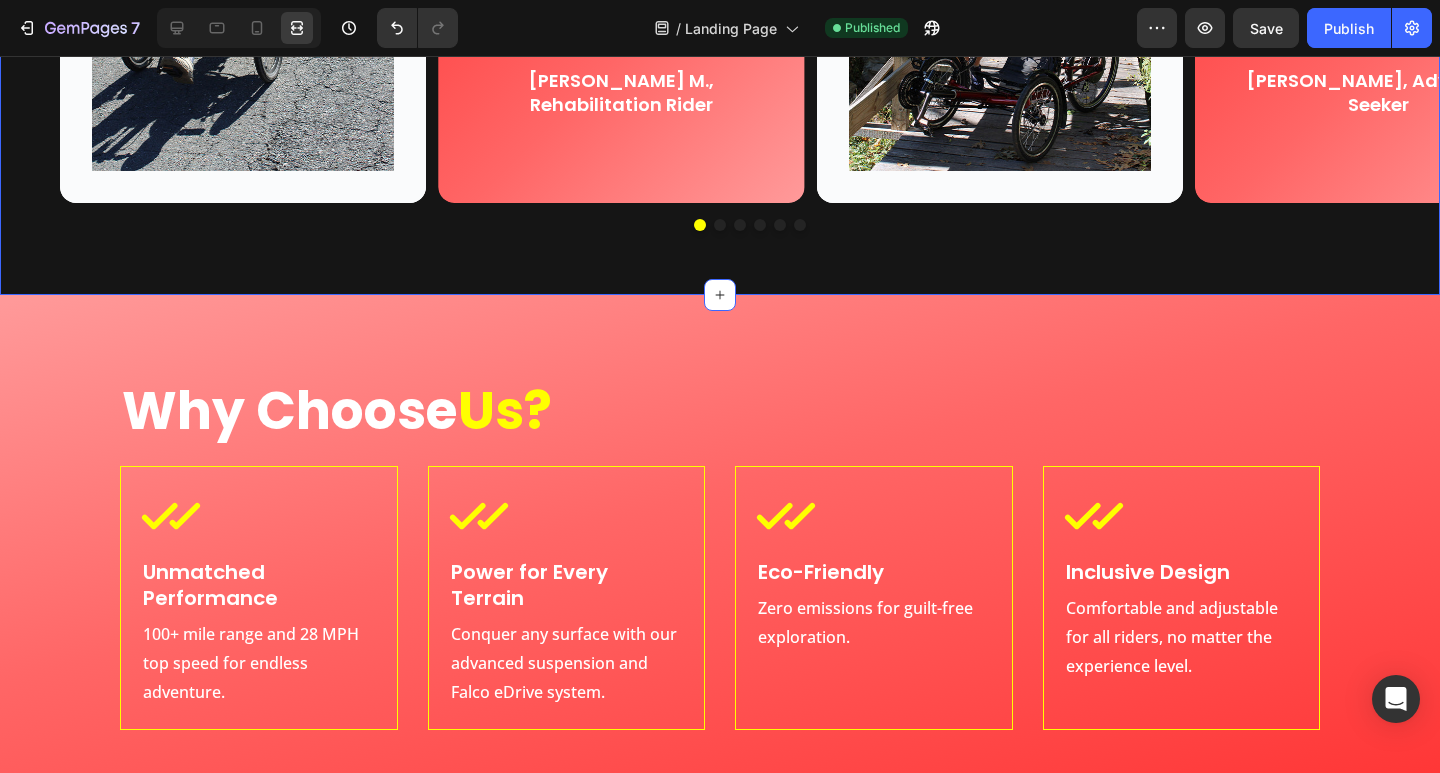 scroll, scrollTop: 2813, scrollLeft: 0, axis: vertical 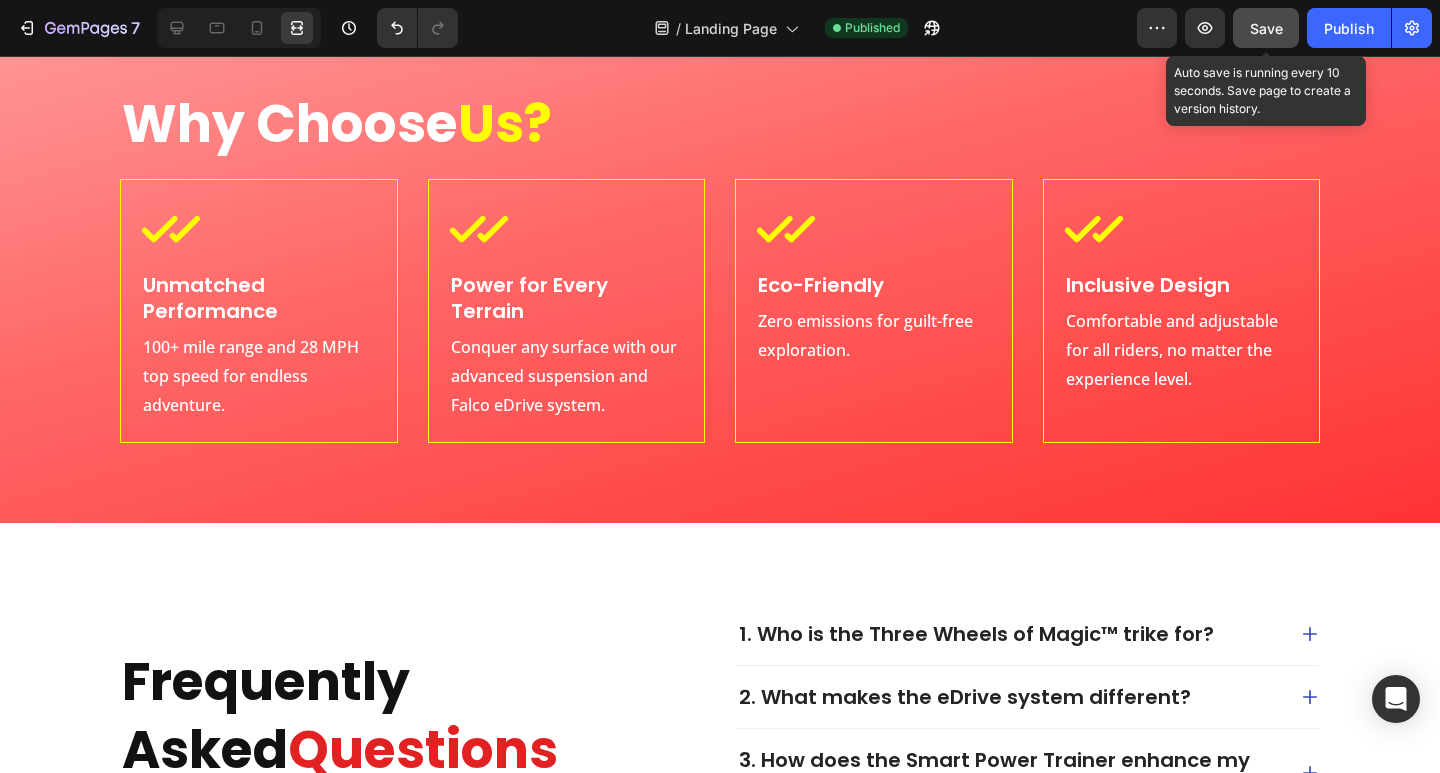 click on "Save" 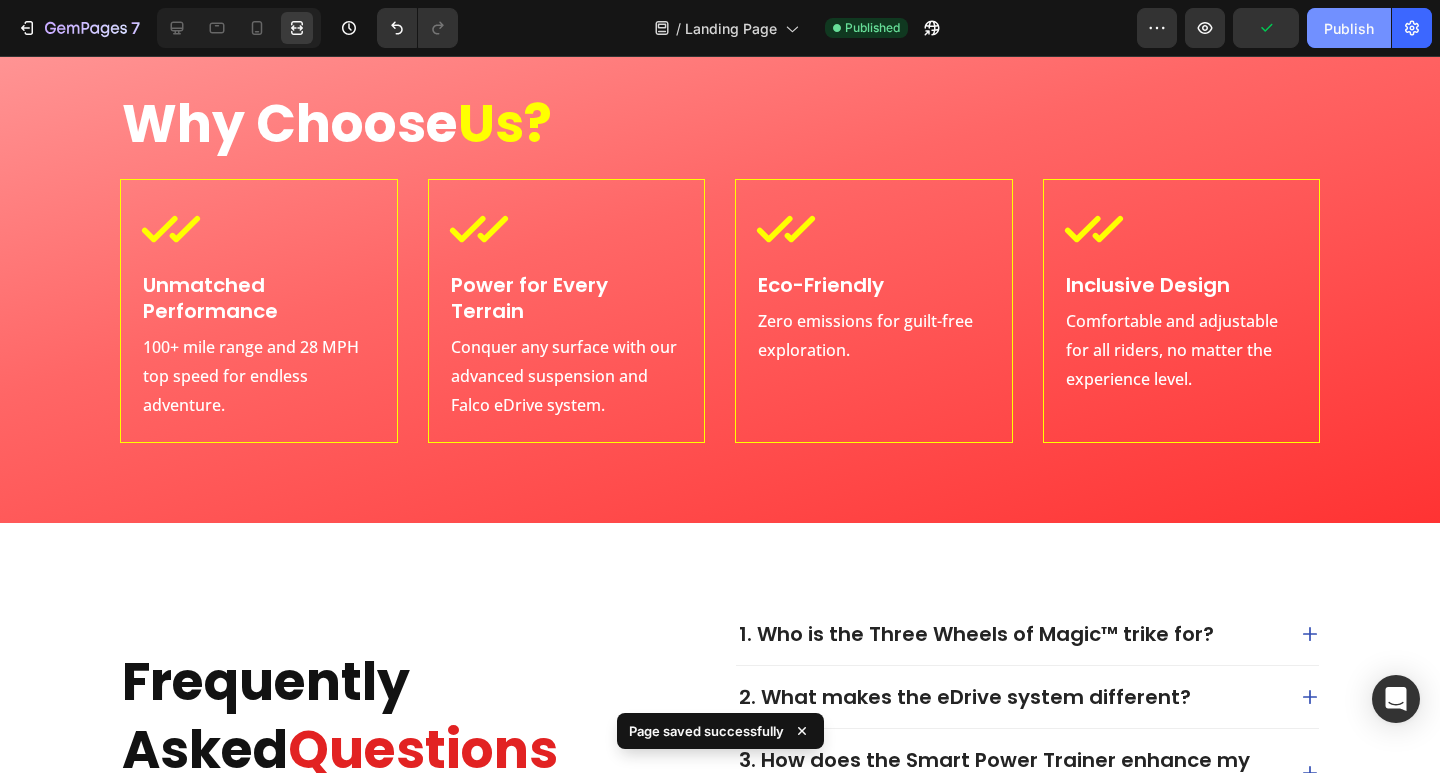 click on "Publish" at bounding box center (1349, 28) 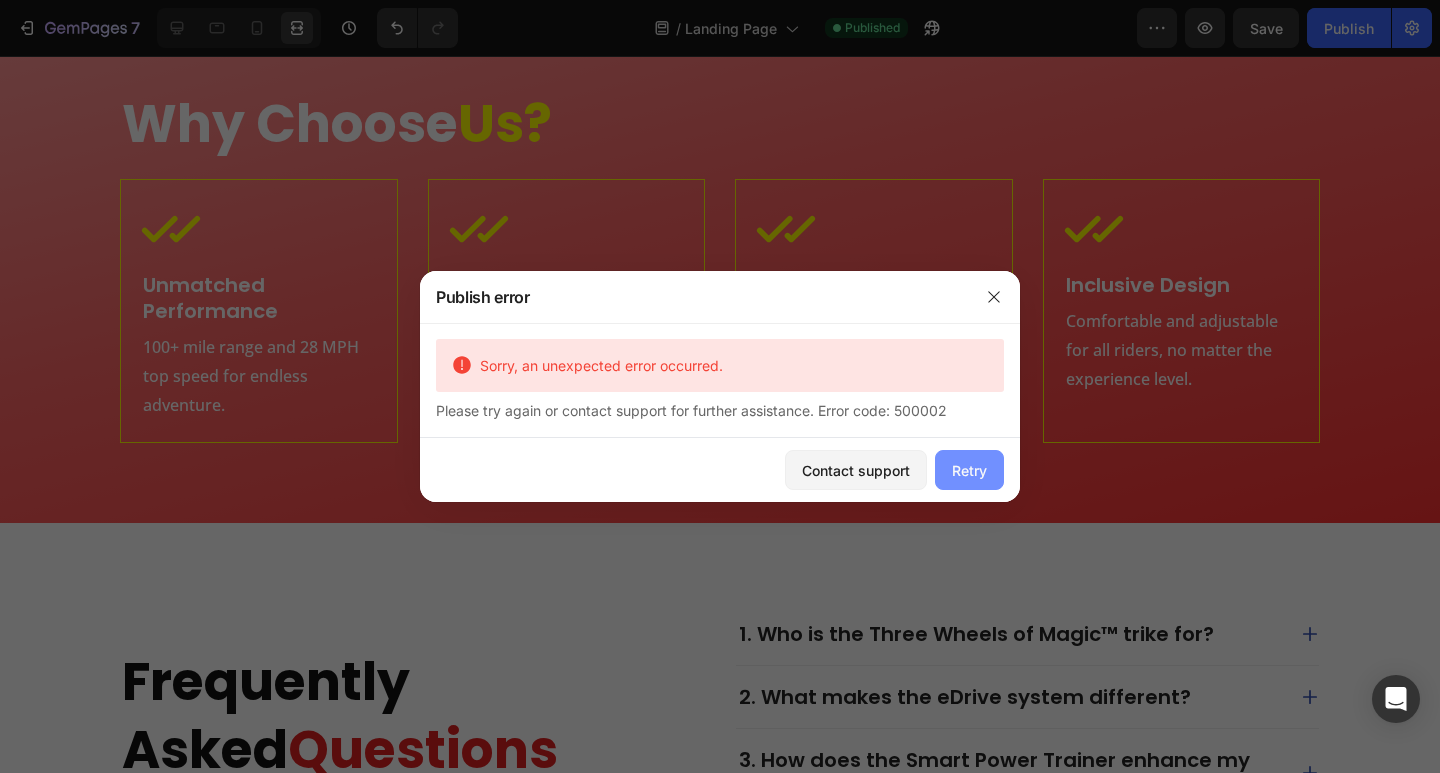 click on "Retry" at bounding box center (969, 470) 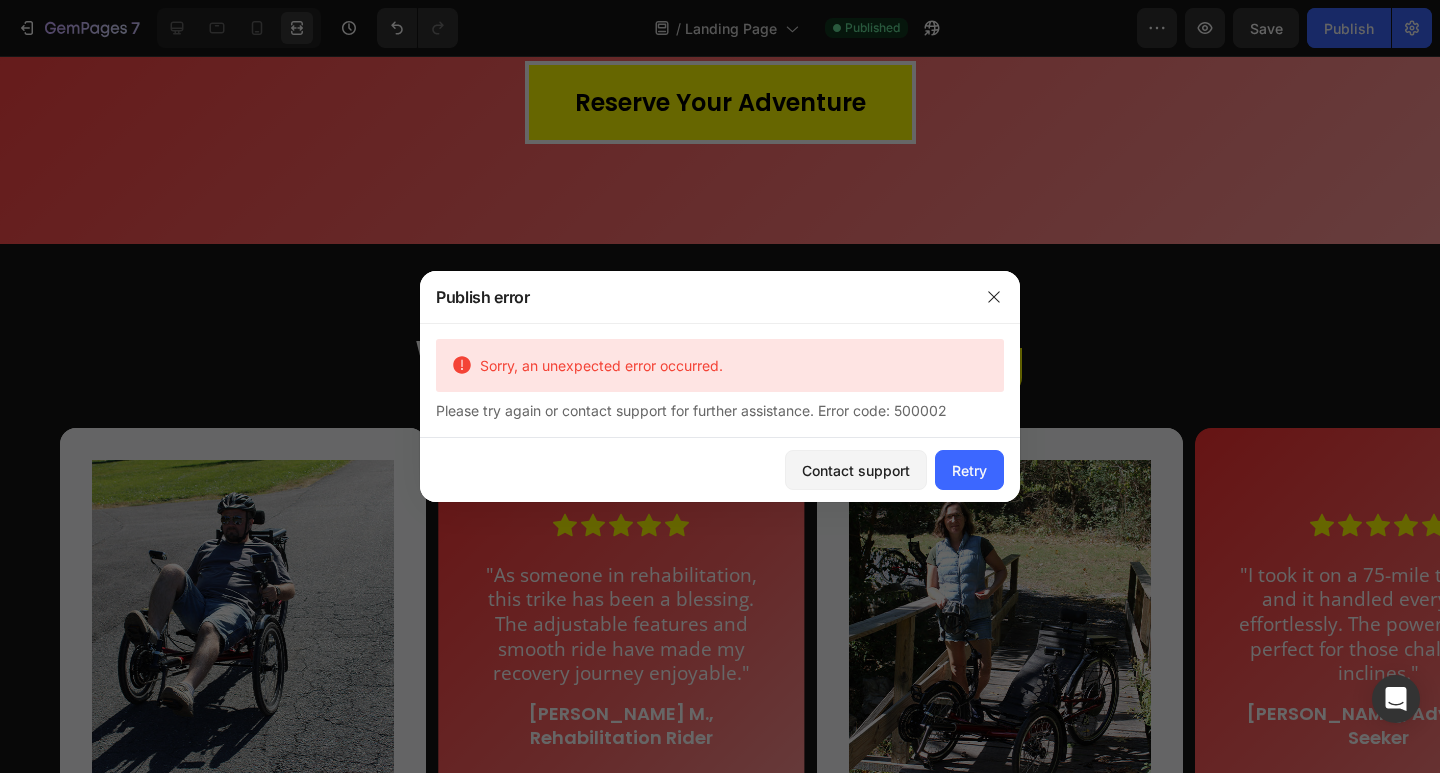 scroll, scrollTop: 1313, scrollLeft: 0, axis: vertical 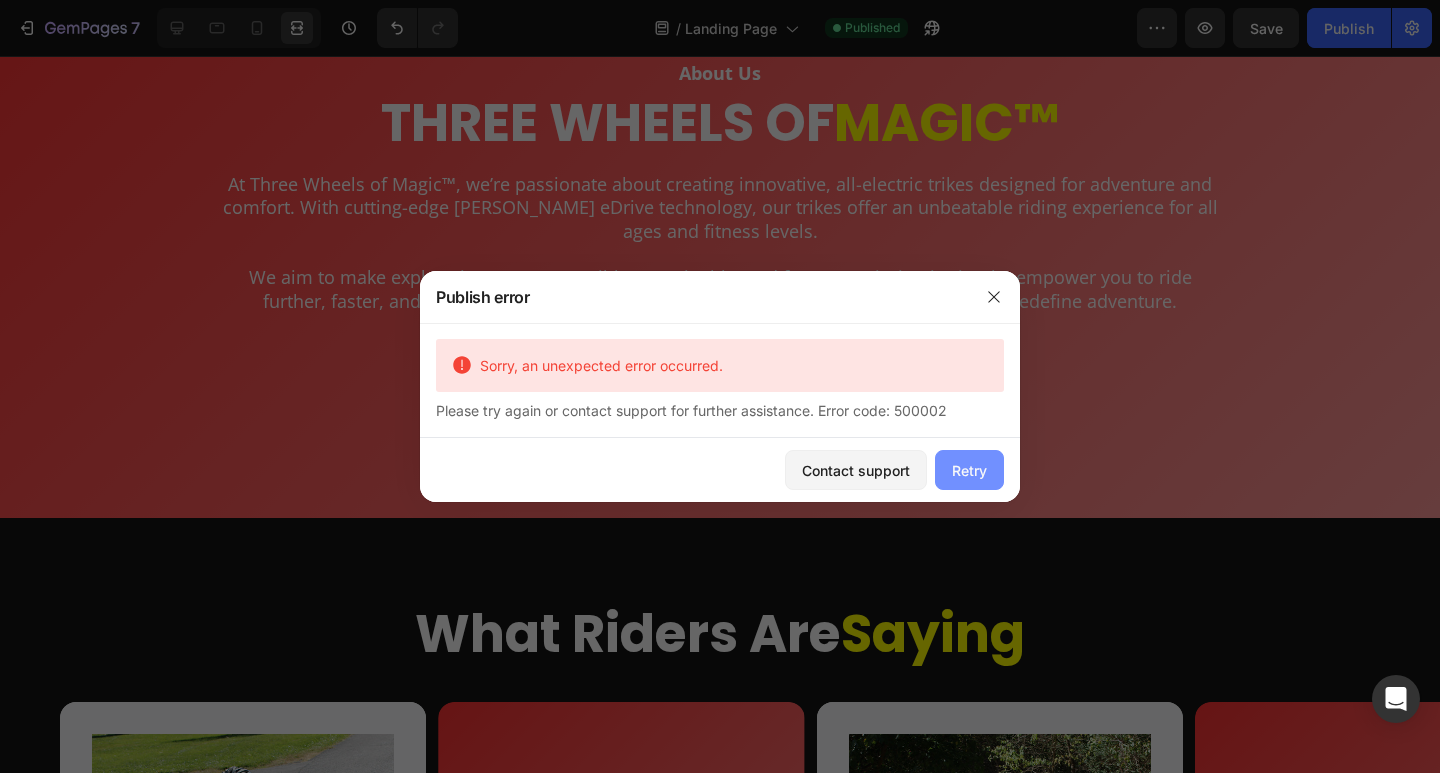 drag, startPoint x: 972, startPoint y: 454, endPoint x: 1008, endPoint y: 254, distance: 203.21417 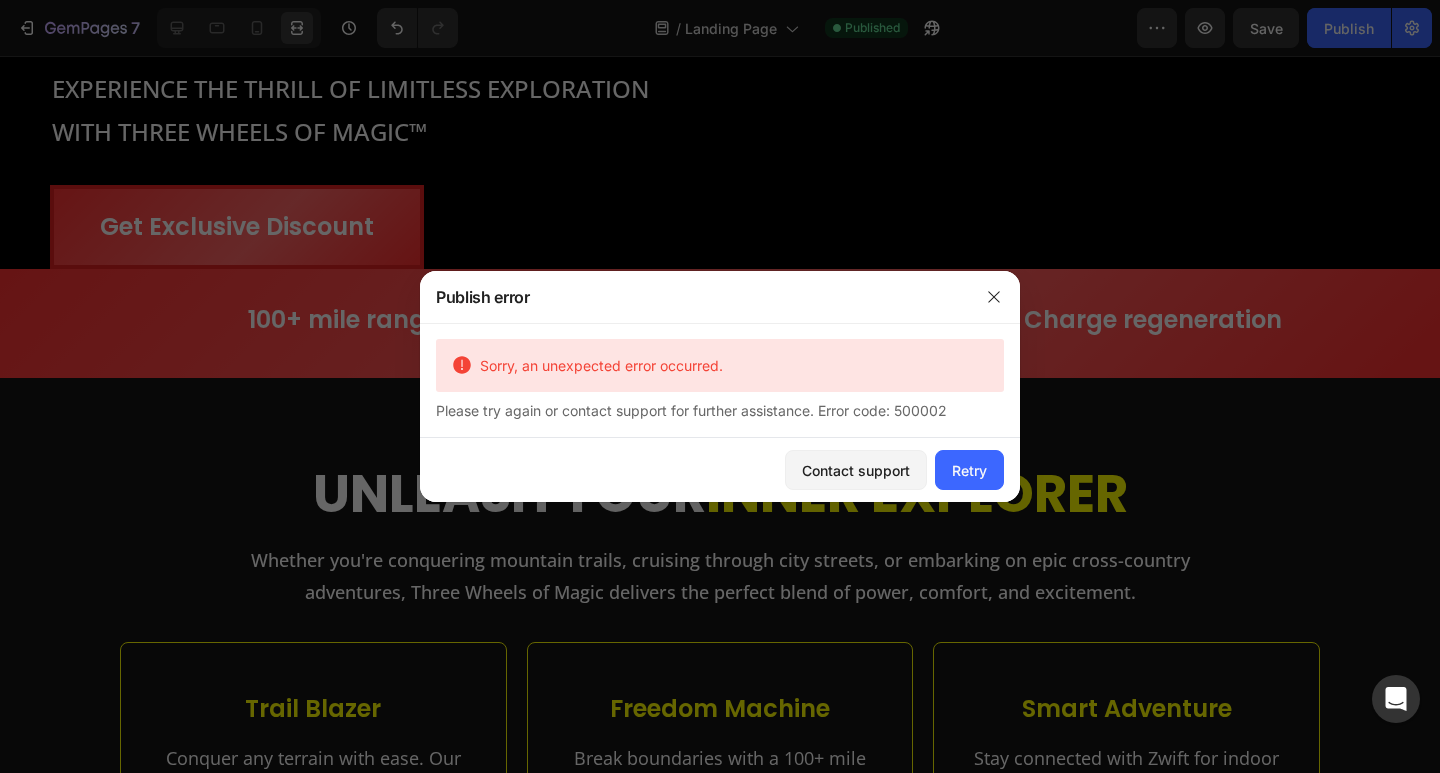 scroll, scrollTop: 13, scrollLeft: 0, axis: vertical 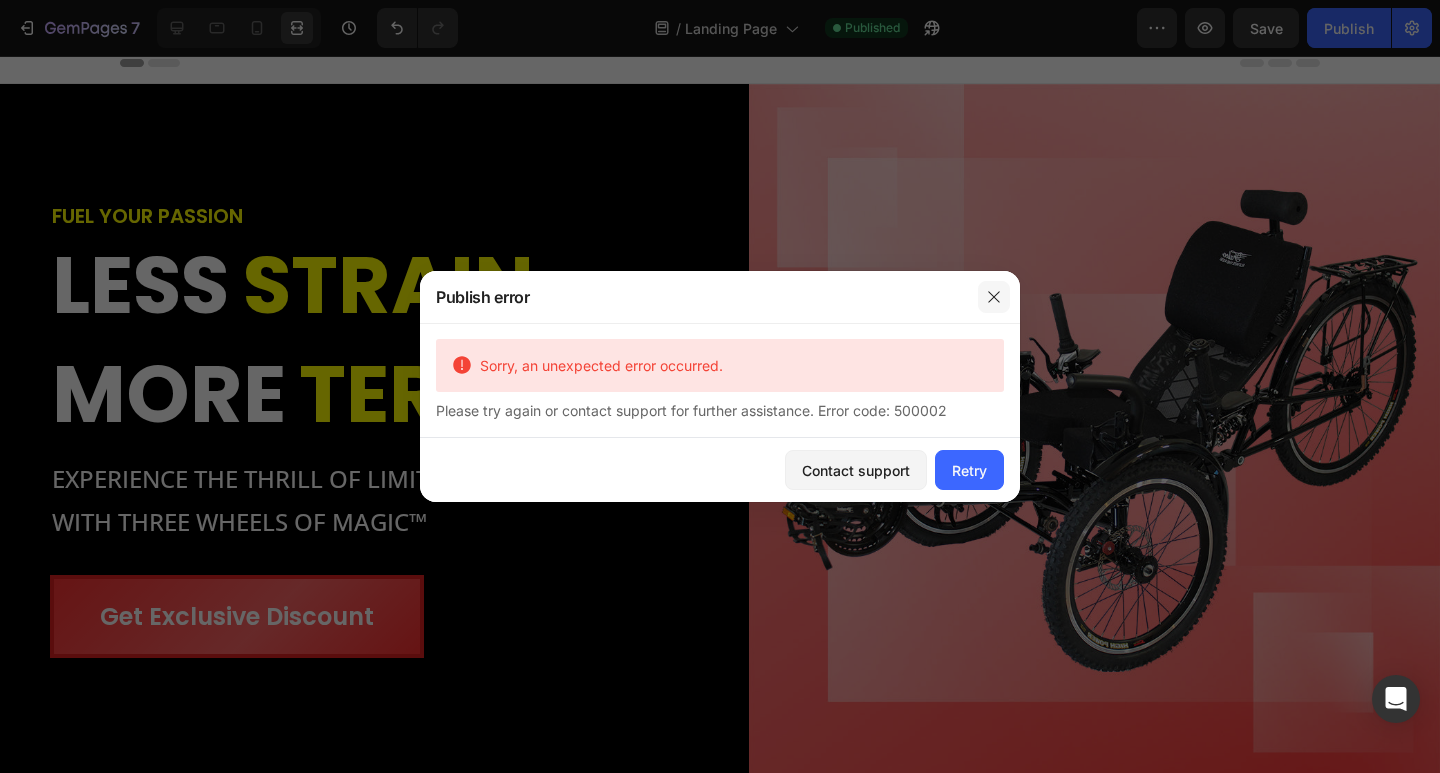click 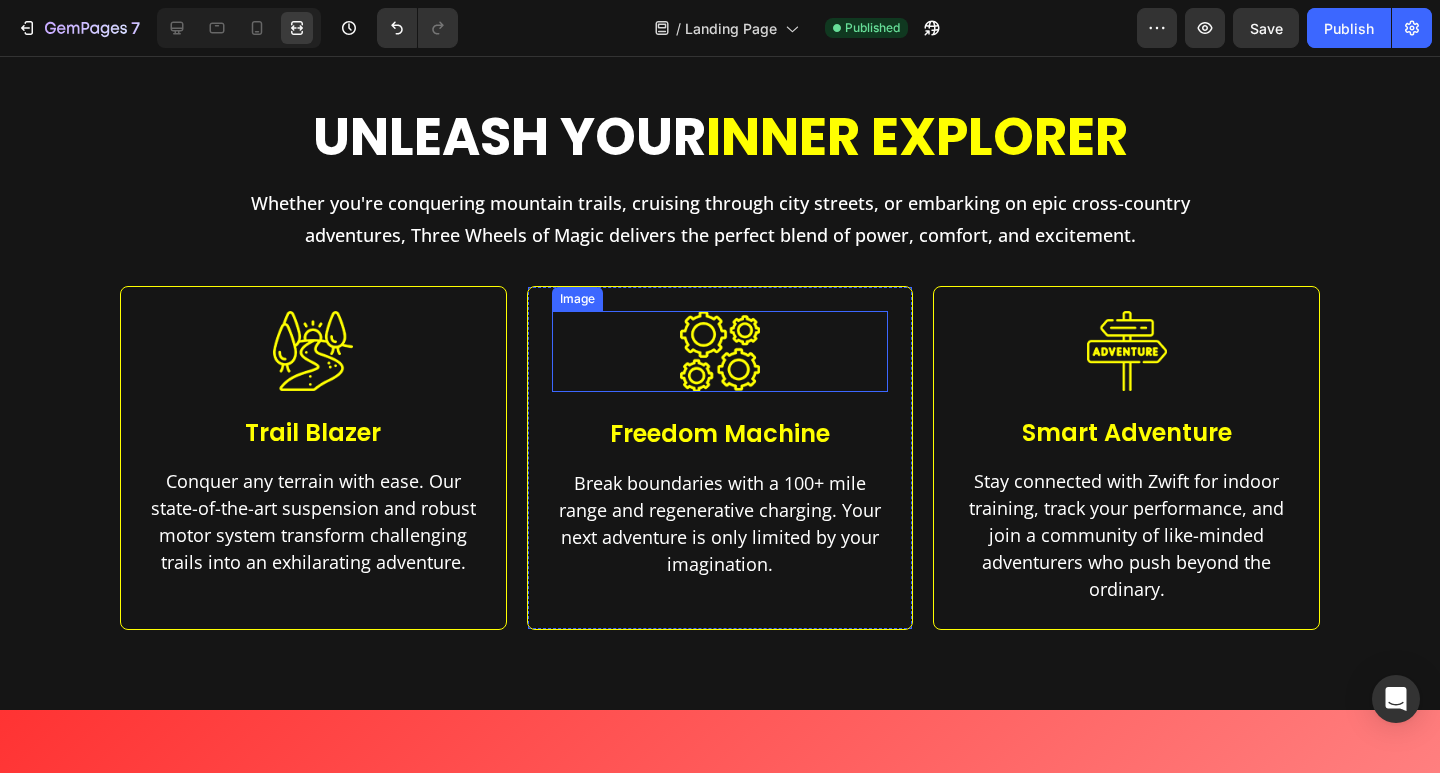 scroll, scrollTop: 900, scrollLeft: 0, axis: vertical 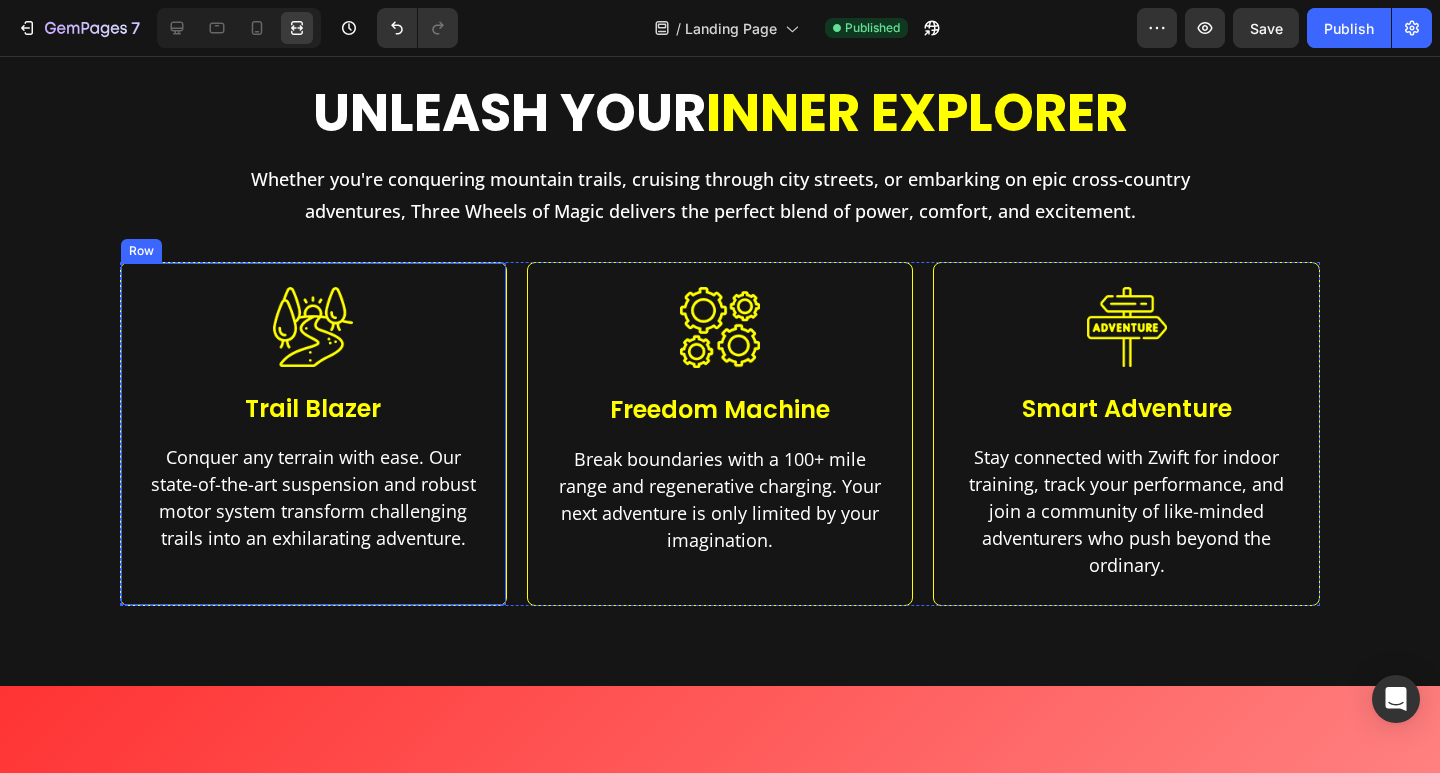 click on "Image Trail Blazer Text Block Conquer any terrain with ease. Our state-of-the-art suspension and robust motor system transform challenging trails into an exhilarating adventure. Text block Row" at bounding box center [313, 434] 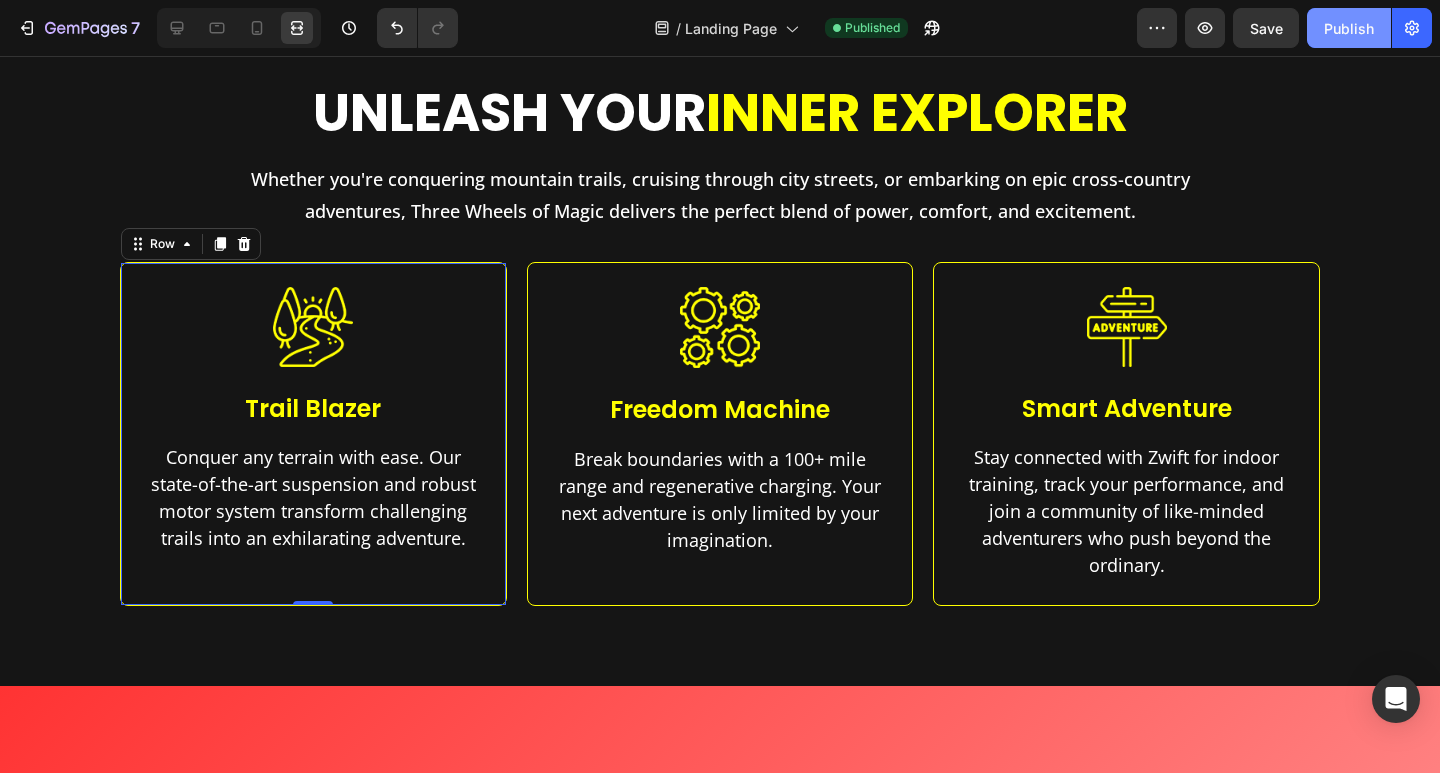 click on "Publish" 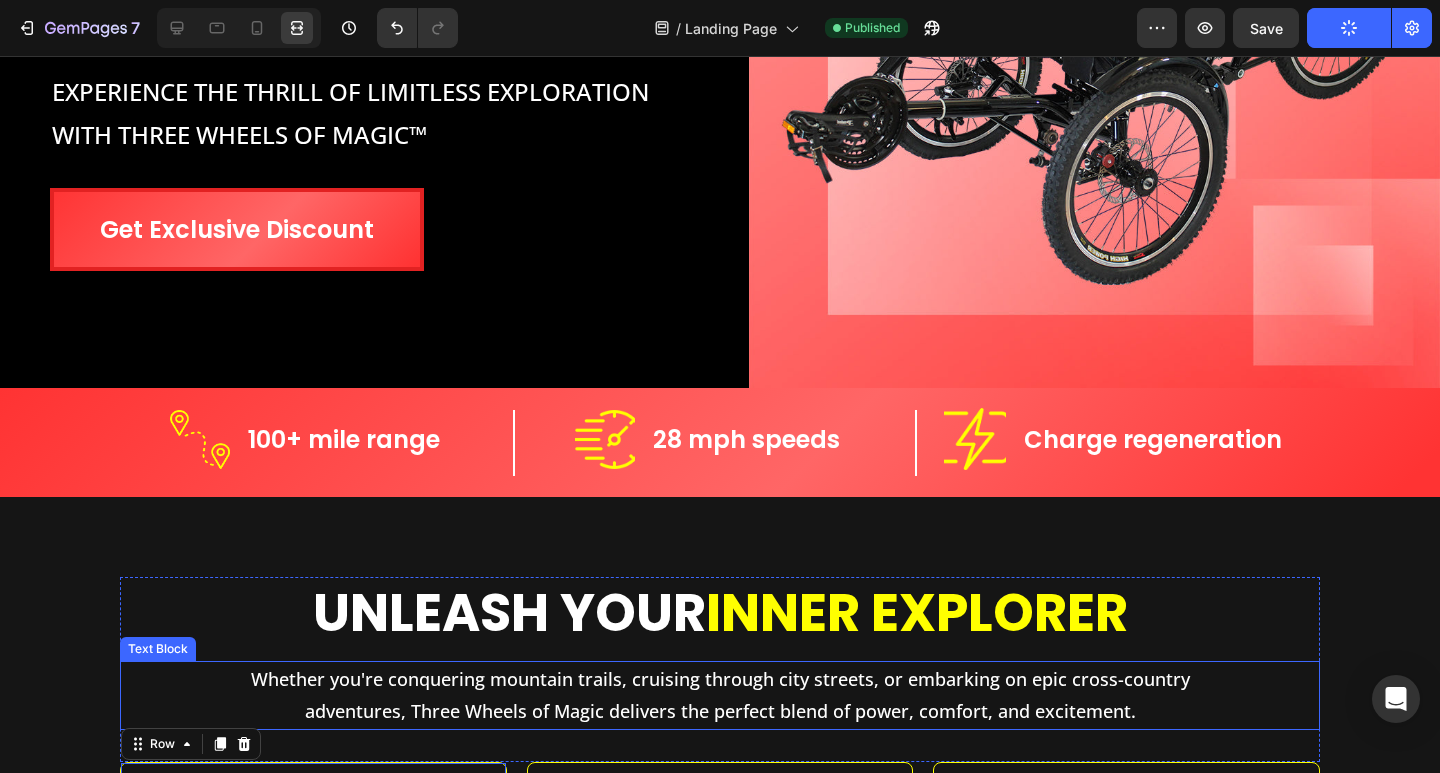scroll, scrollTop: 0, scrollLeft: 0, axis: both 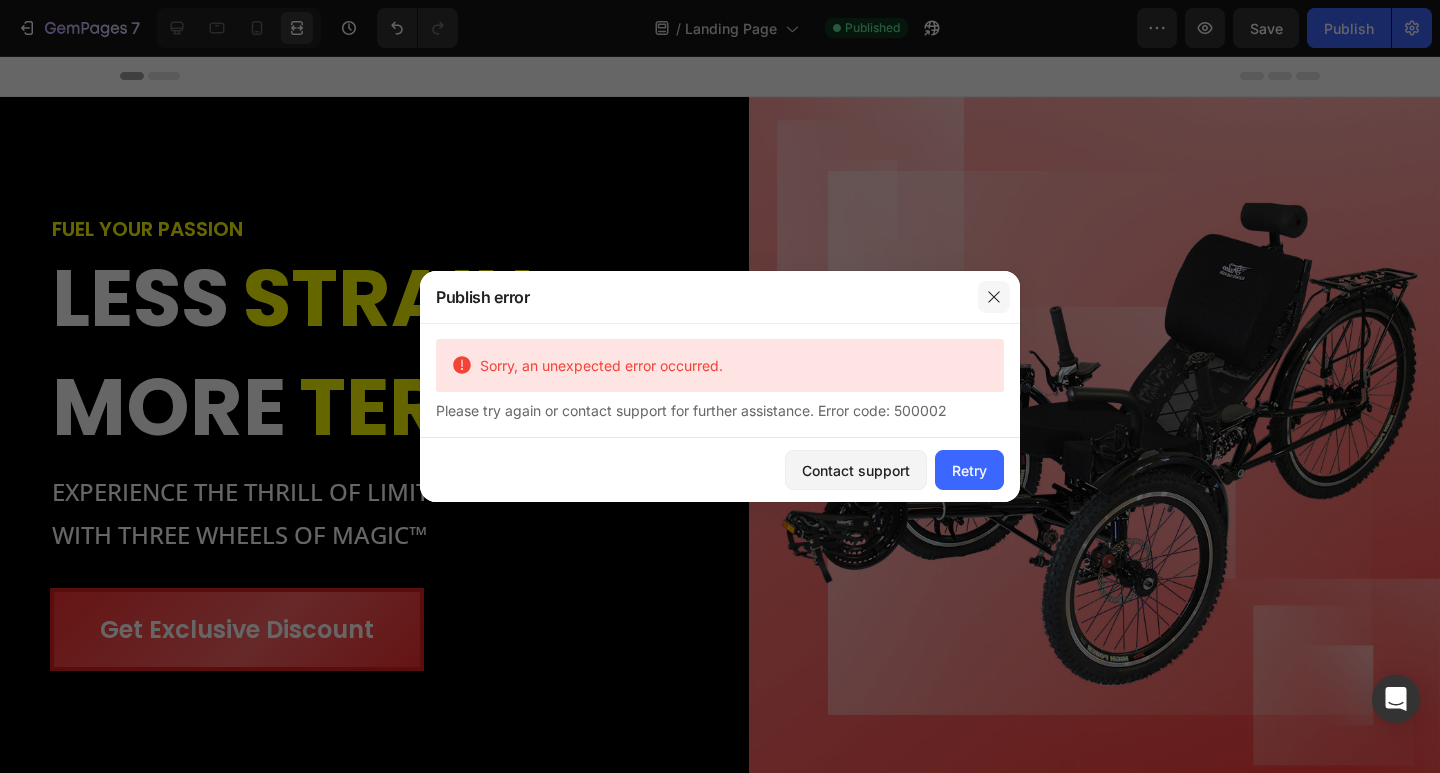 click 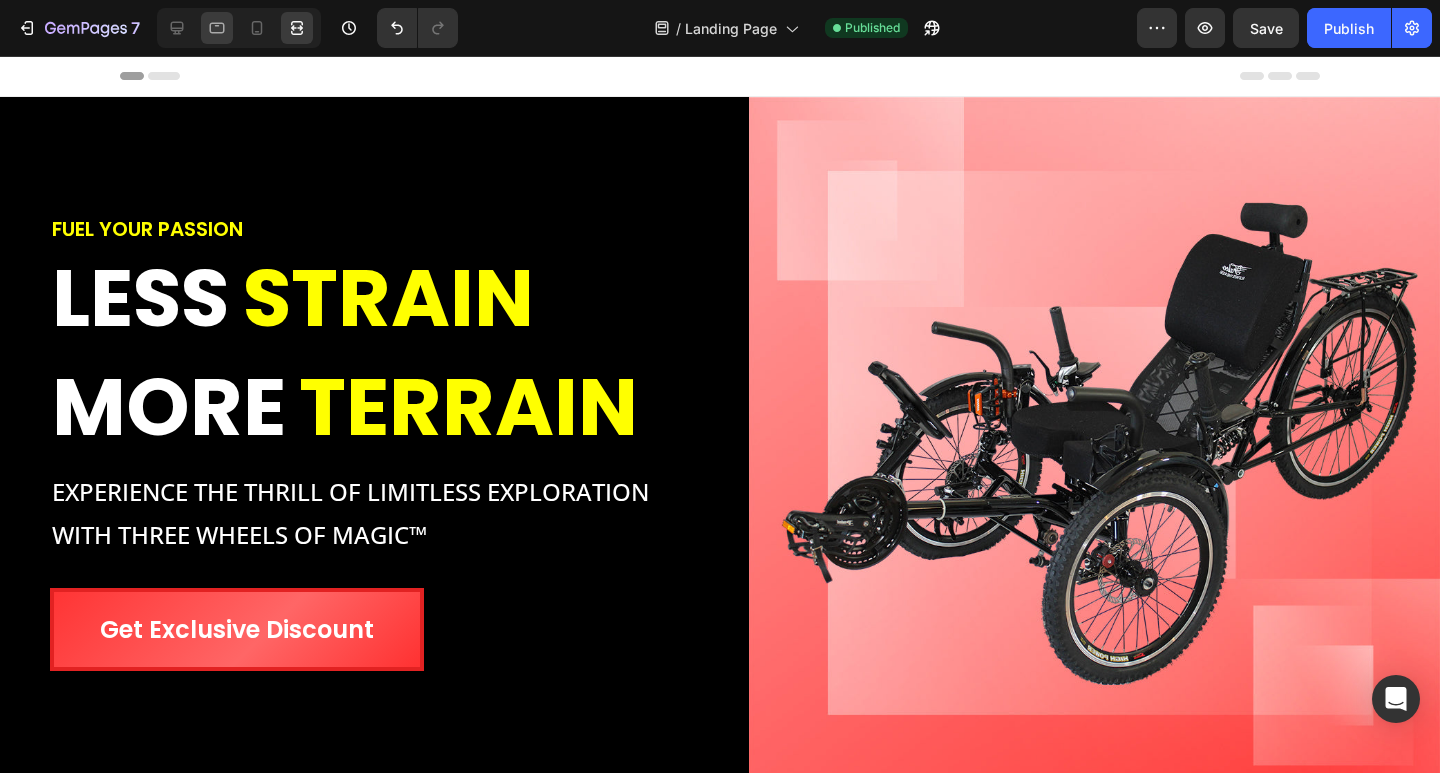 click 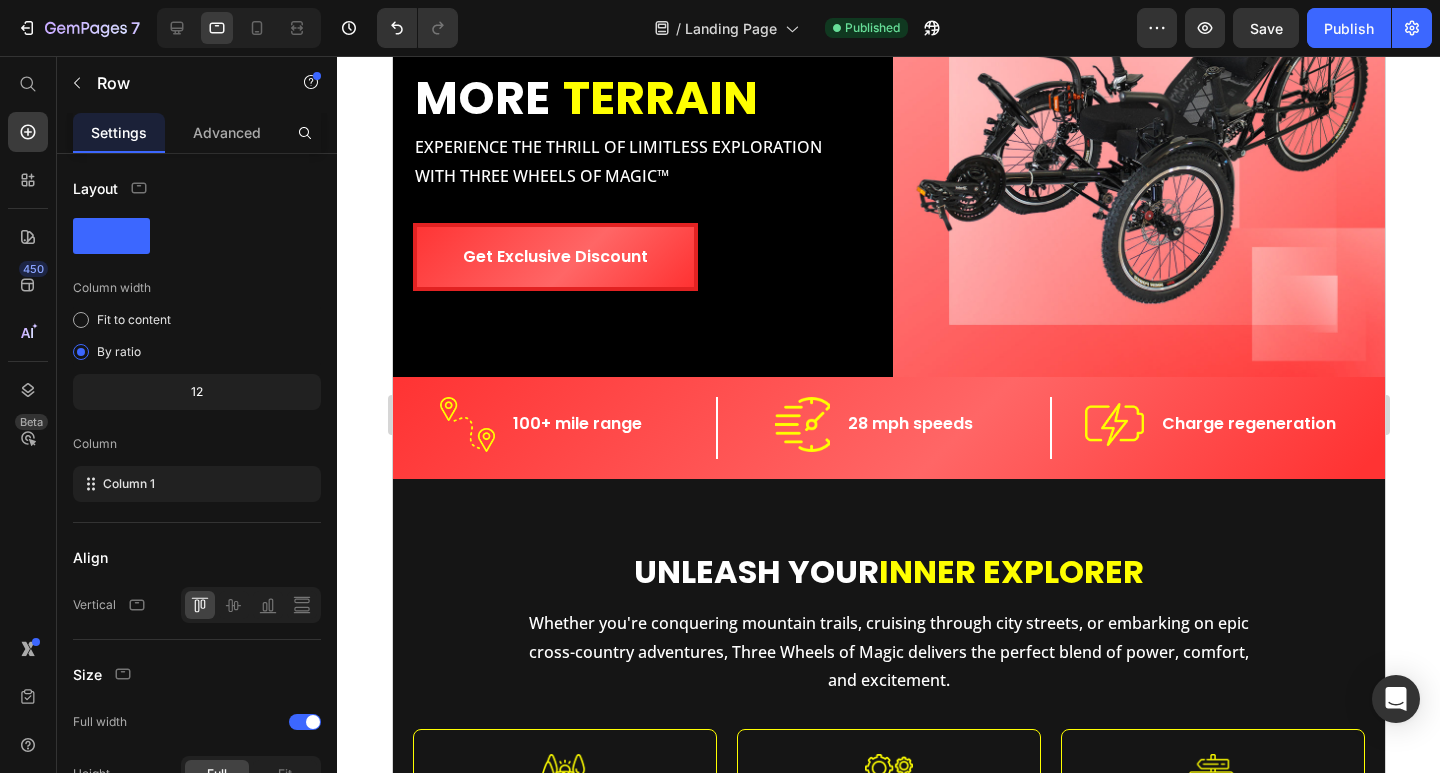 scroll, scrollTop: 0, scrollLeft: 0, axis: both 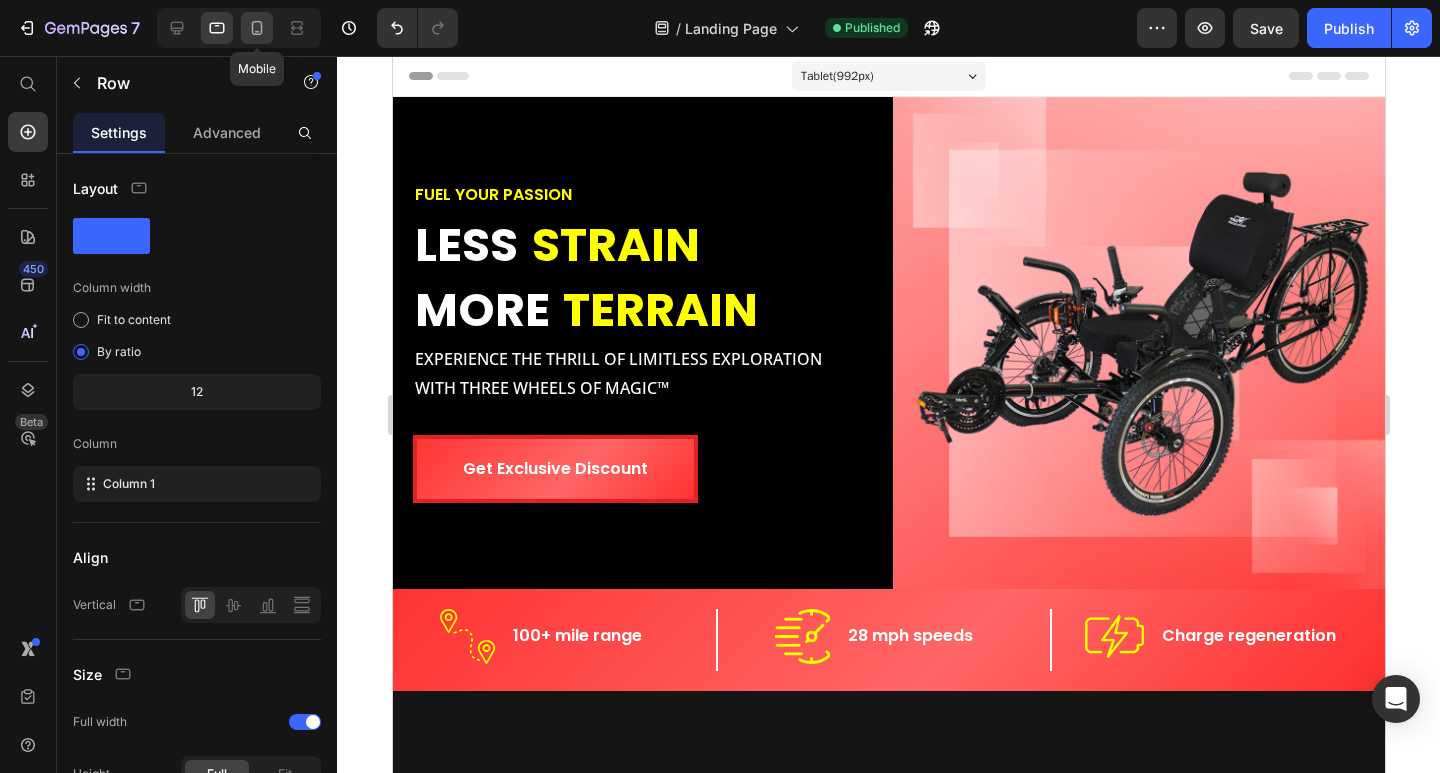 click 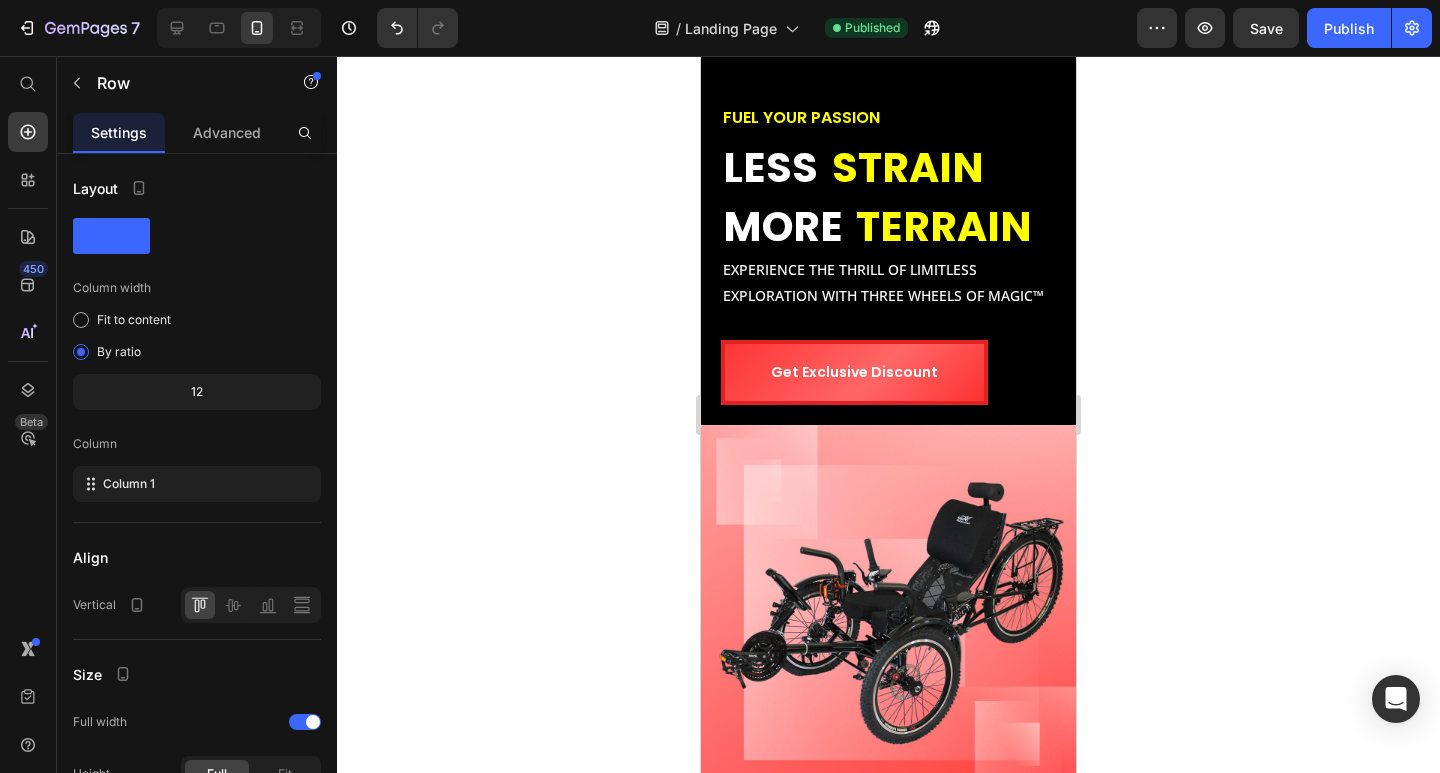 scroll, scrollTop: 0, scrollLeft: 0, axis: both 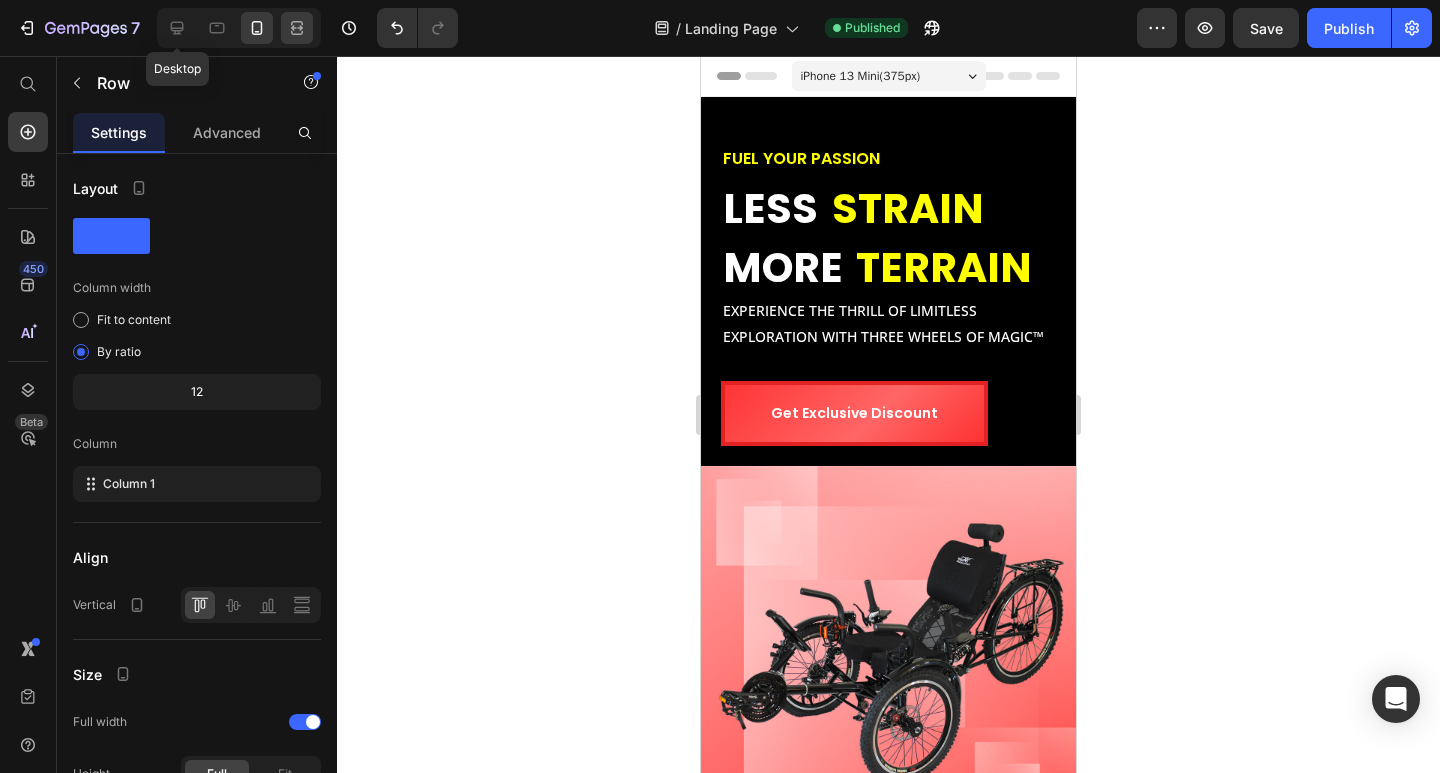 click 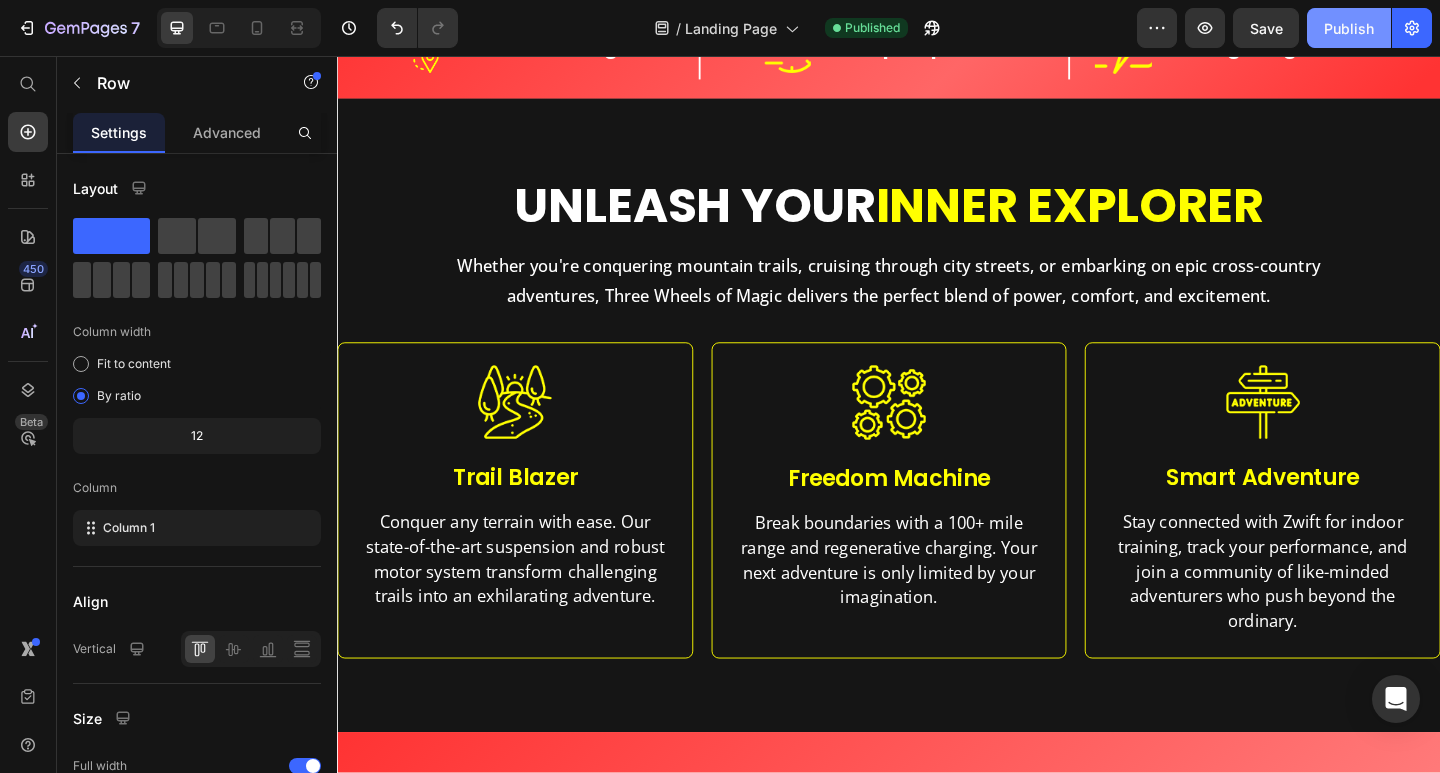 scroll, scrollTop: 950, scrollLeft: 0, axis: vertical 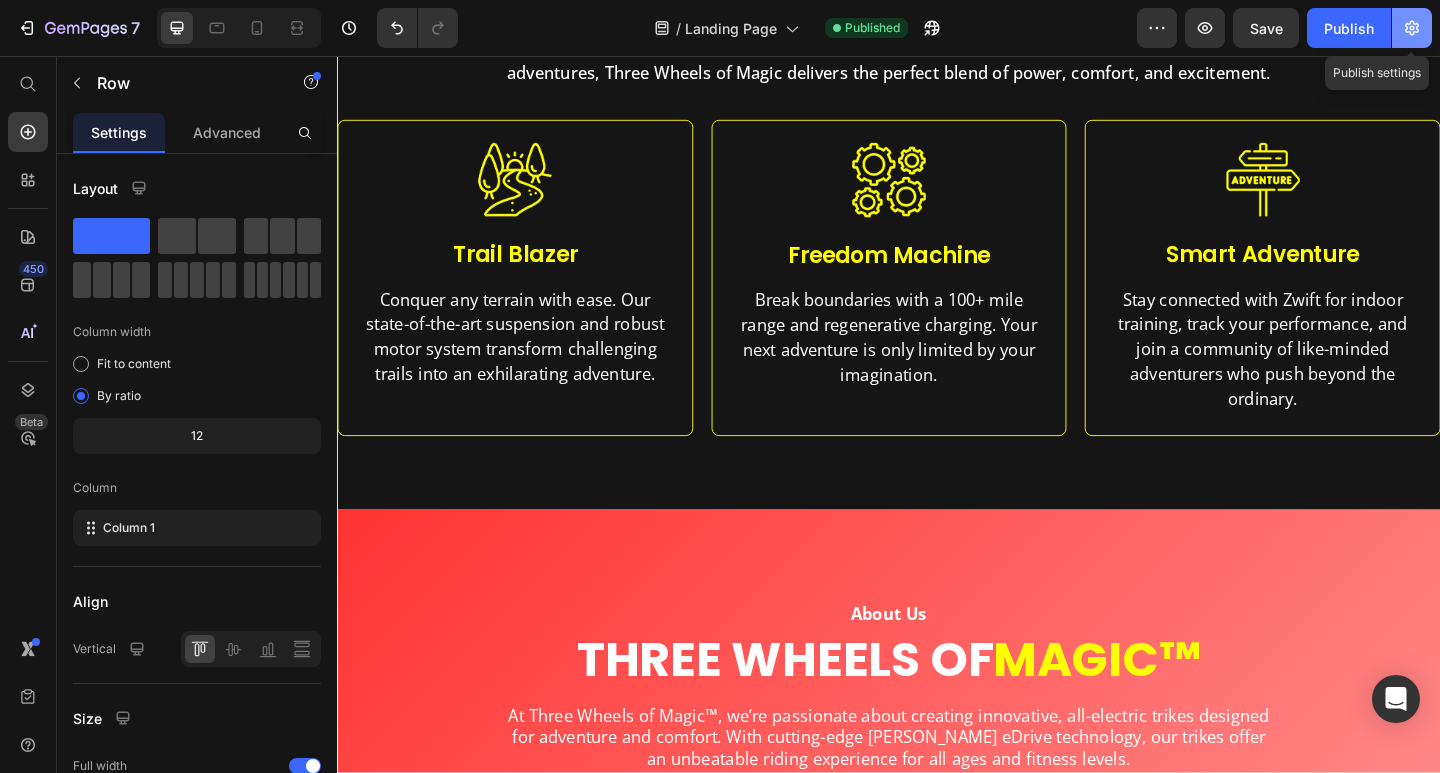 click 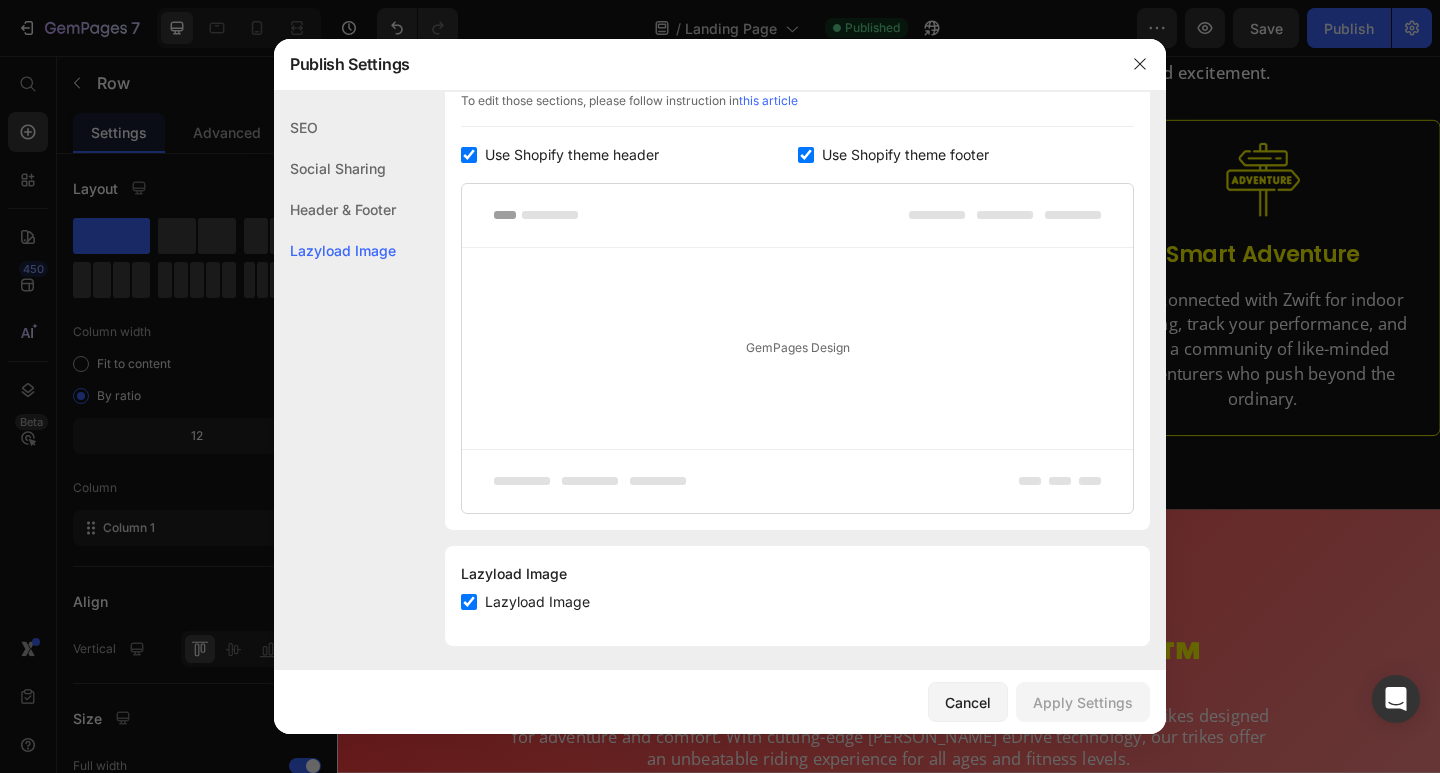 scroll, scrollTop: 1007, scrollLeft: 0, axis: vertical 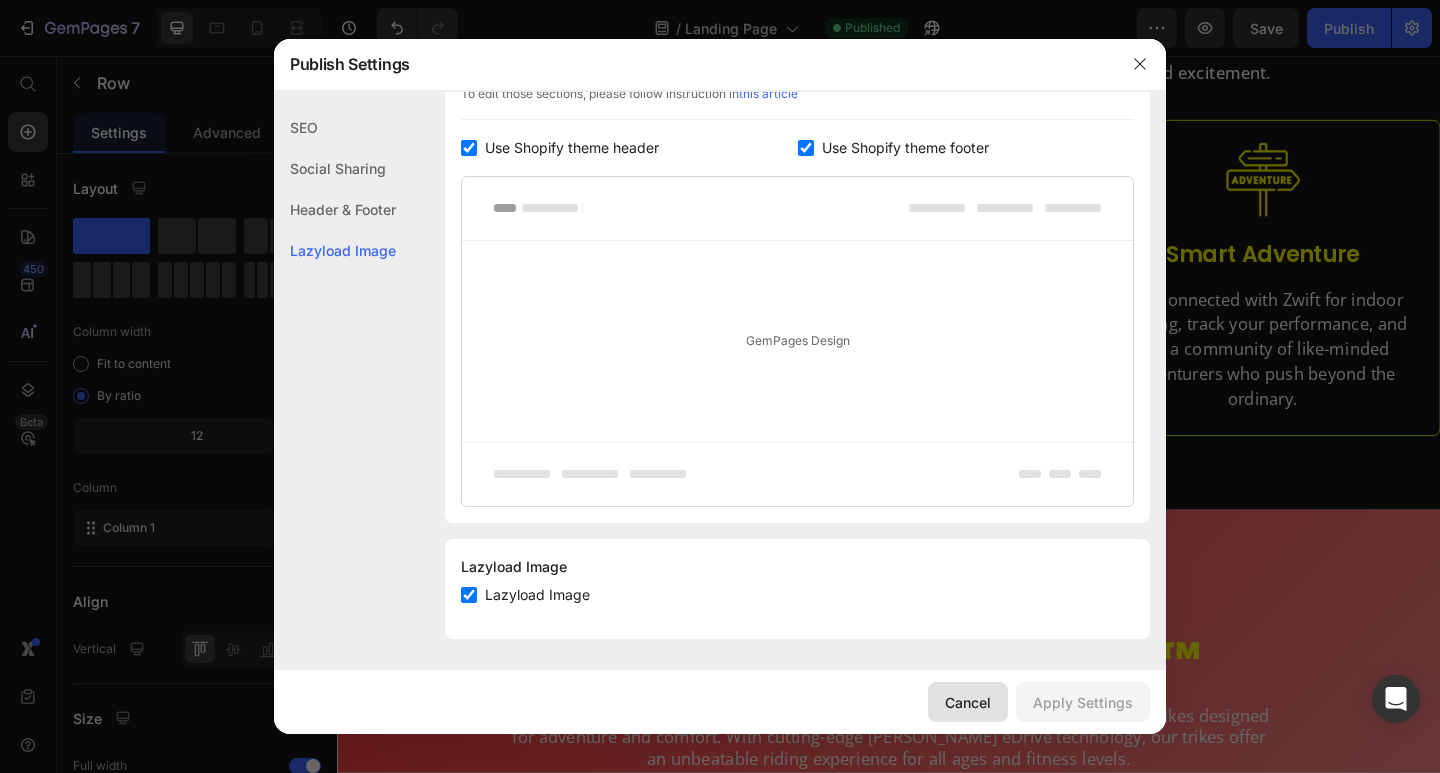 drag, startPoint x: 958, startPoint y: 696, endPoint x: 695, endPoint y: 609, distance: 277.01624 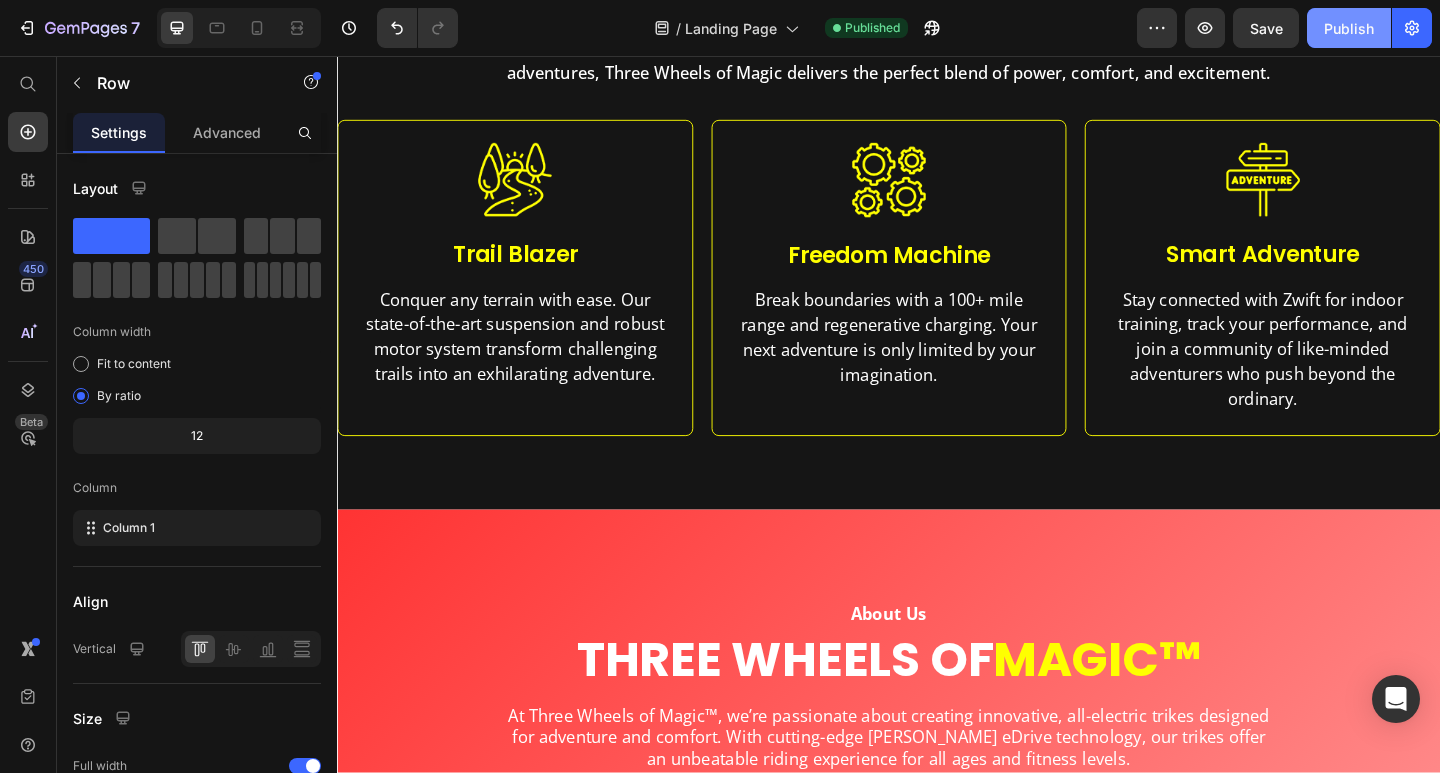 click on "Publish" 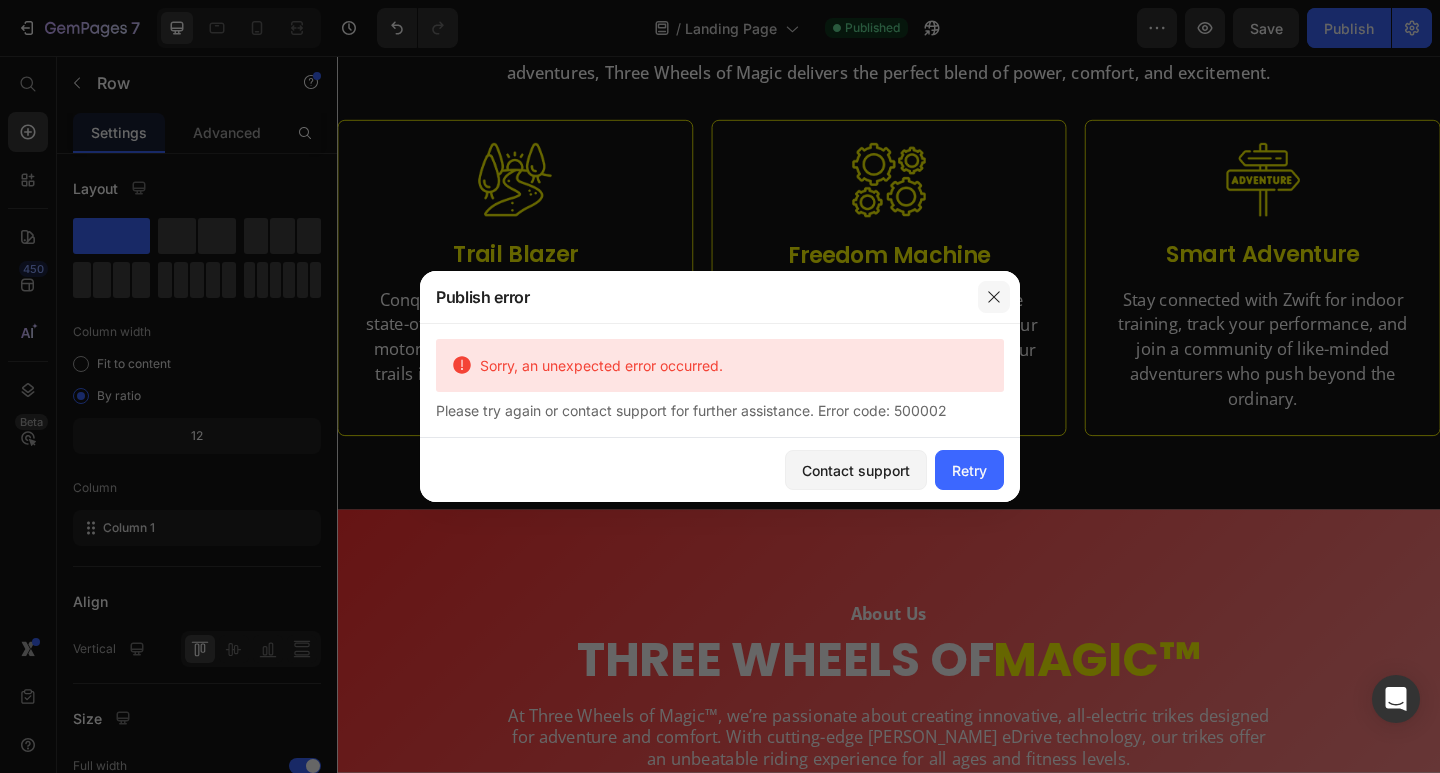 click at bounding box center [994, 297] 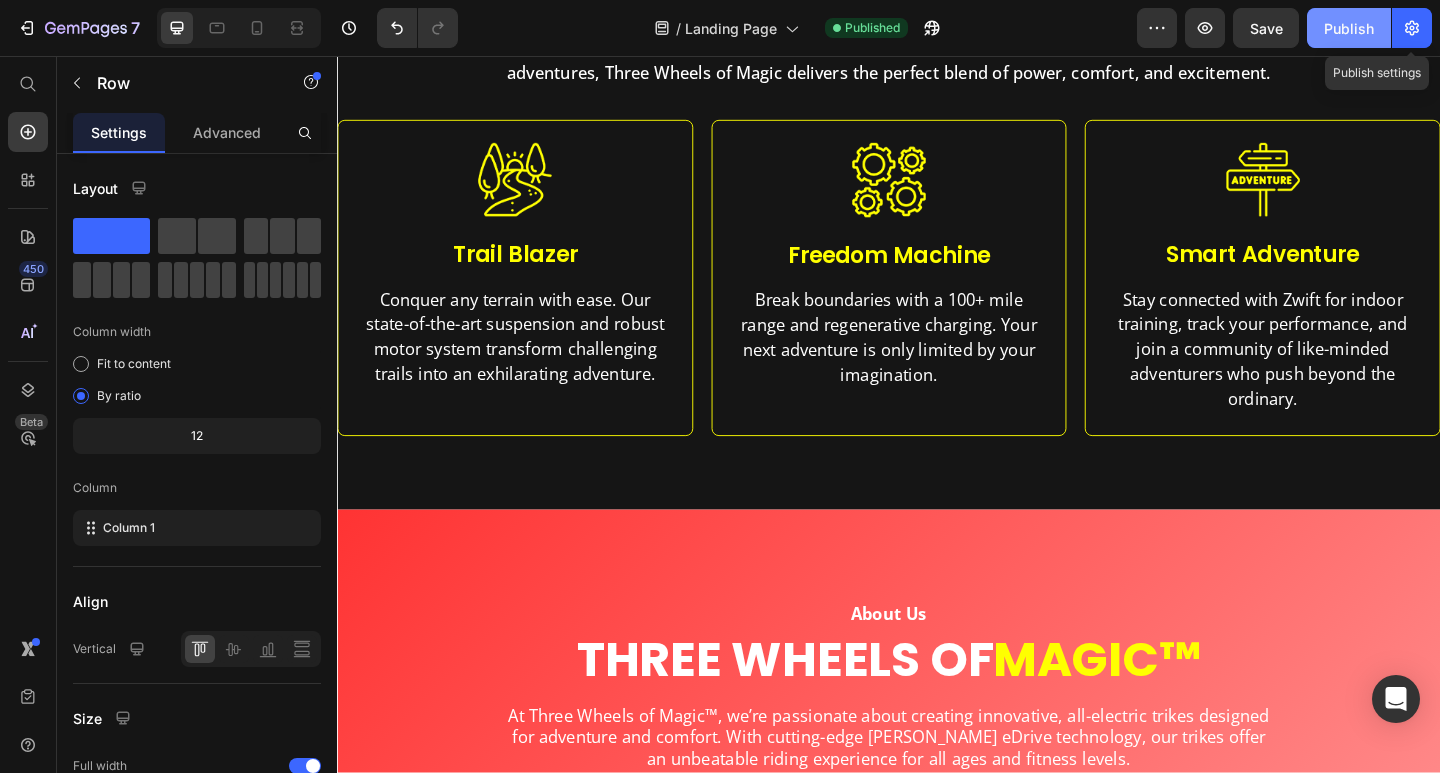 click on "Preview  Save   Publish  Publish settings" at bounding box center (1284, 28) 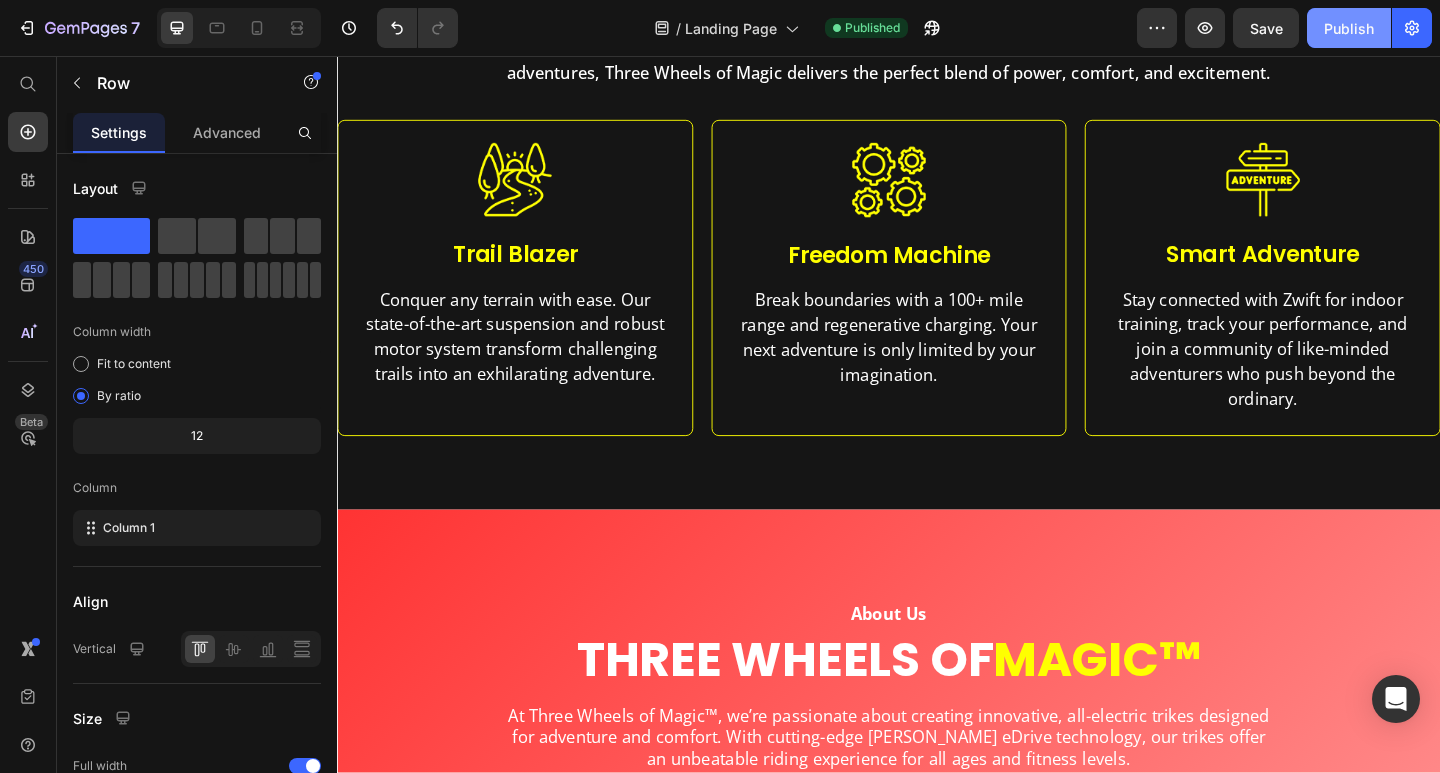 click on "Publish" at bounding box center [1349, 28] 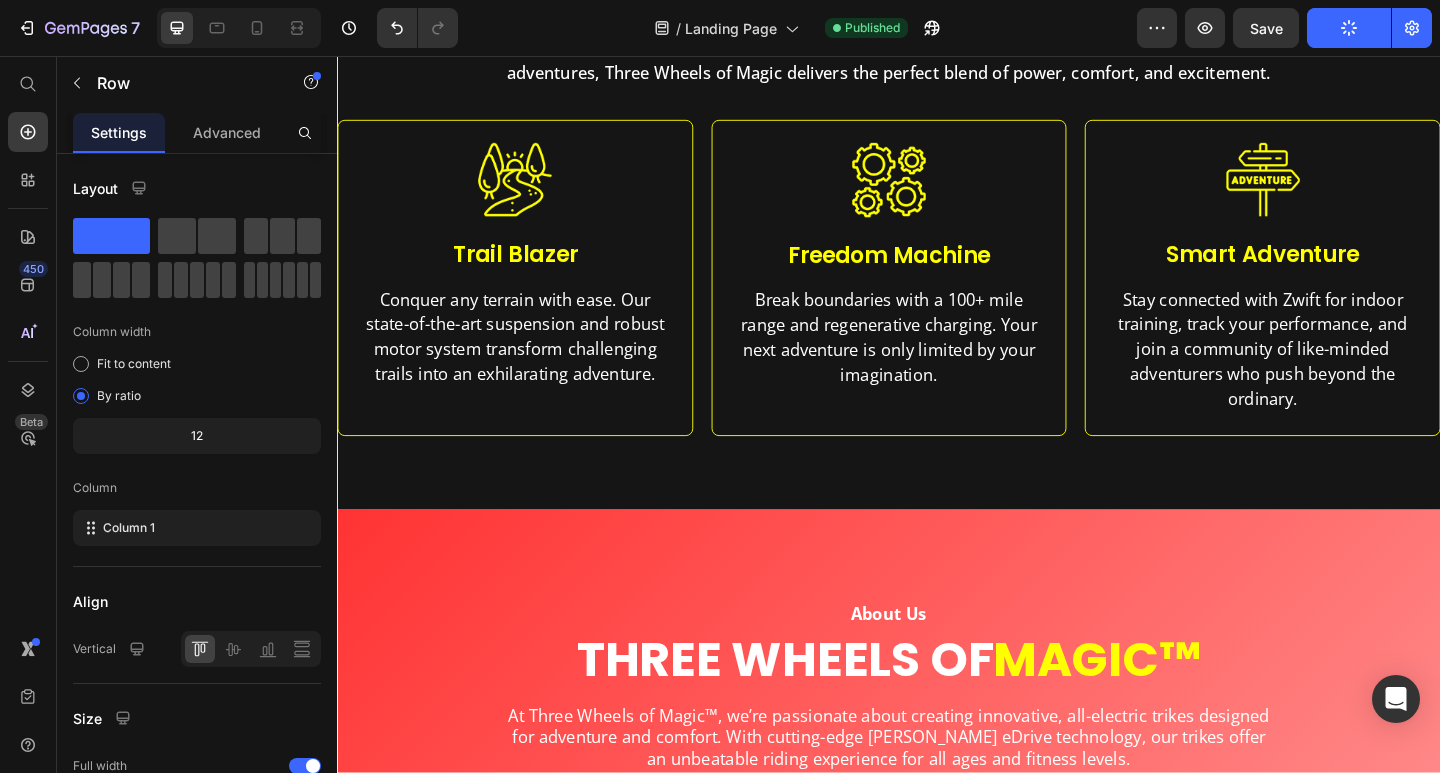 click on "Publish" 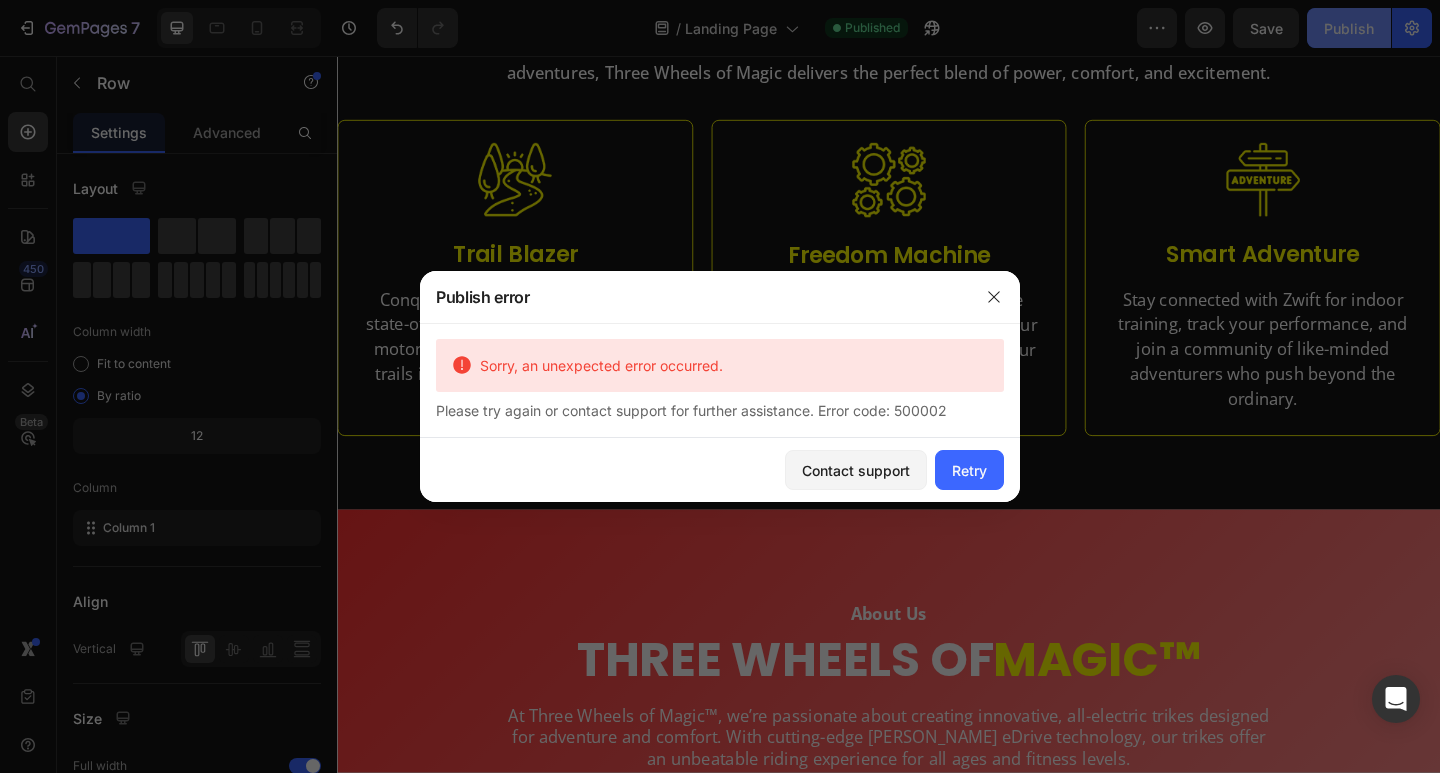 click at bounding box center (720, 386) 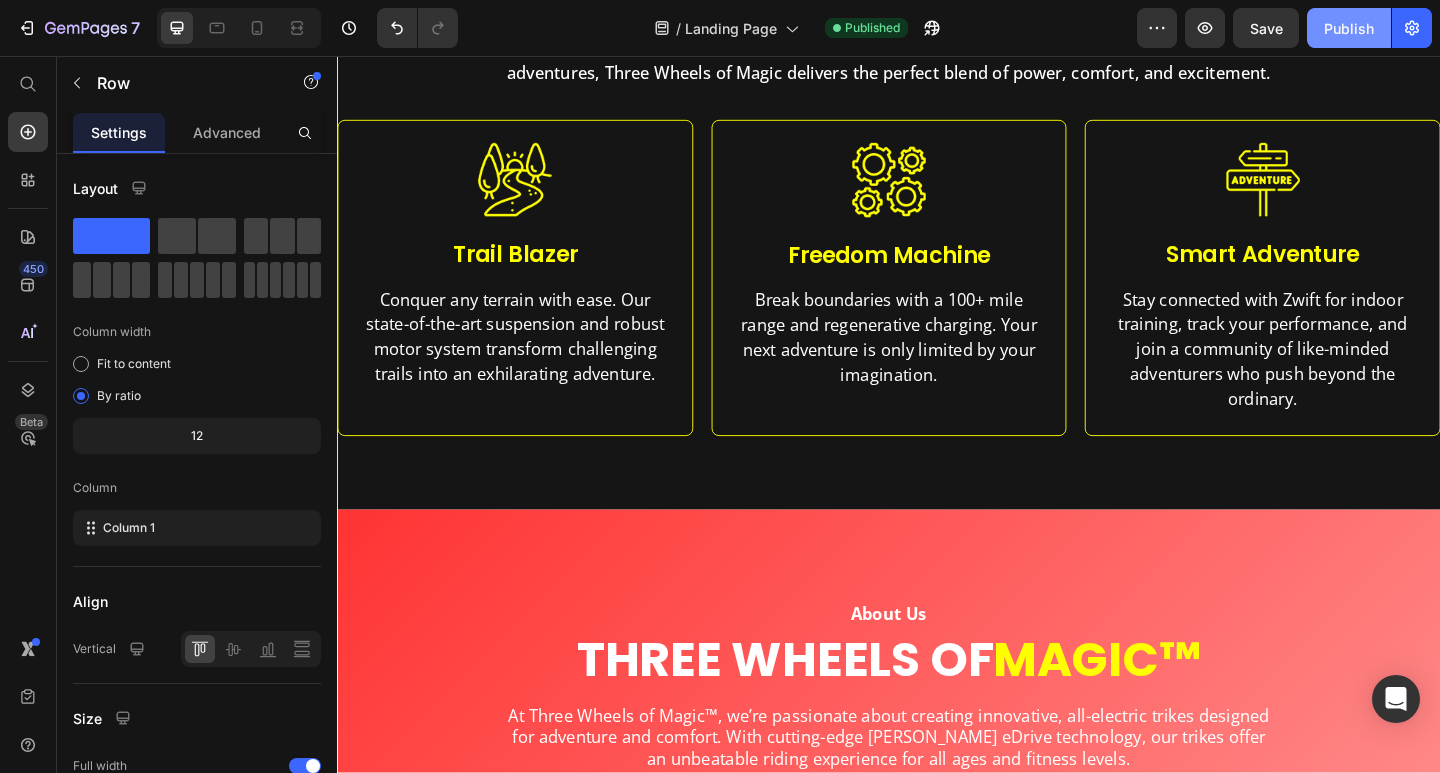 click on "Publish" at bounding box center (1349, 28) 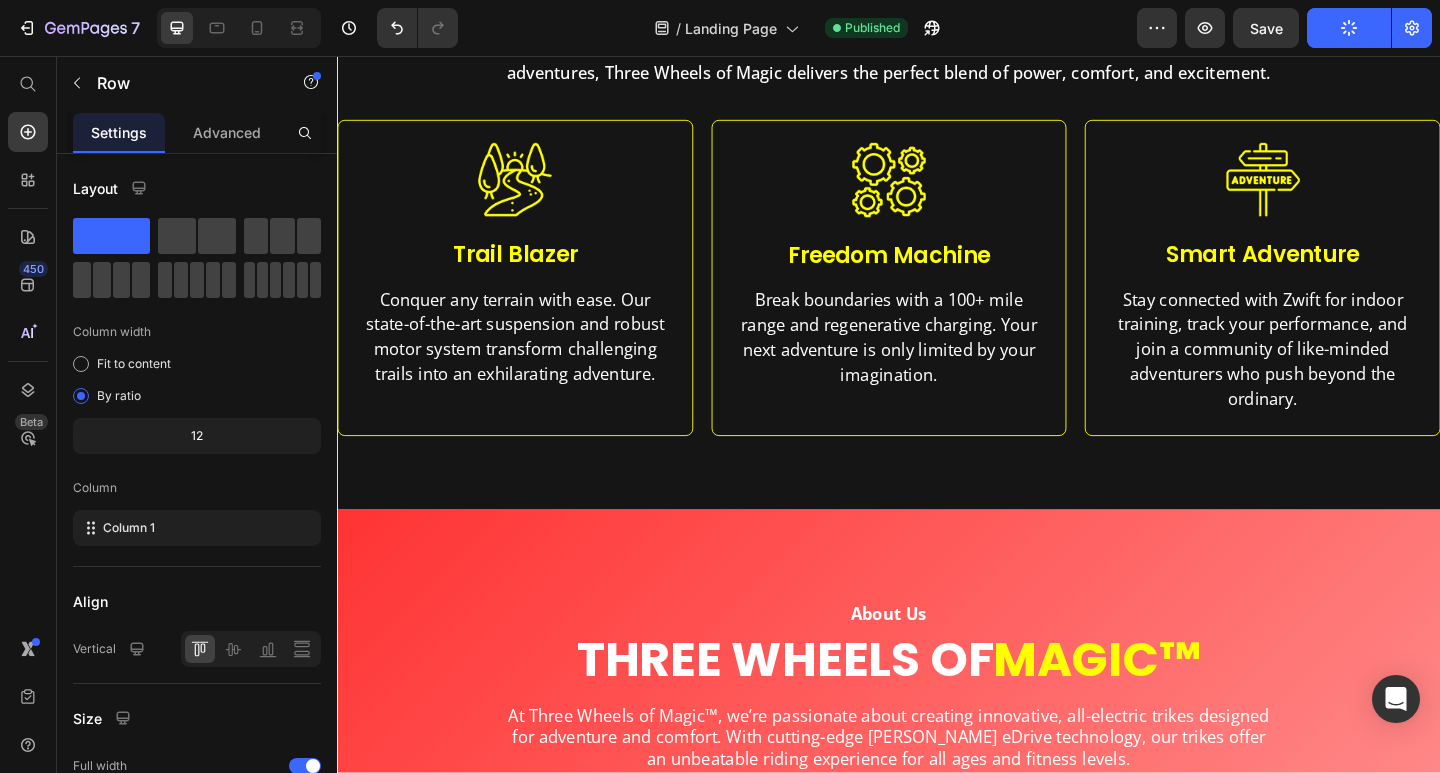 click on "Publish" 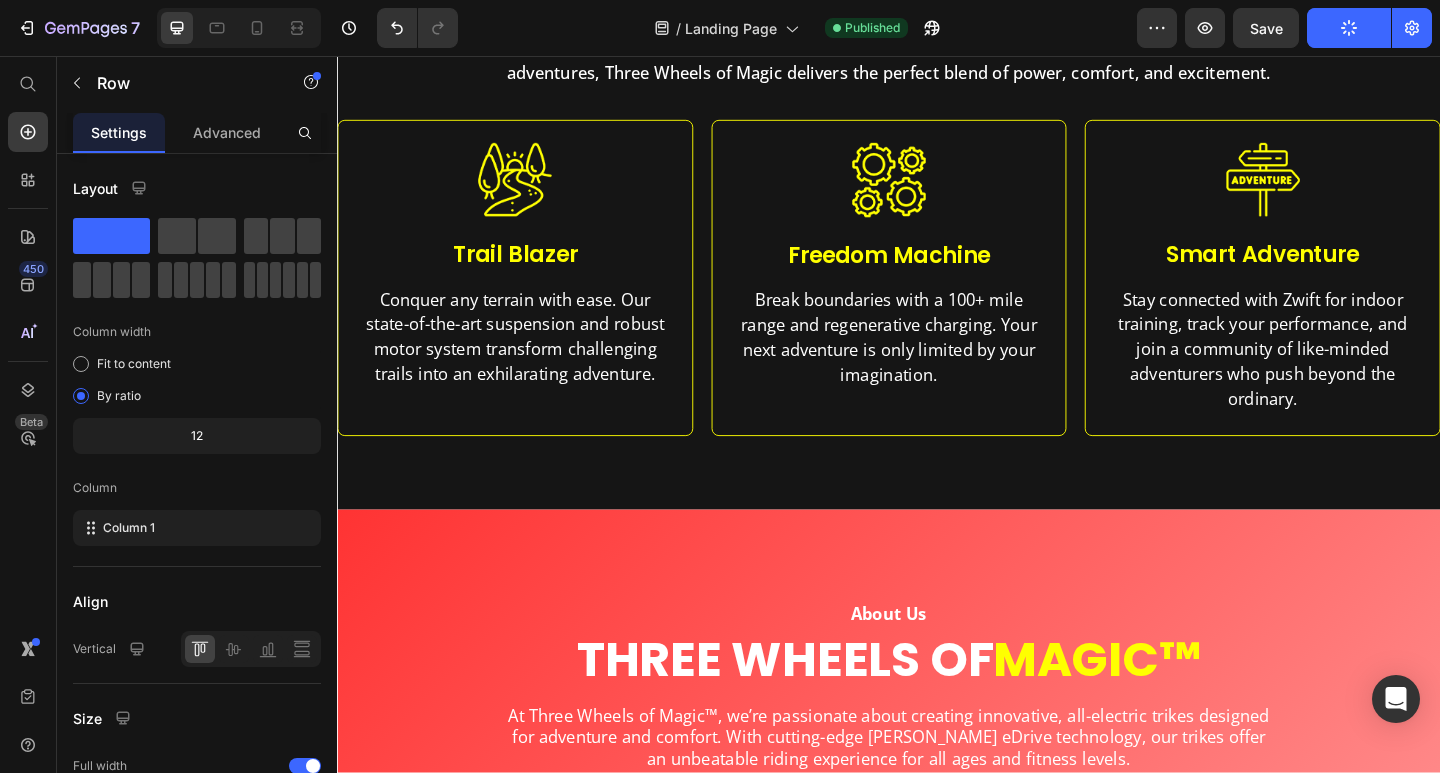 click on "Publish" 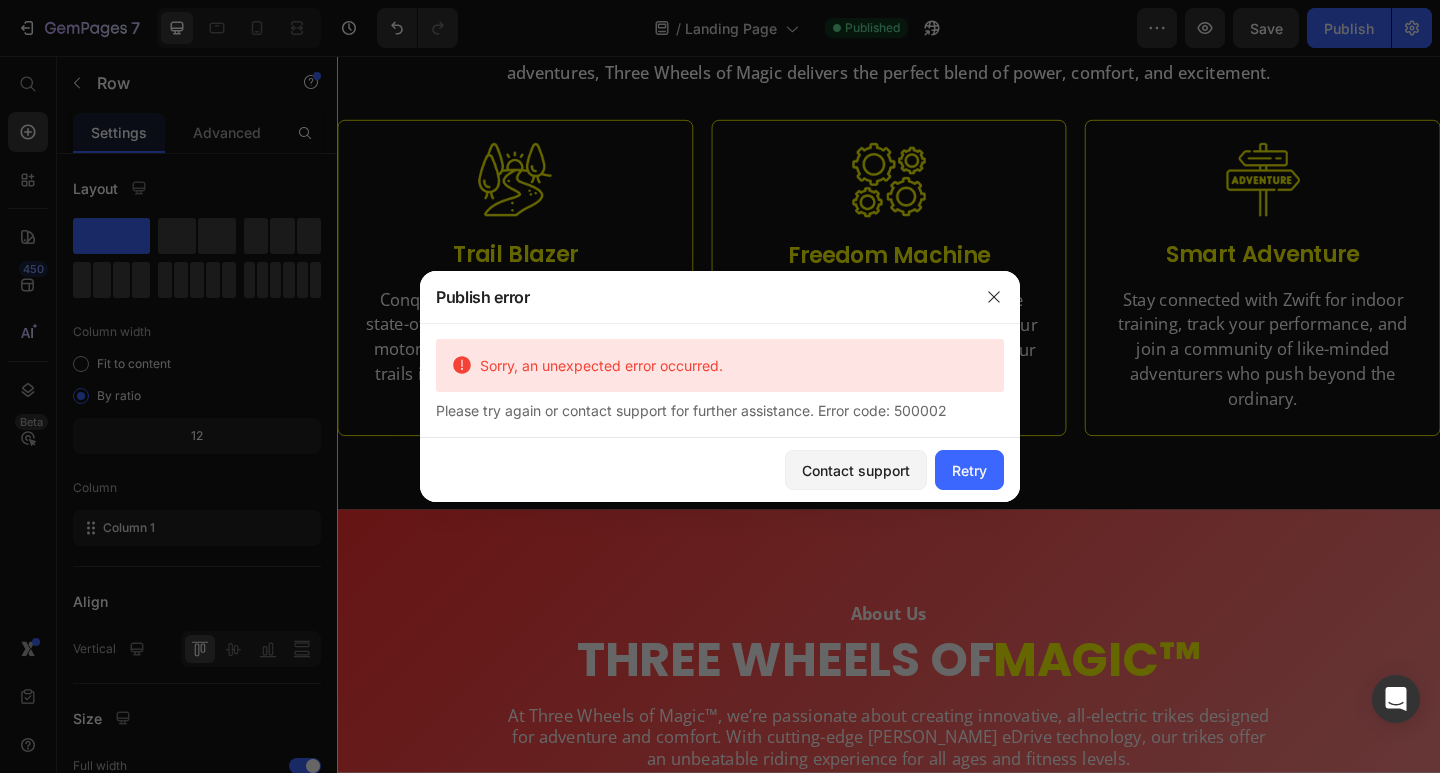 click at bounding box center (720, 386) 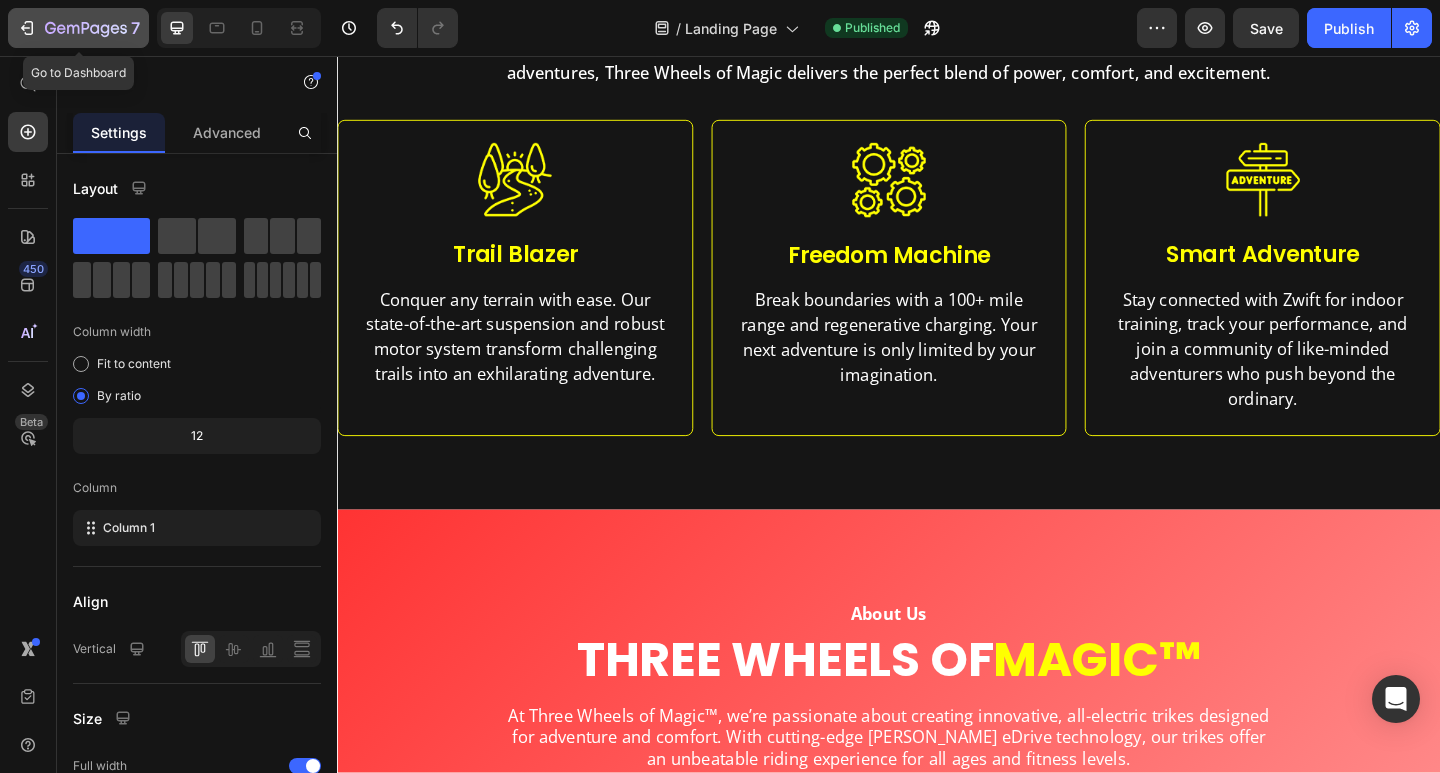 drag, startPoint x: 40, startPoint y: 28, endPoint x: 38, endPoint y: 39, distance: 11.18034 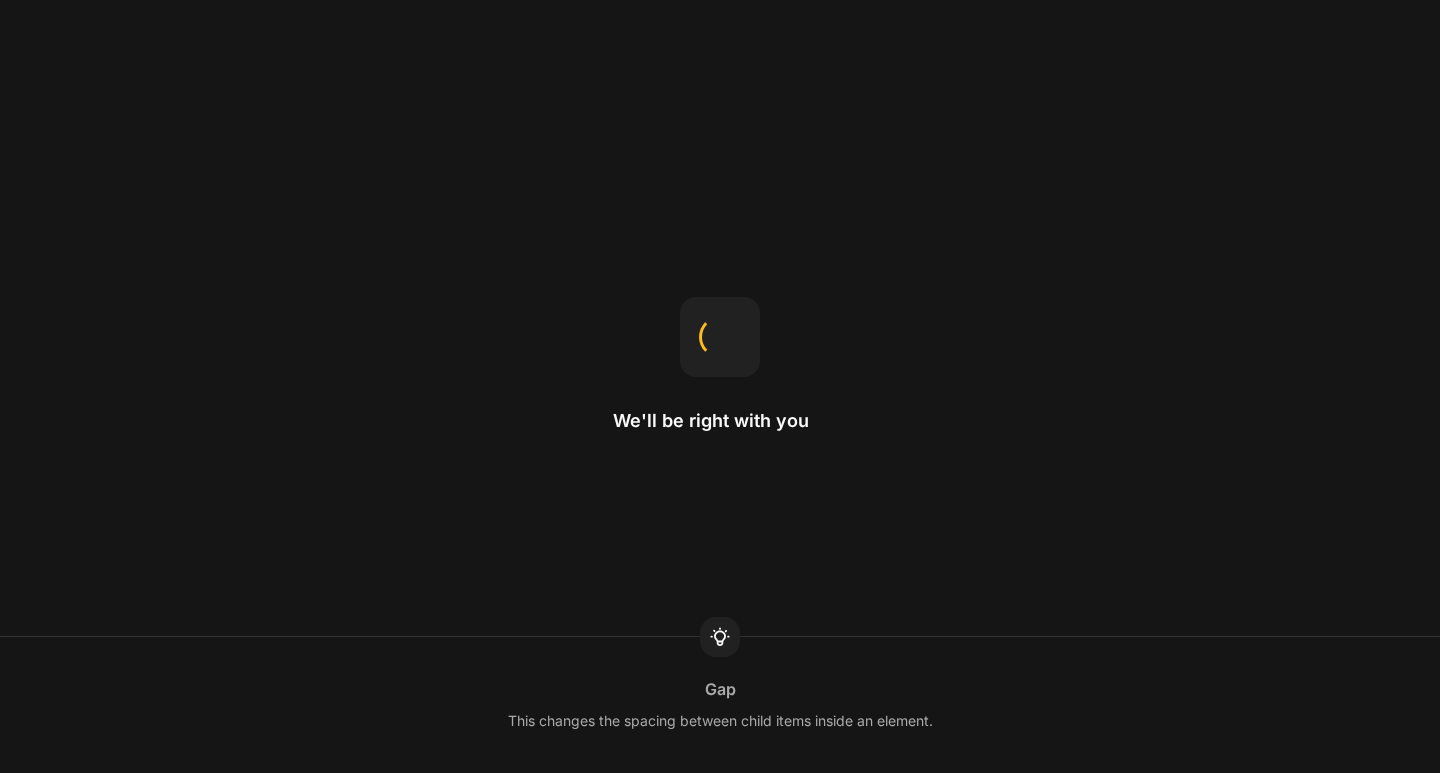 scroll, scrollTop: 0, scrollLeft: 0, axis: both 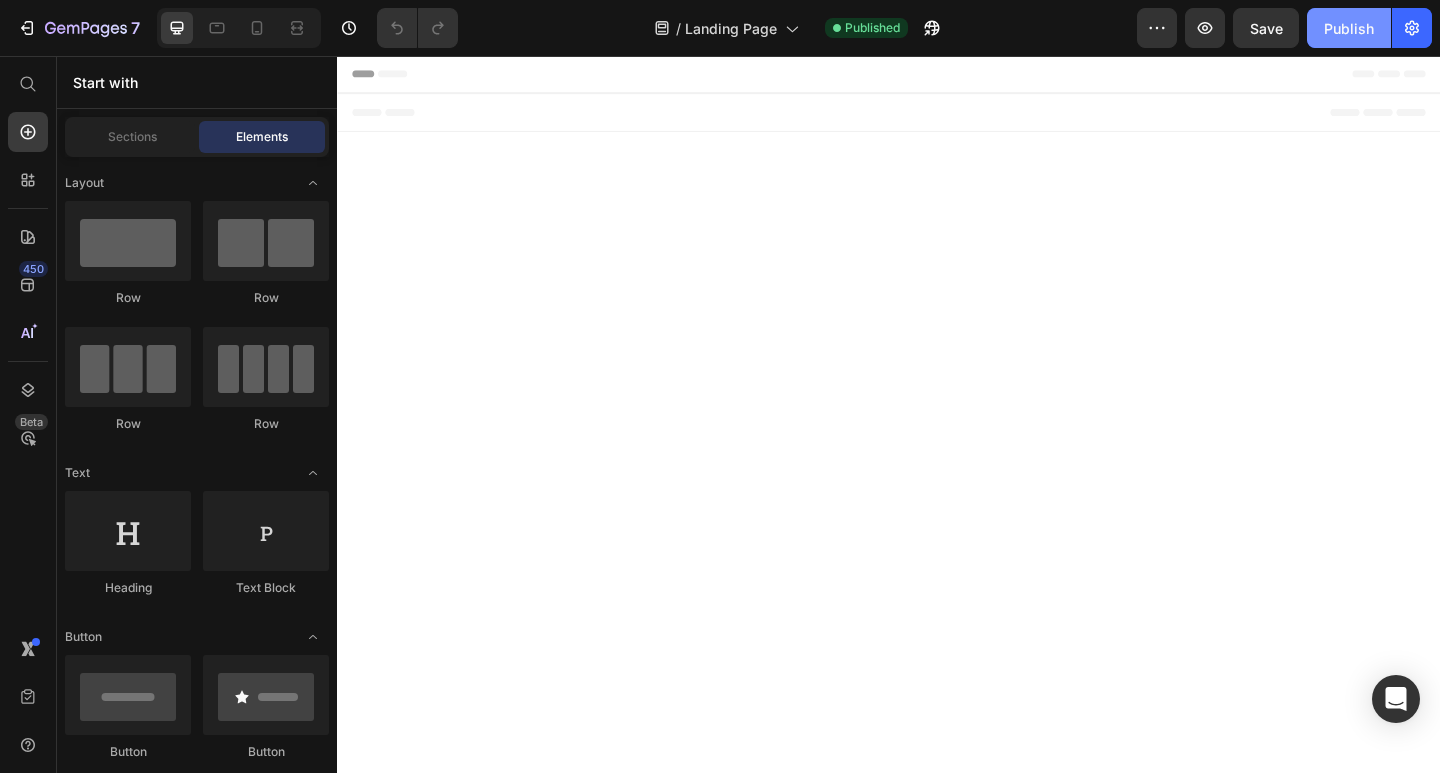 click on "Publish" at bounding box center (1349, 28) 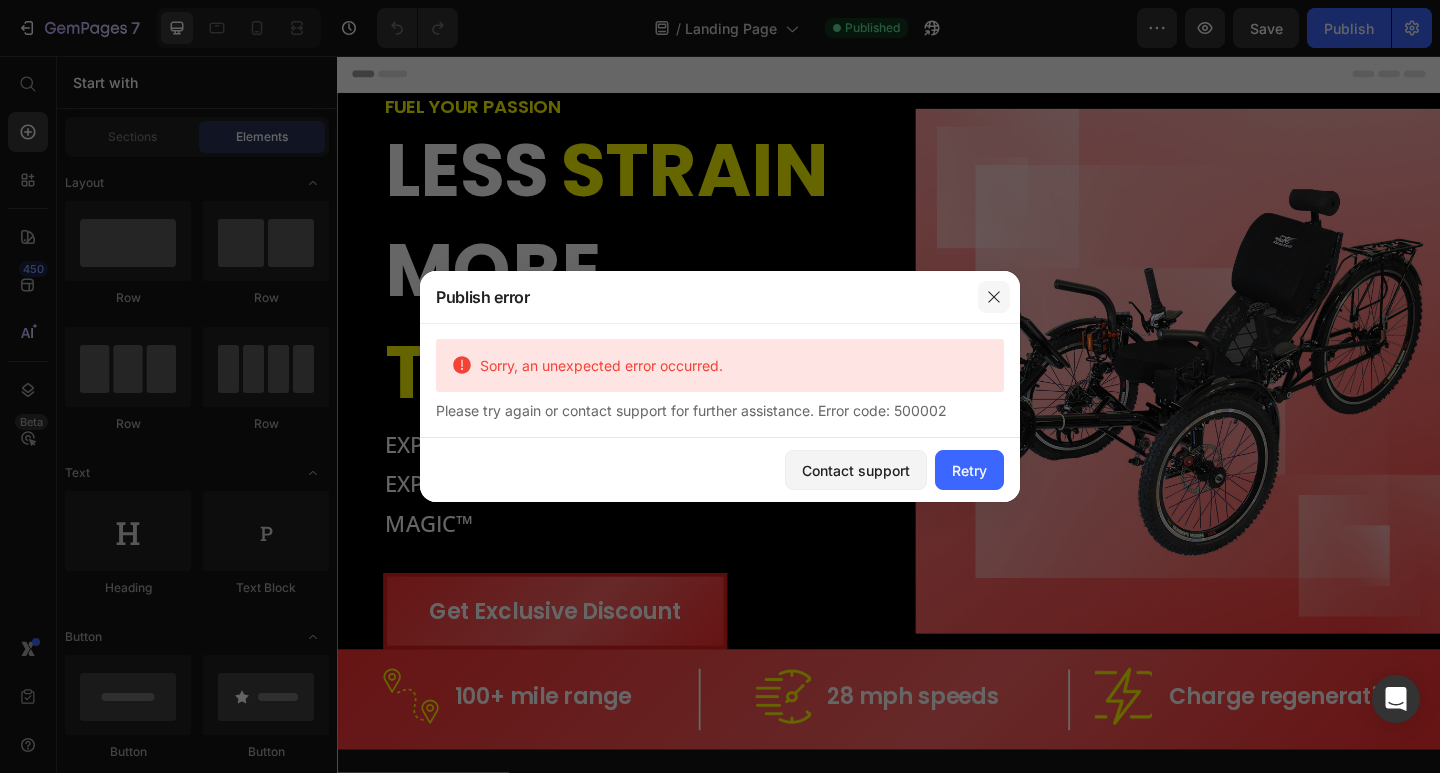 click 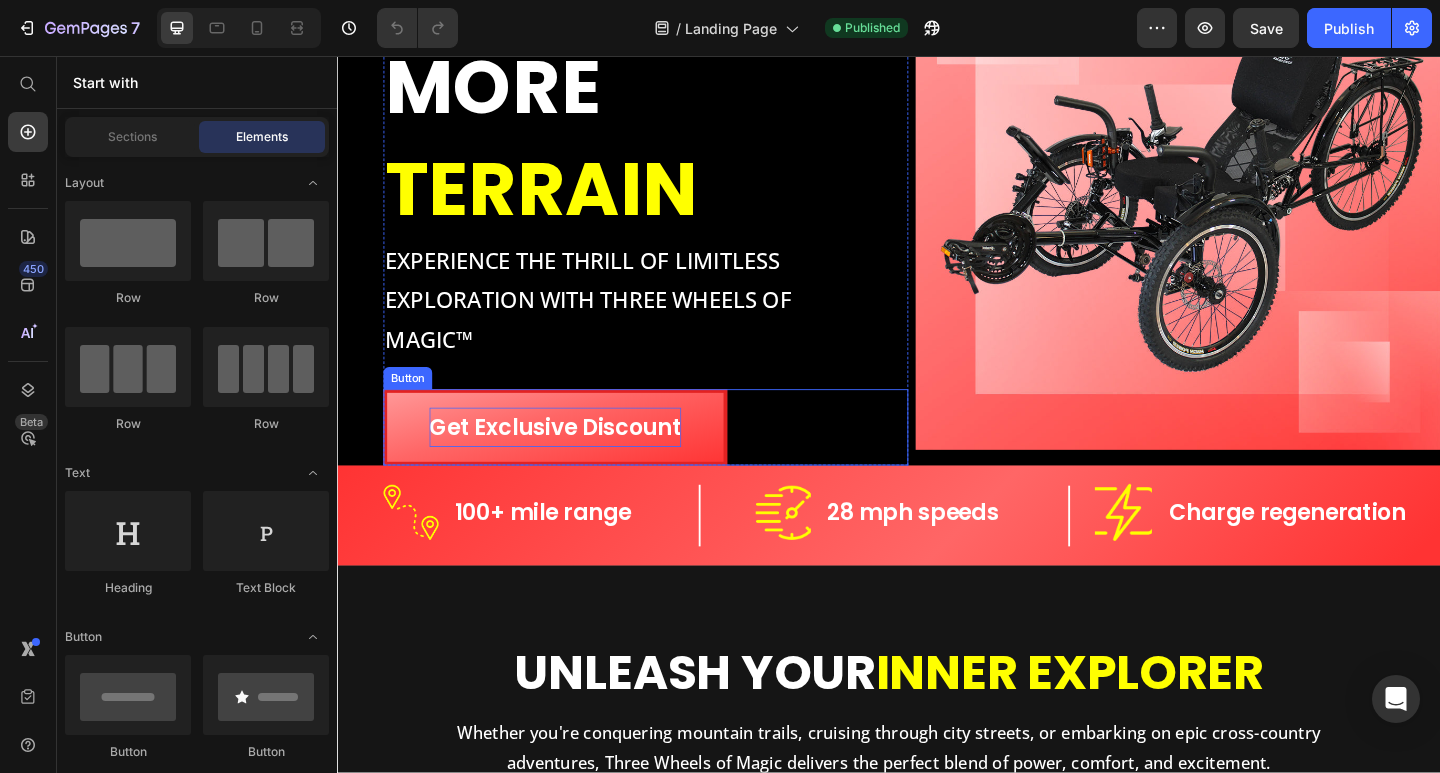 scroll, scrollTop: 0, scrollLeft: 0, axis: both 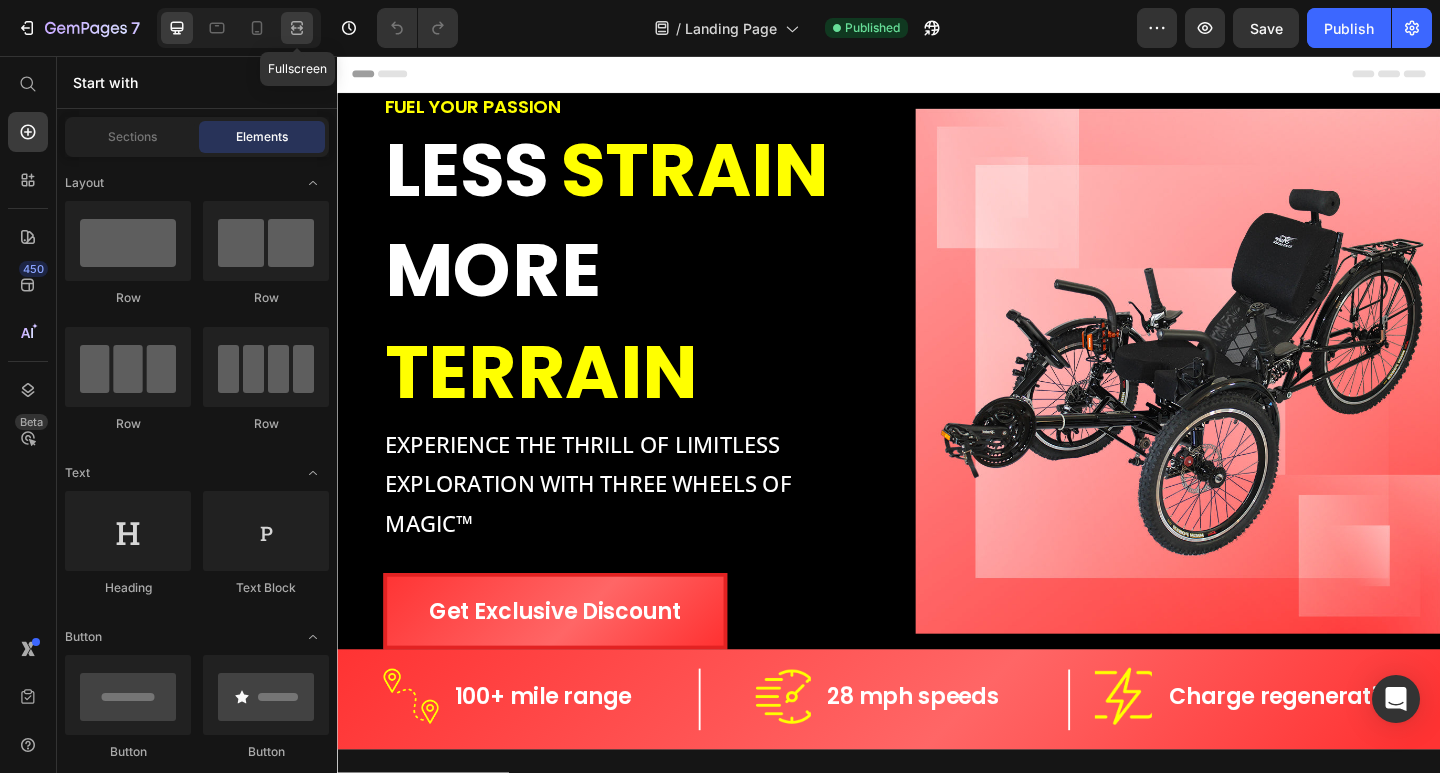 click 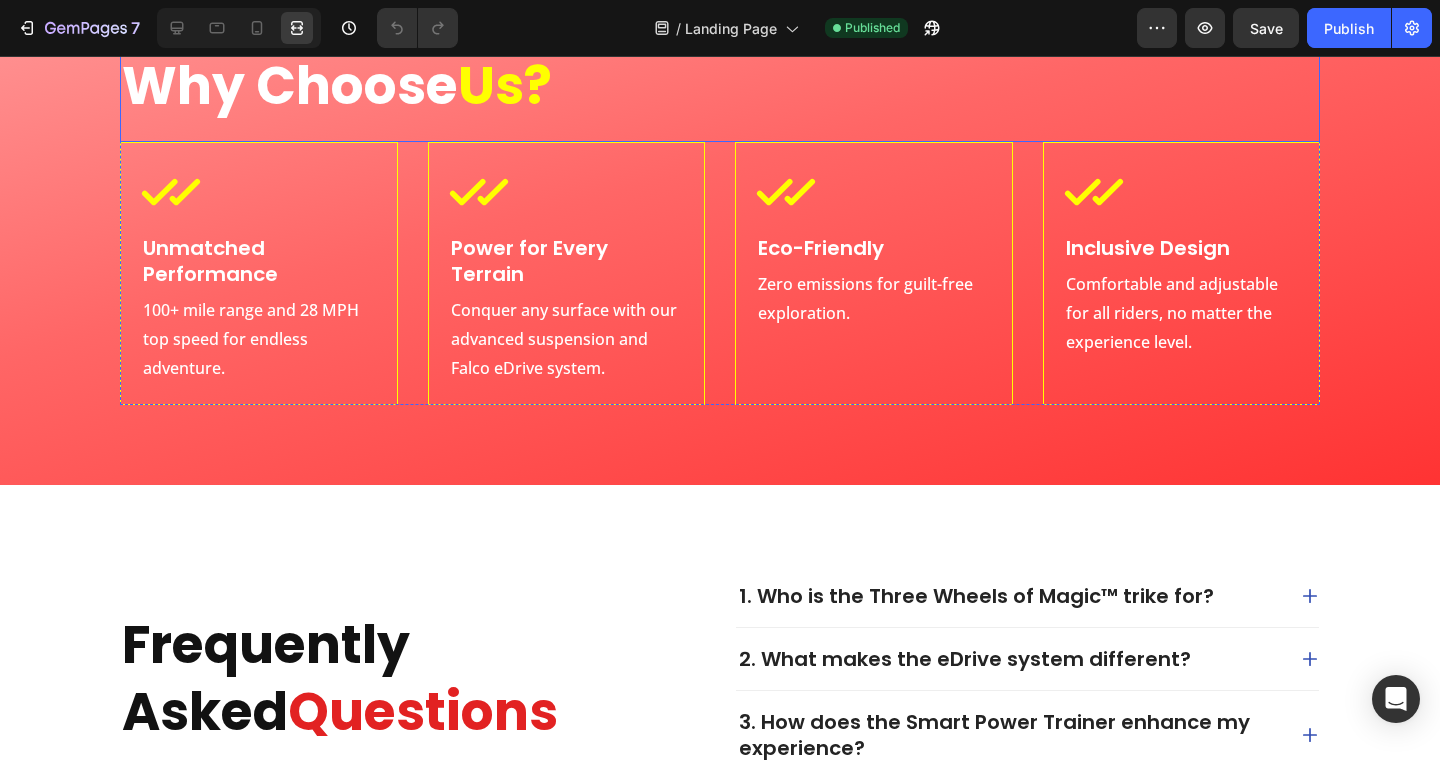 scroll, scrollTop: 4831, scrollLeft: 0, axis: vertical 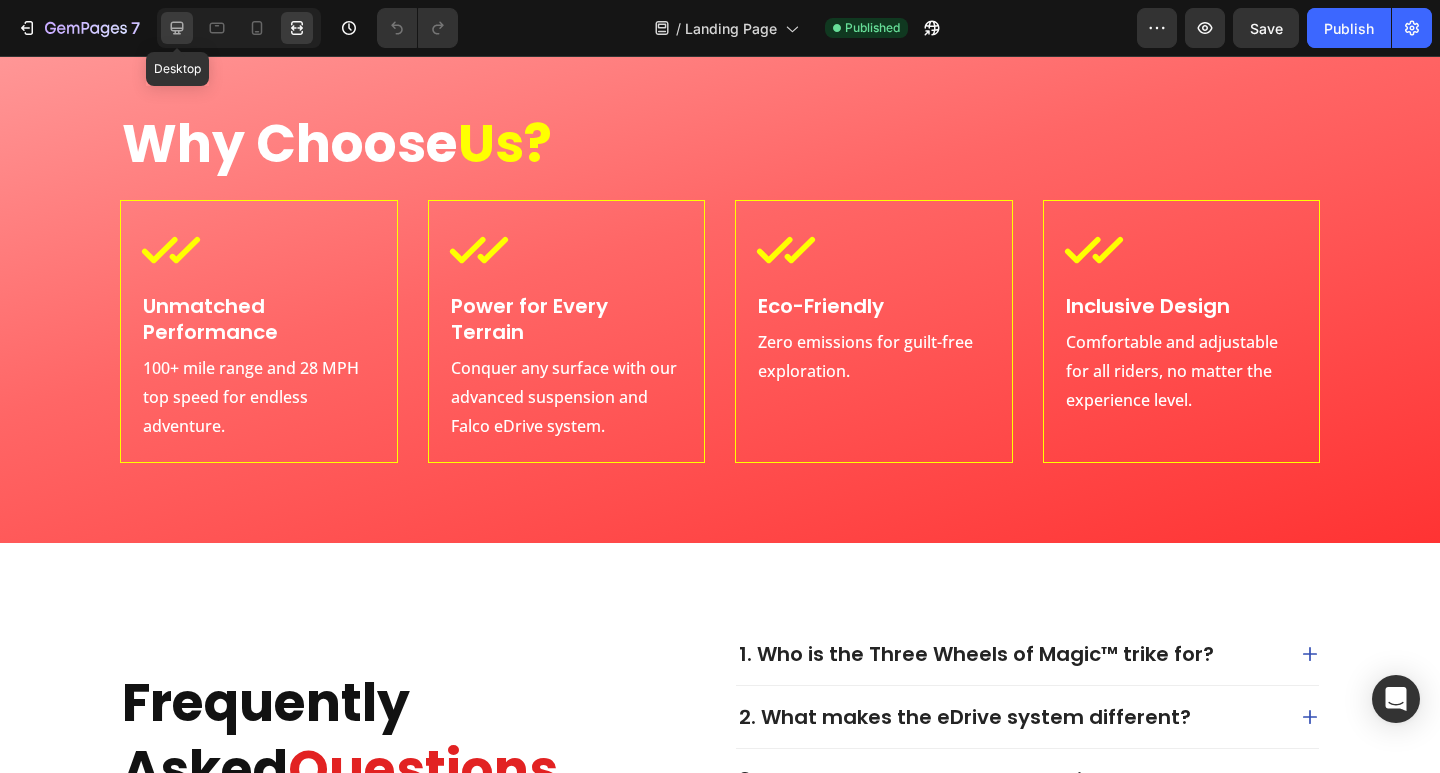 click 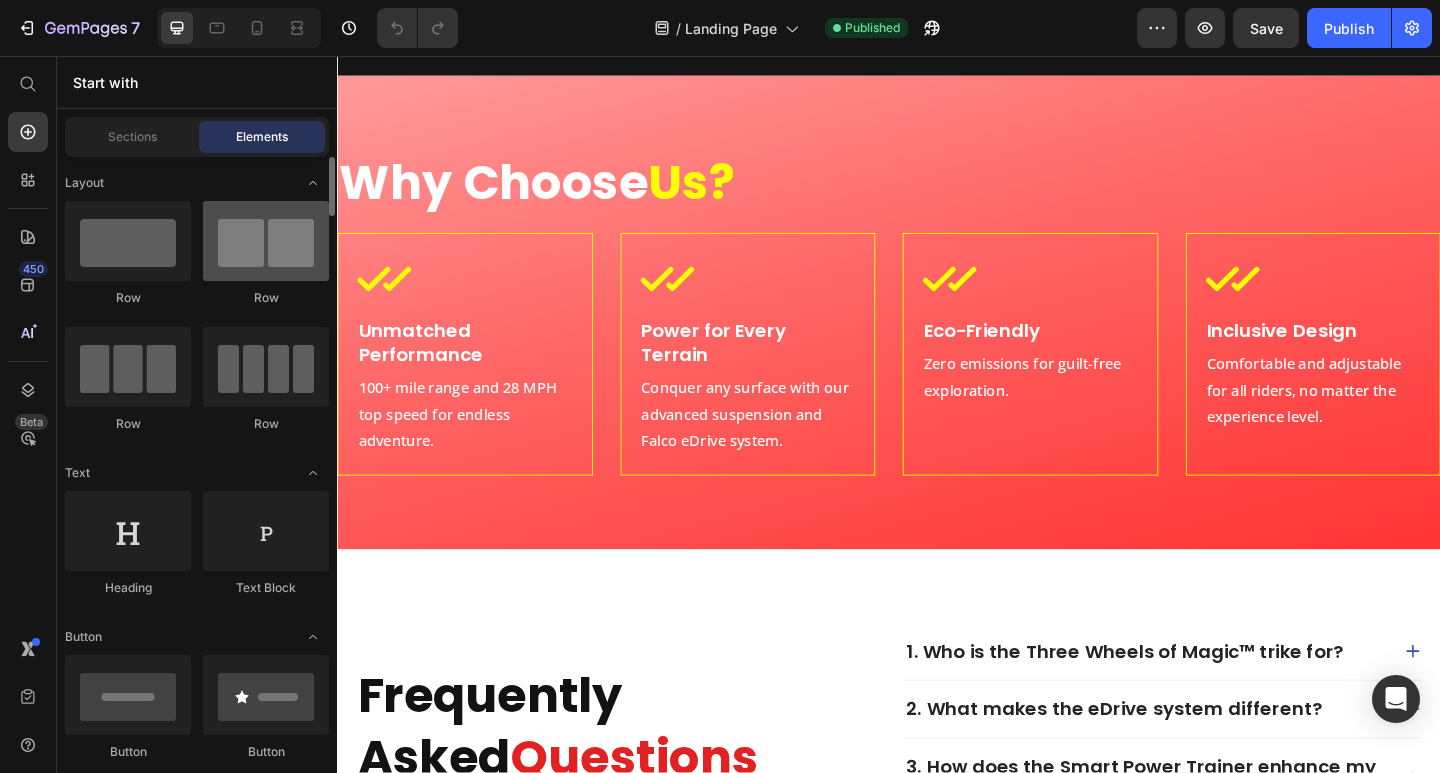 scroll, scrollTop: 4775, scrollLeft: 0, axis: vertical 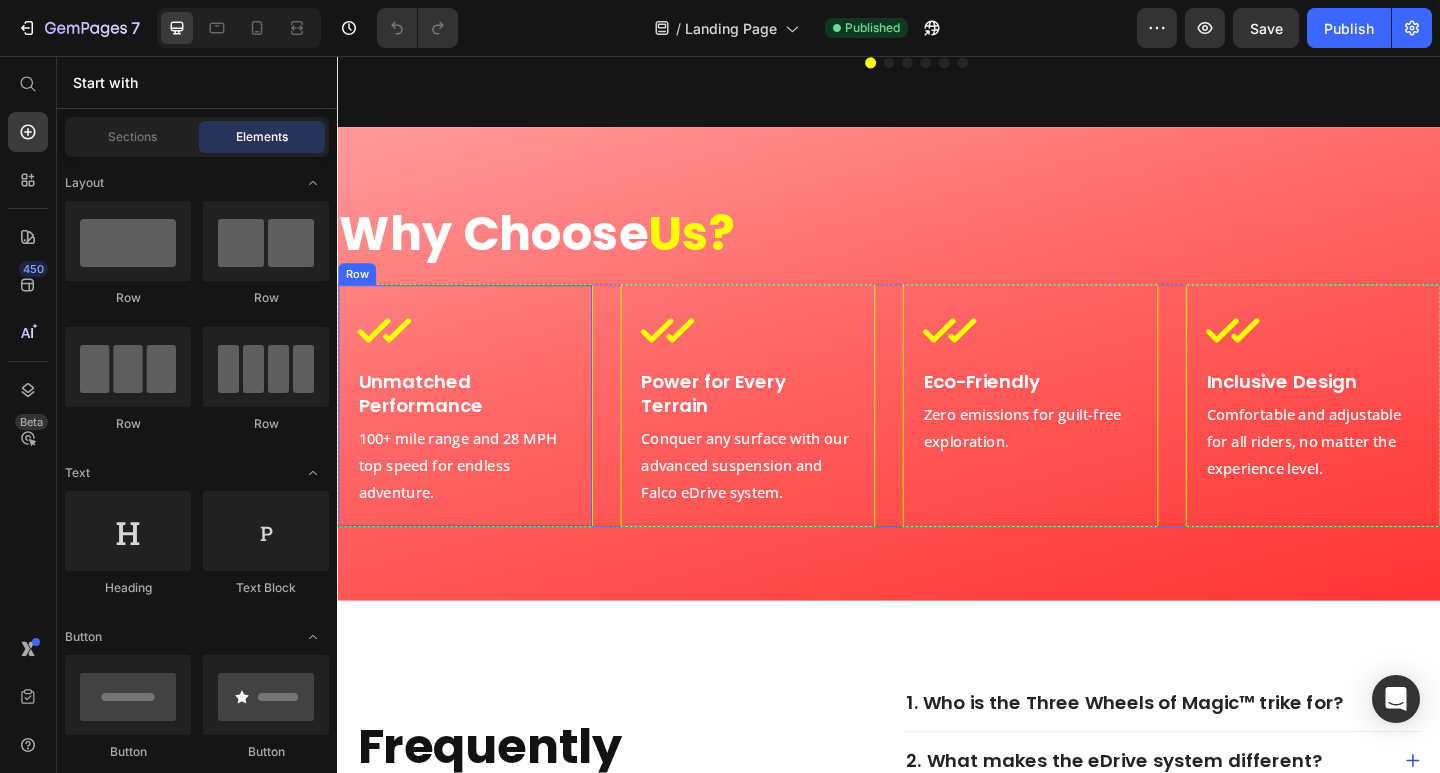 click on "Icon Unmatched Performance Heading 100+ mile range and 28 MPH top speed for endless adventure. Text Block Row" at bounding box center [476, 436] 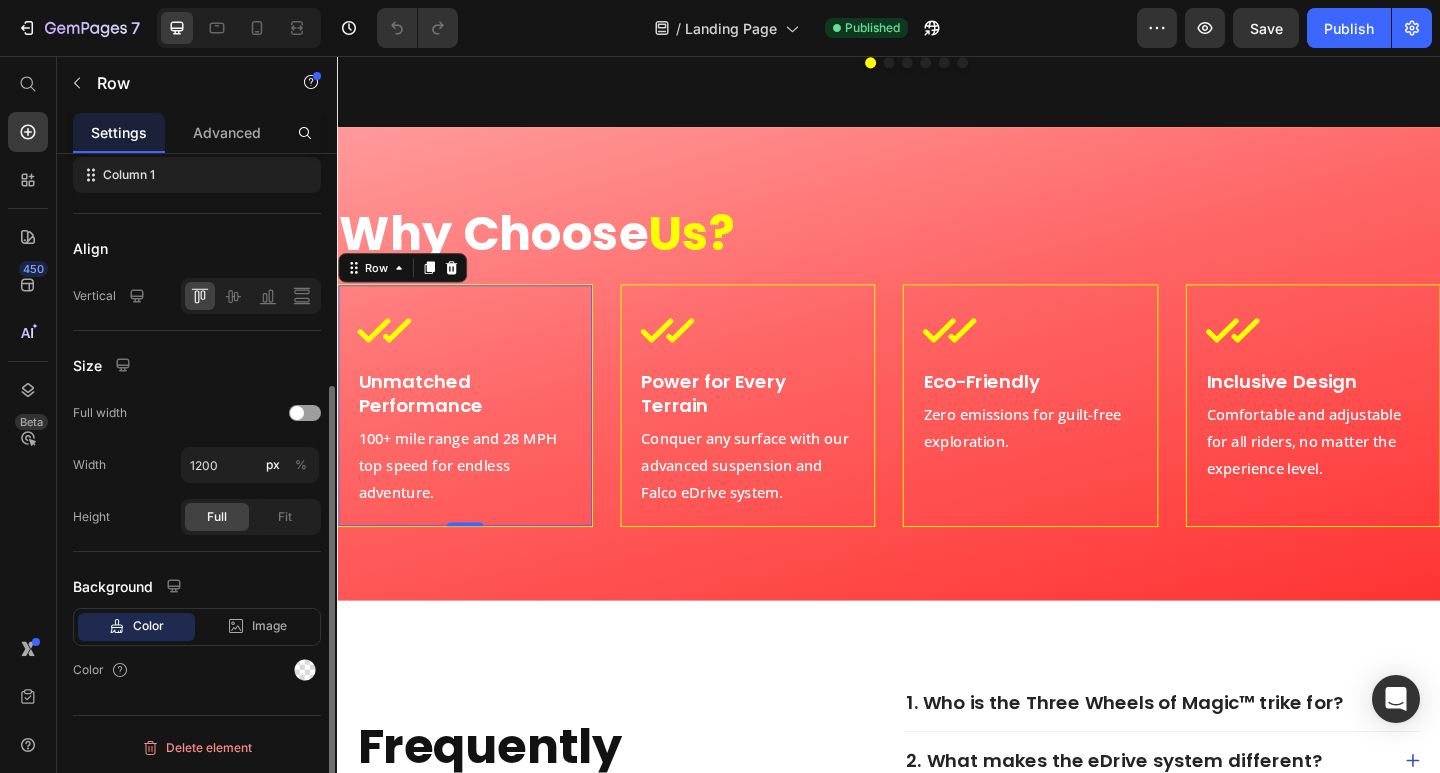 scroll, scrollTop: 0, scrollLeft: 0, axis: both 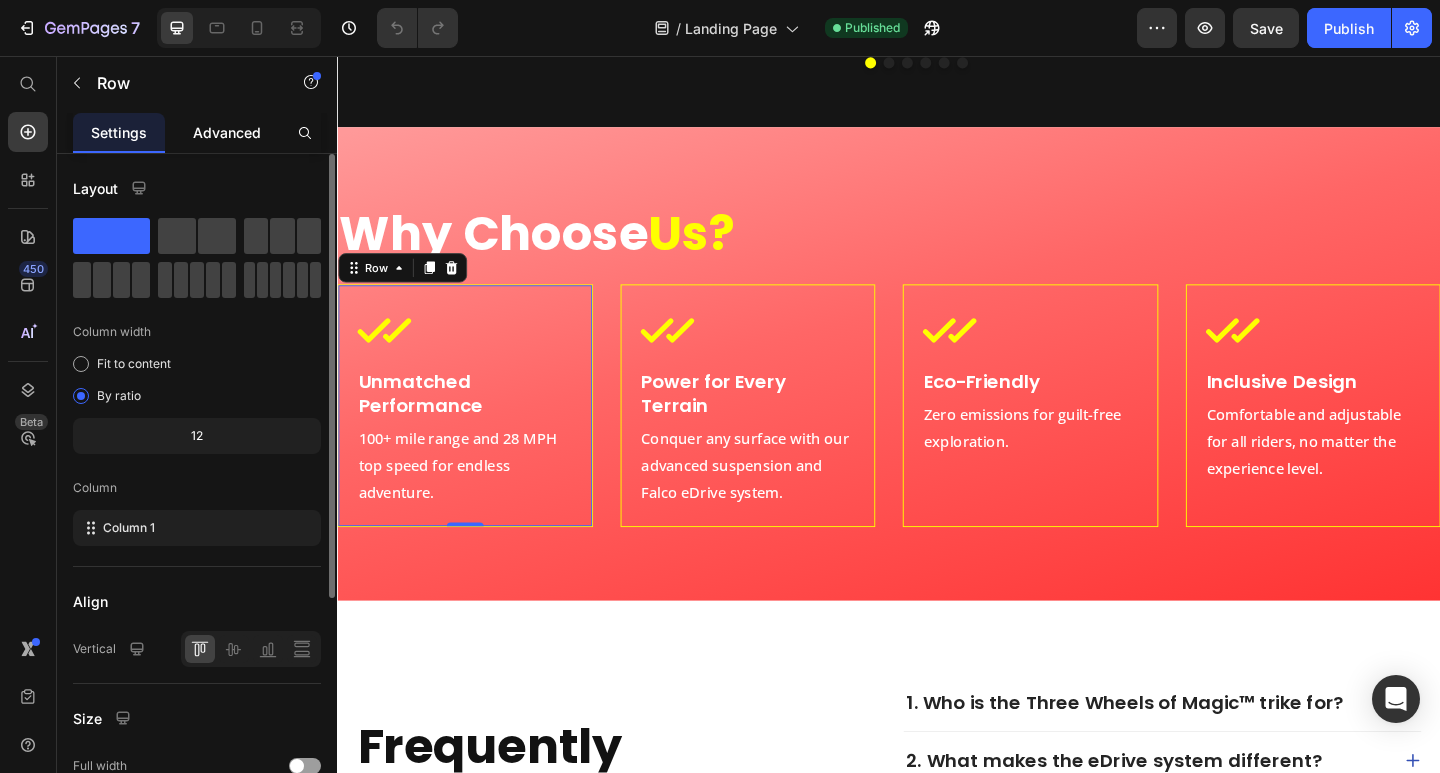 click on "Advanced" at bounding box center (227, 132) 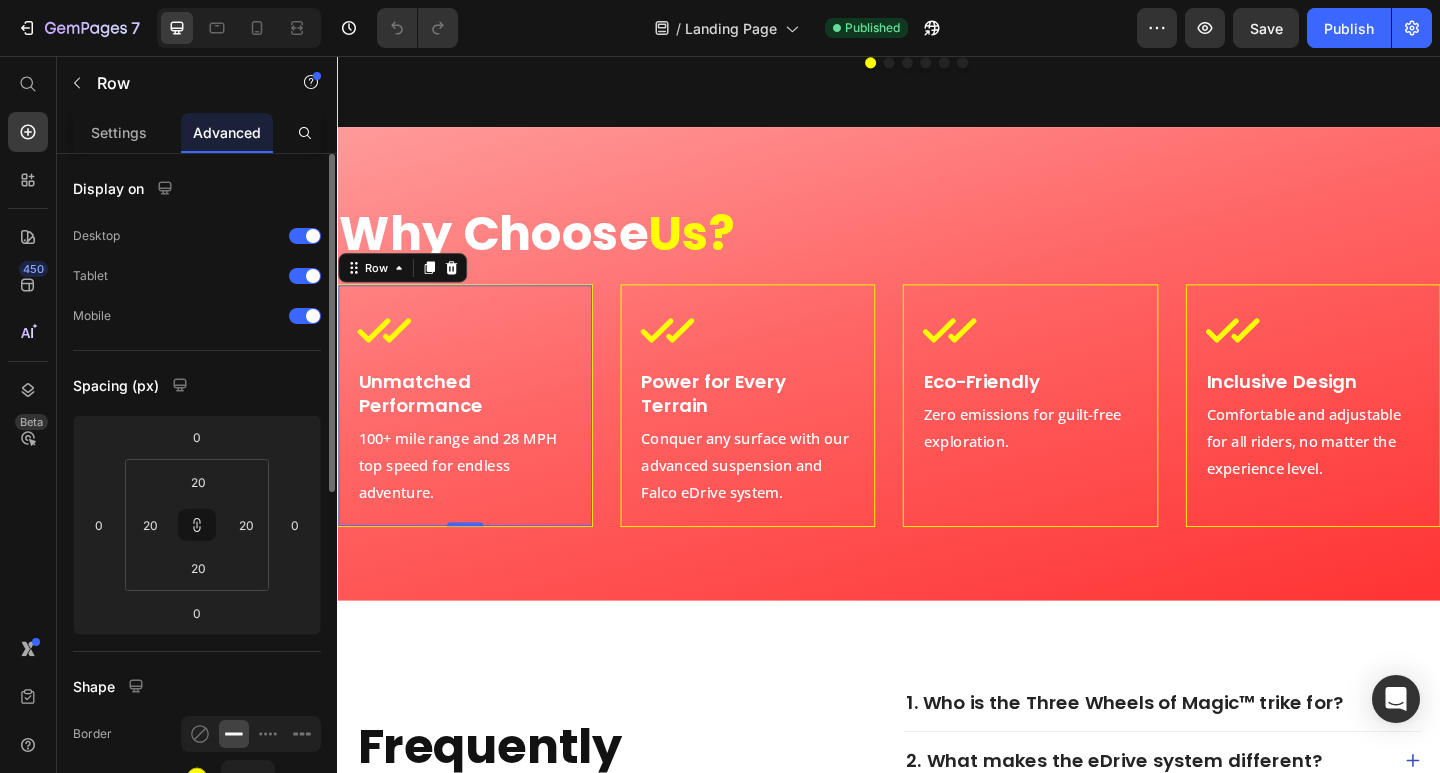 scroll, scrollTop: 400, scrollLeft: 0, axis: vertical 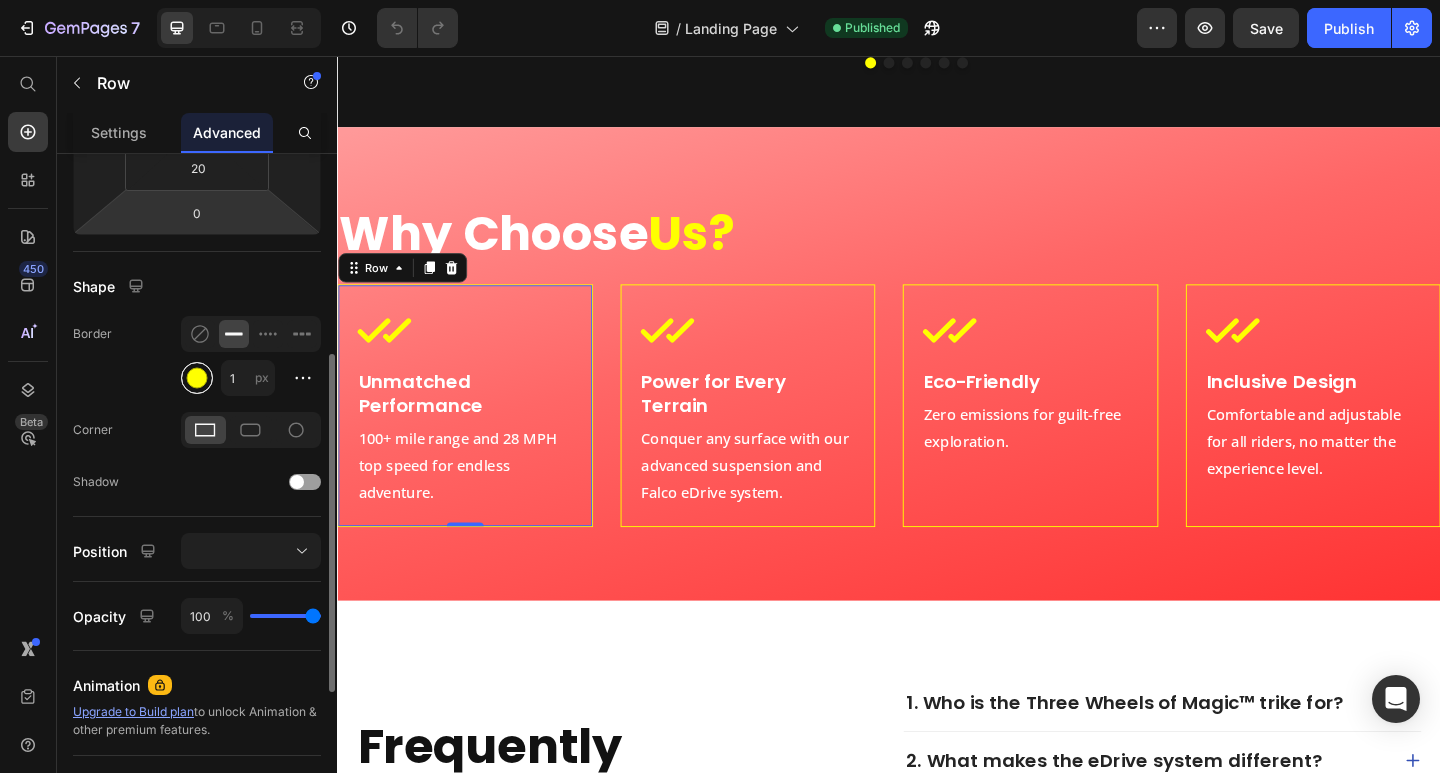 click at bounding box center (197, 378) 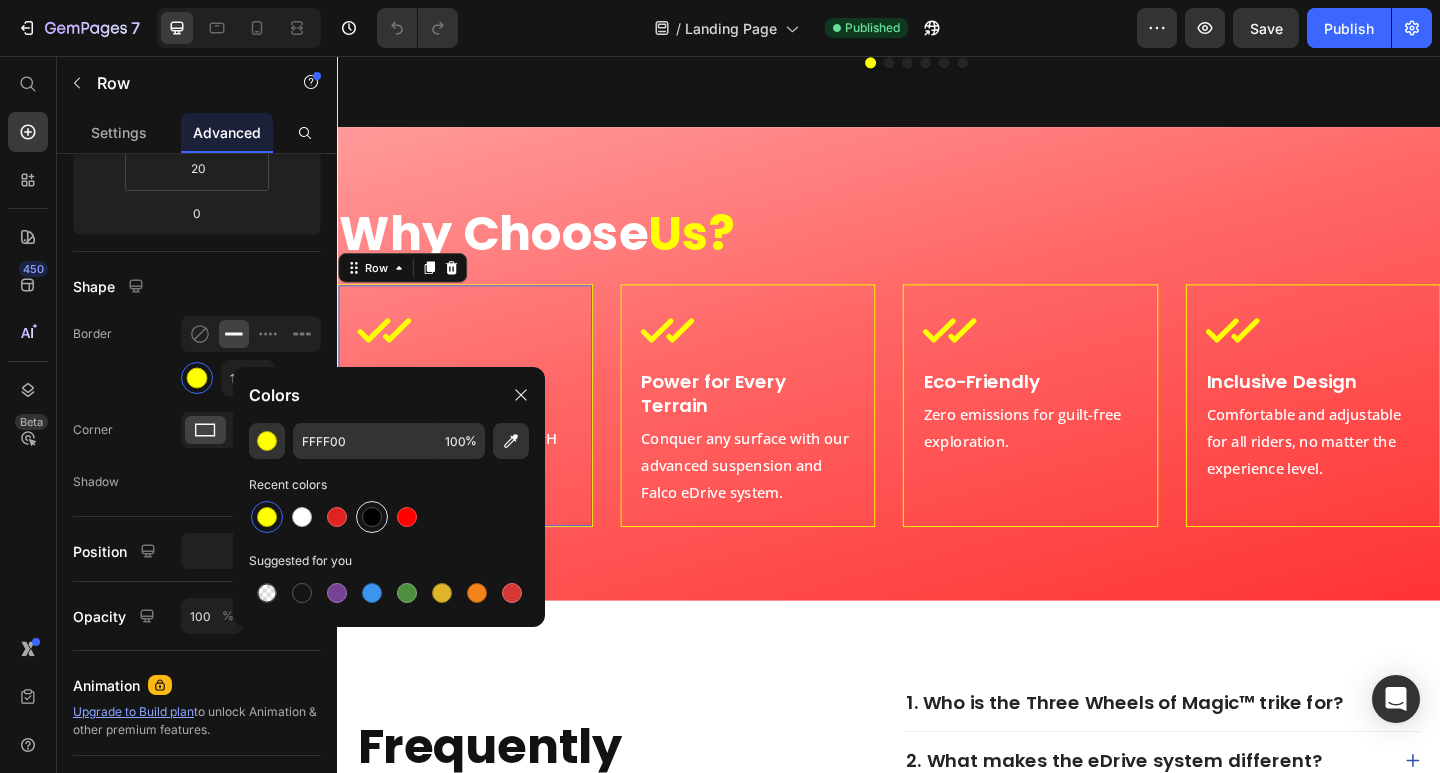 click at bounding box center (372, 517) 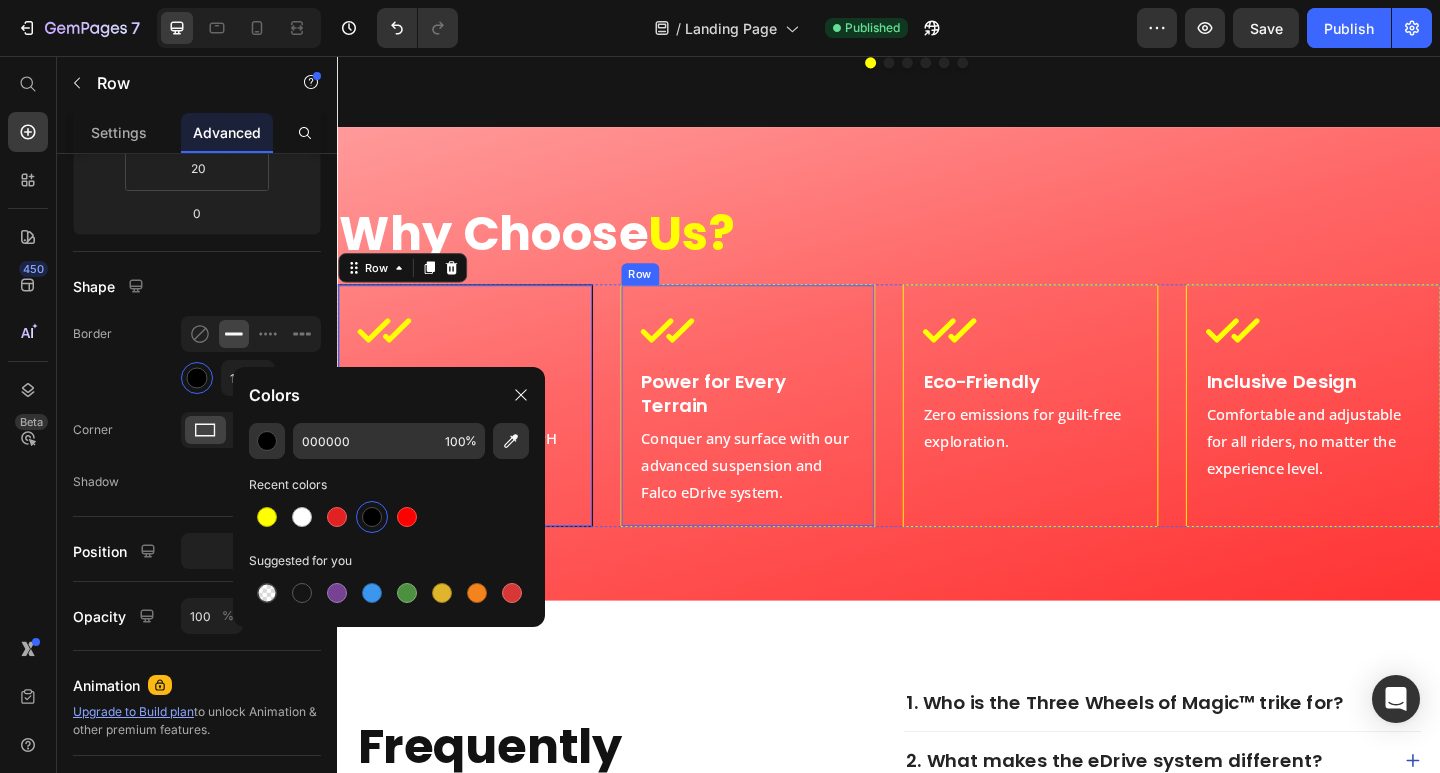 click on "Icon Power for Every Terrain Heading Conquer any surface with our advanced suspension and Falco eDrive system. Text Block Row" at bounding box center [784, 436] 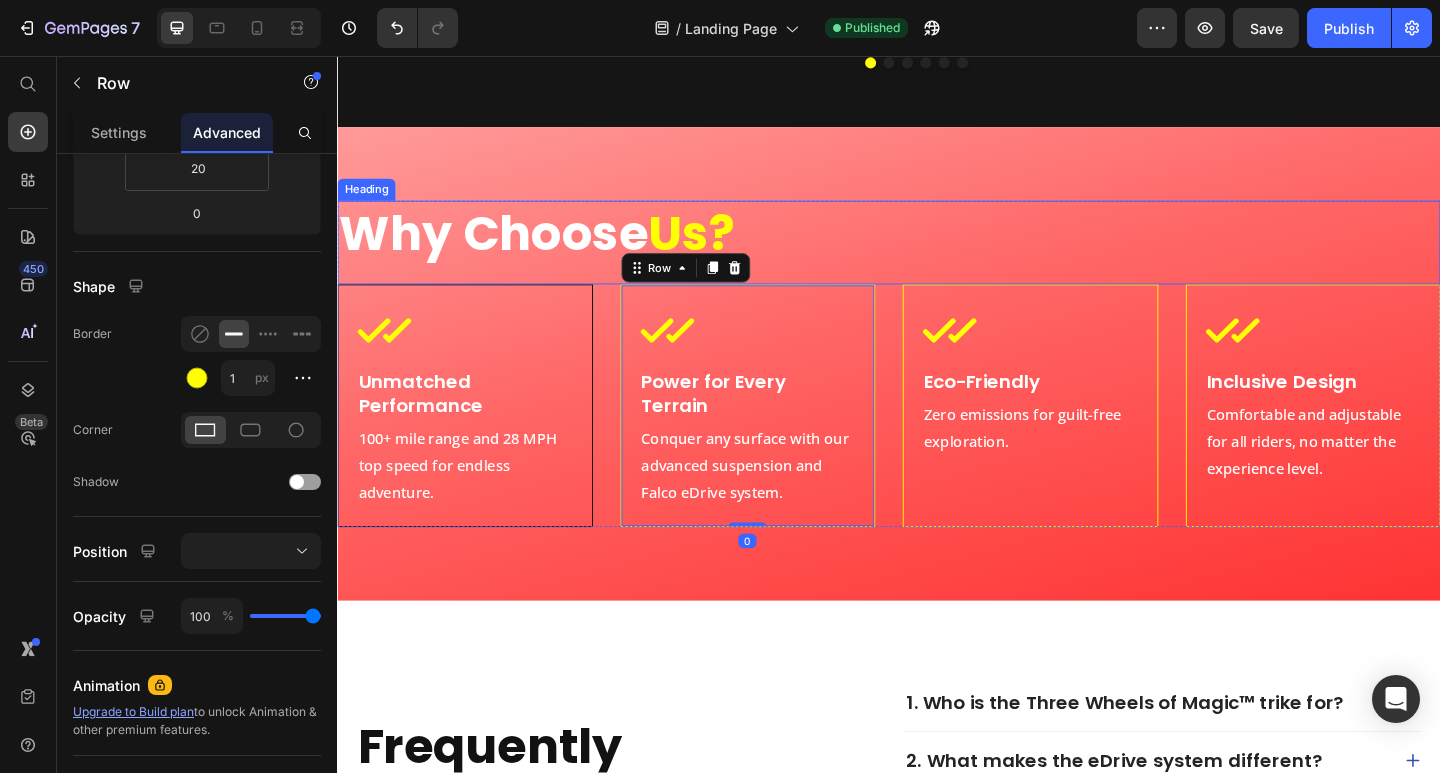 click on "Why Choose" at bounding box center [507, 249] 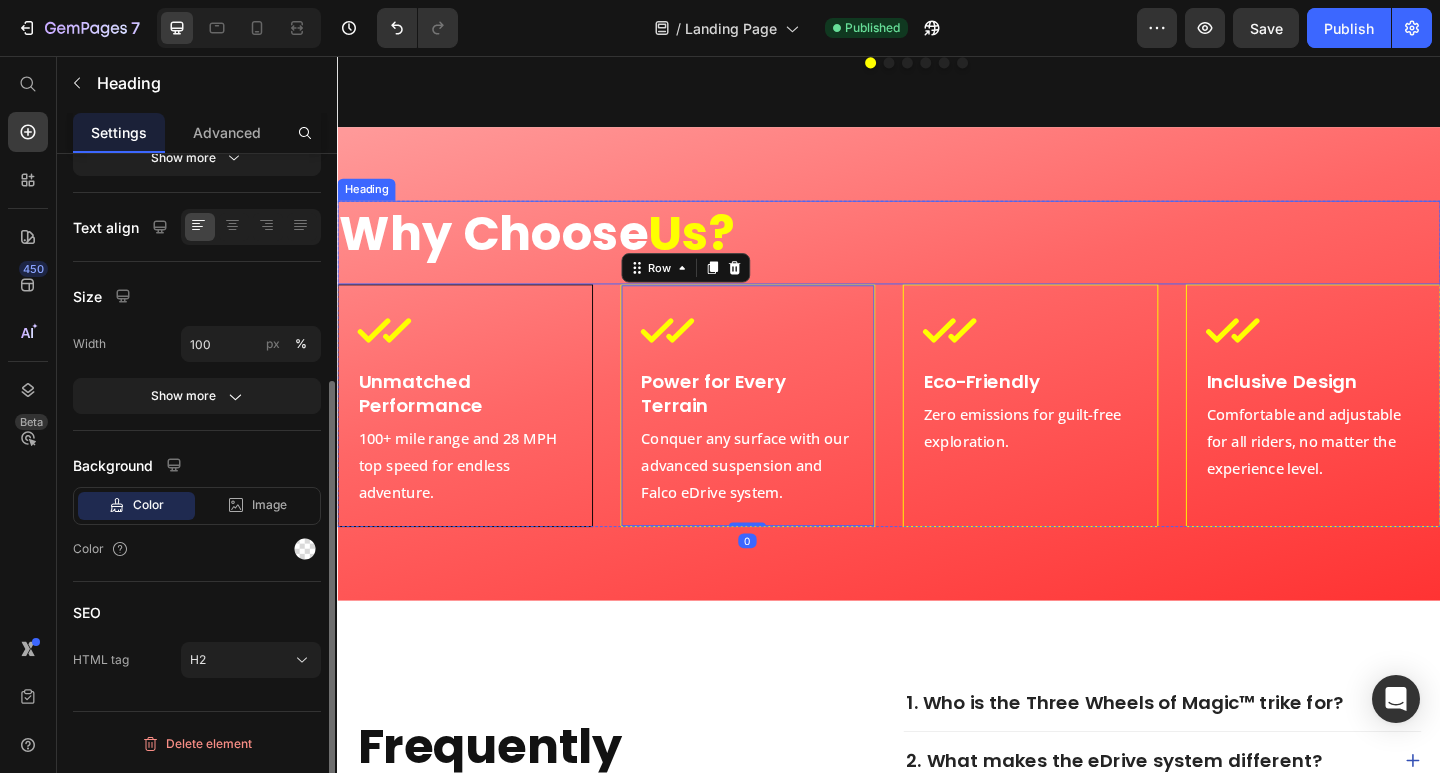 scroll, scrollTop: 0, scrollLeft: 0, axis: both 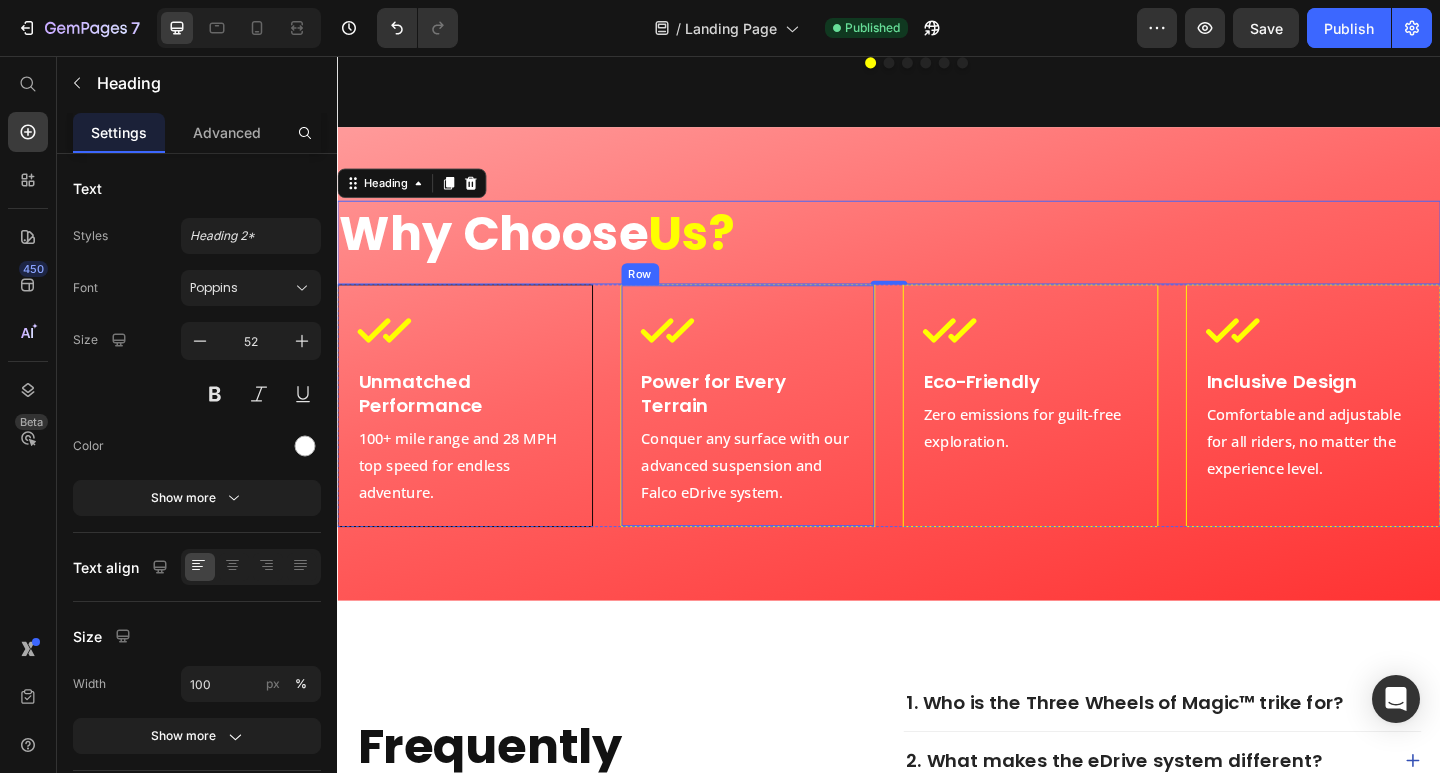click on "Icon Power for Every Terrain Heading Conquer any surface with our advanced suspension and Falco eDrive system. Text Block Row" at bounding box center (784, 436) 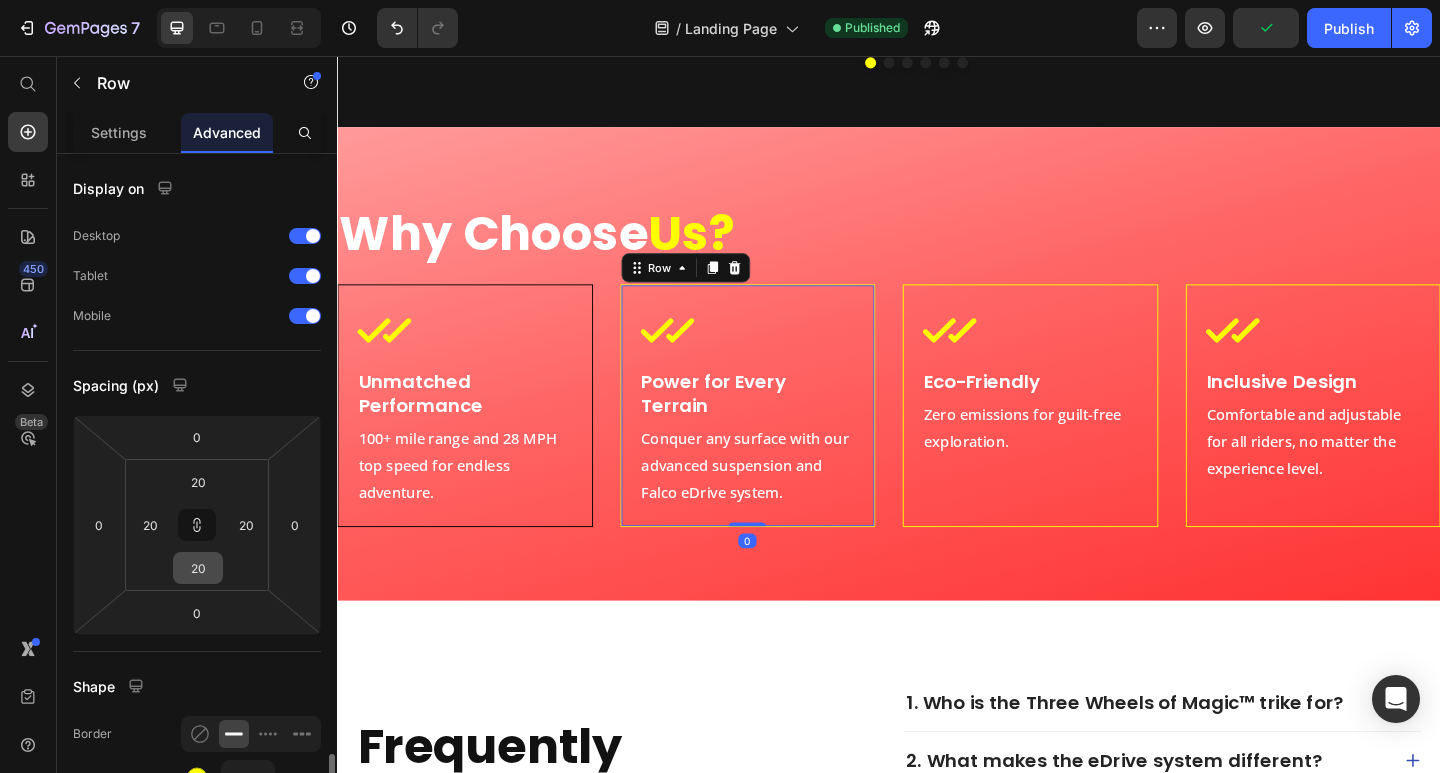 scroll, scrollTop: 400, scrollLeft: 0, axis: vertical 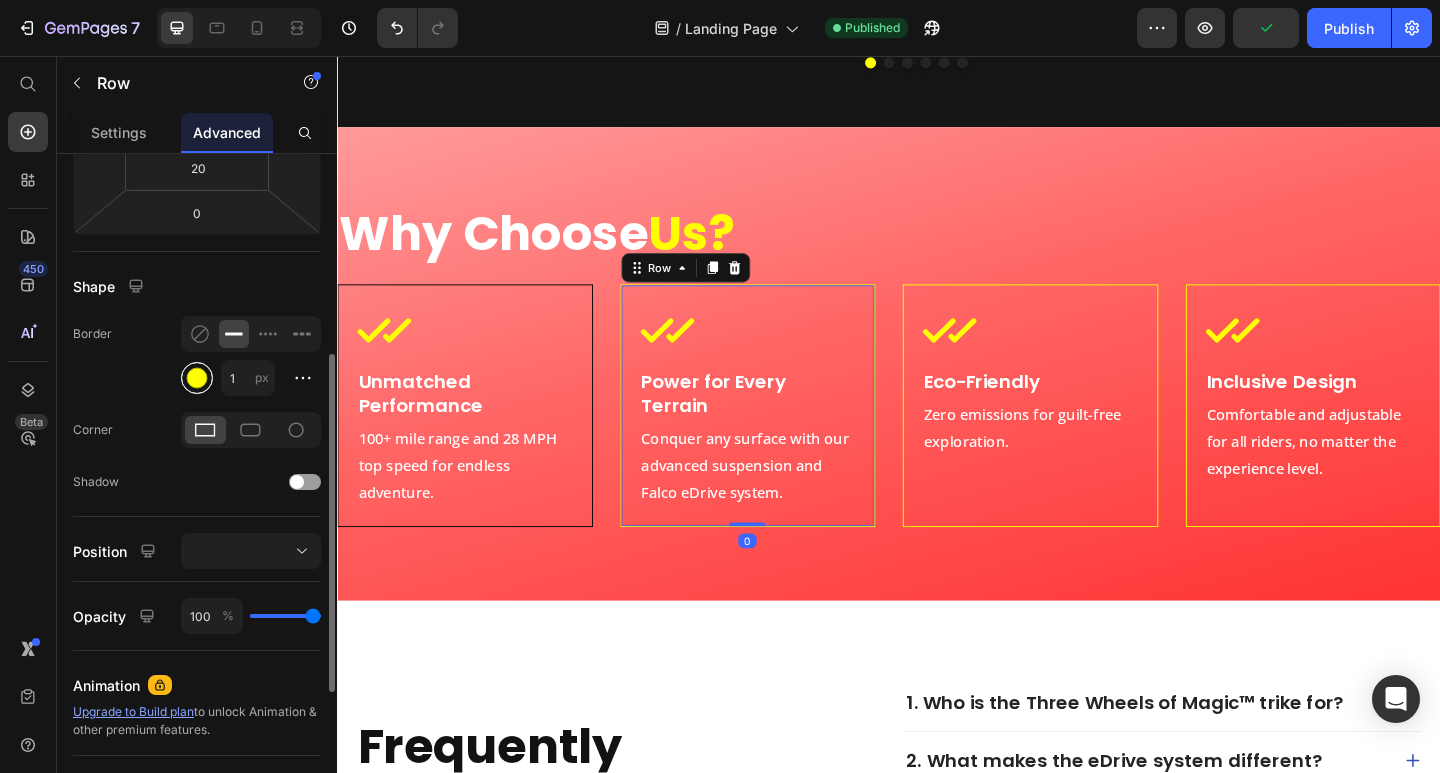 click at bounding box center [197, 378] 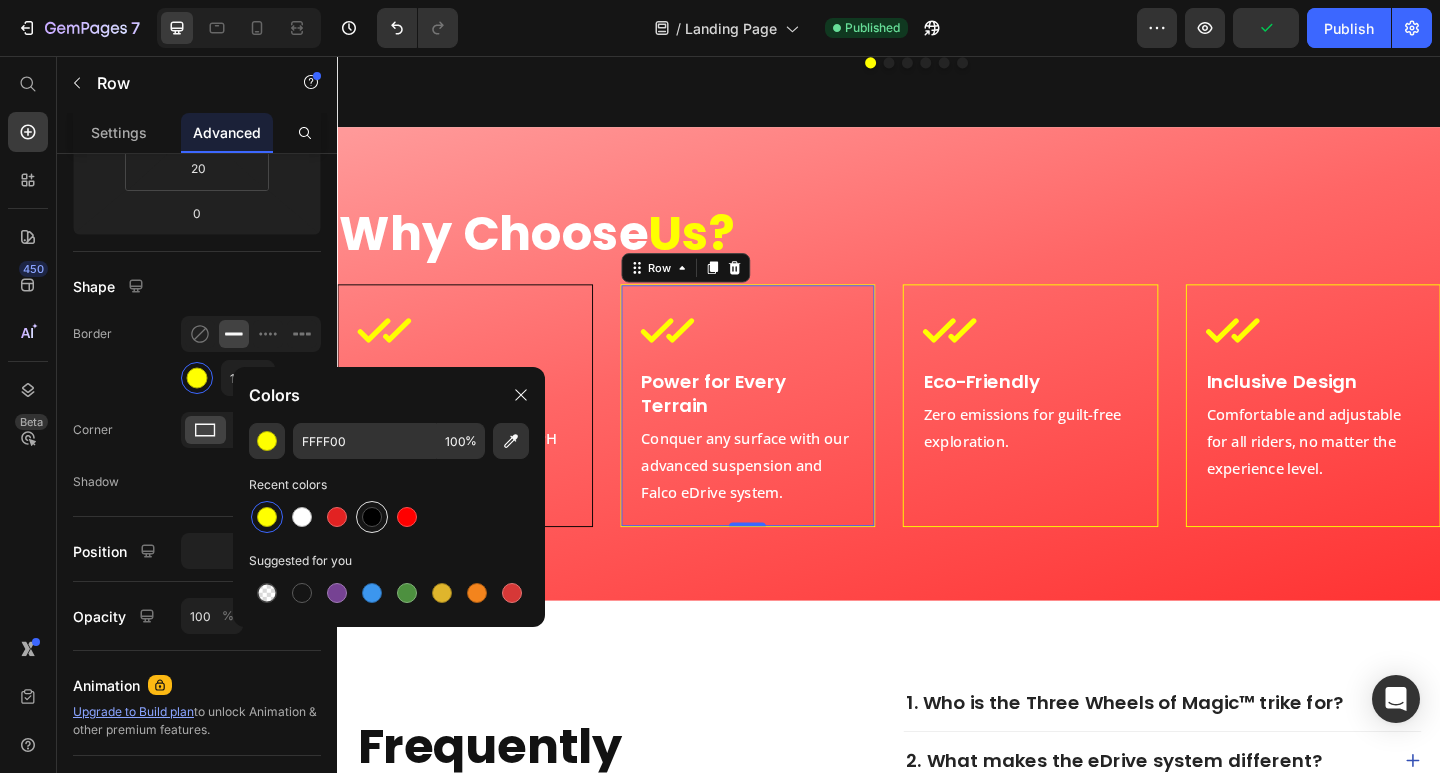 click at bounding box center [372, 517] 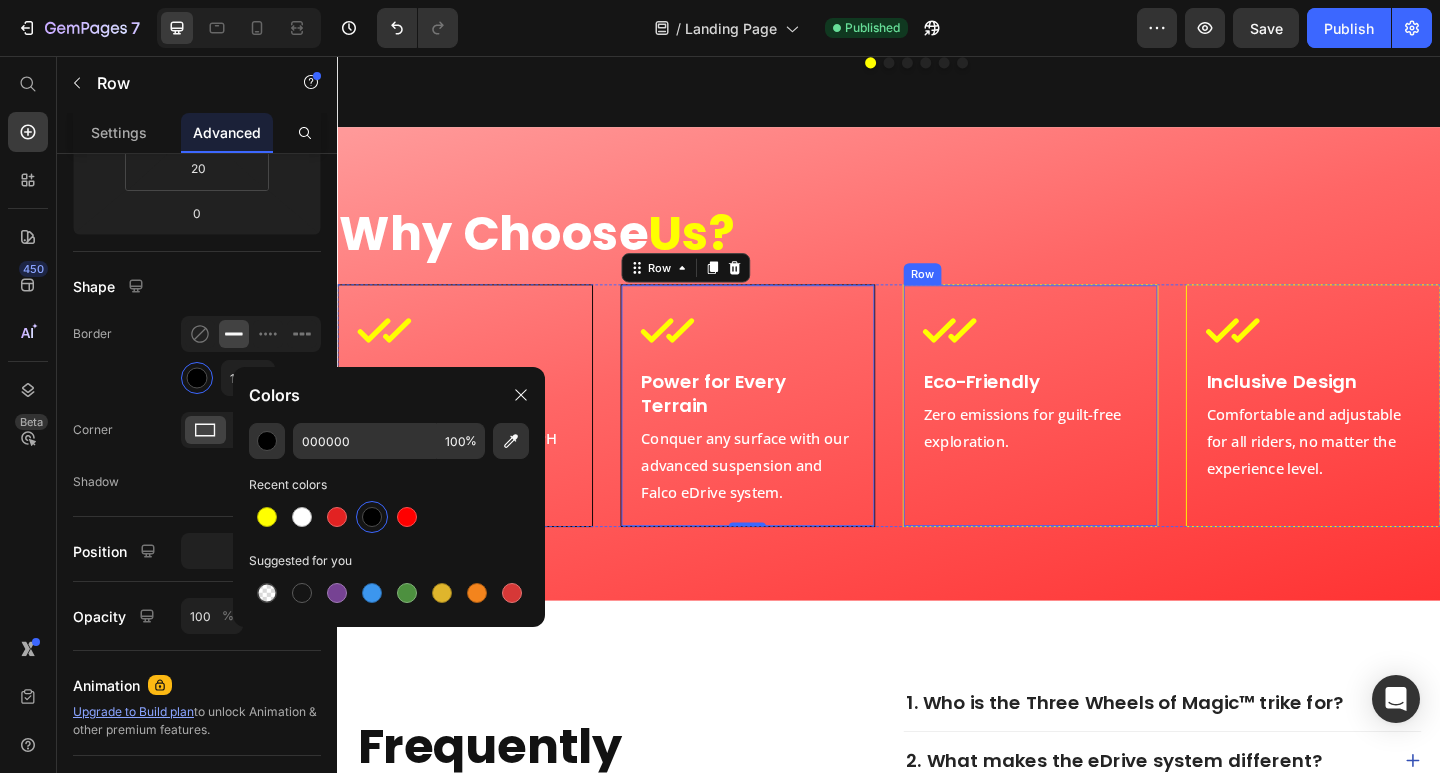 click on "Icon Eco-Friendly Heading Zero emissions for guilt-free exploration. Text Block Row" at bounding box center (1091, 436) 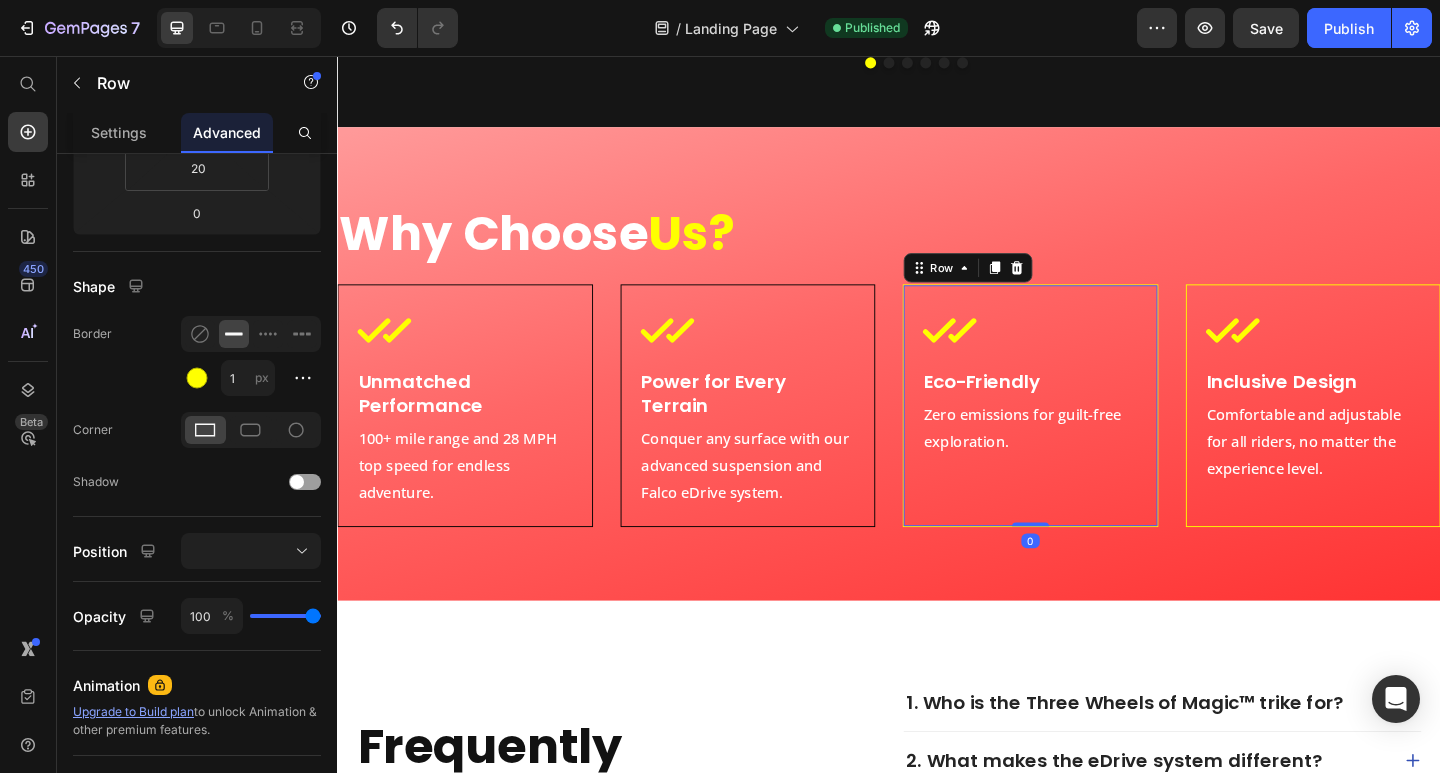 click on "Icon Eco-Friendly Heading Zero emissions for guilt-free exploration. Text Block Row   0" at bounding box center [1091, 436] 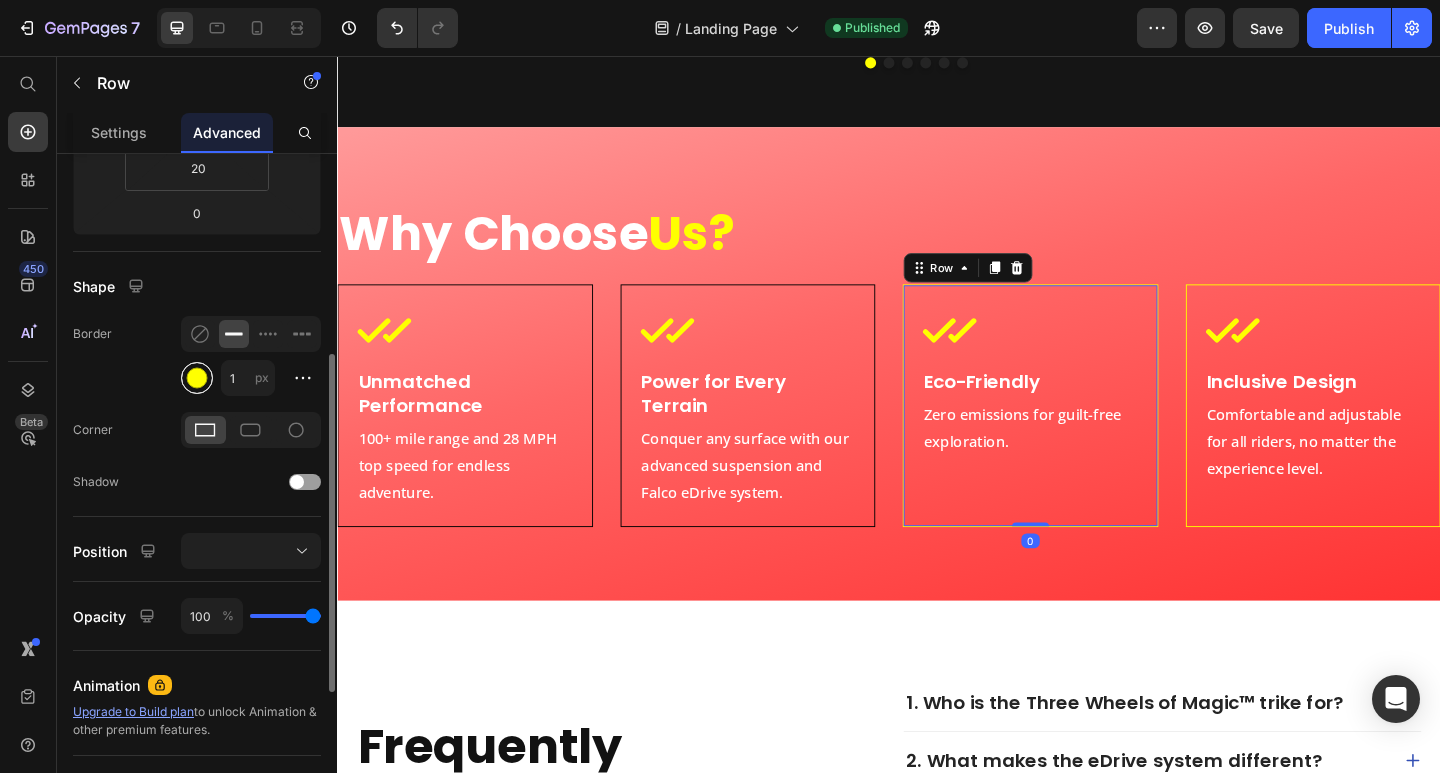 click at bounding box center [197, 378] 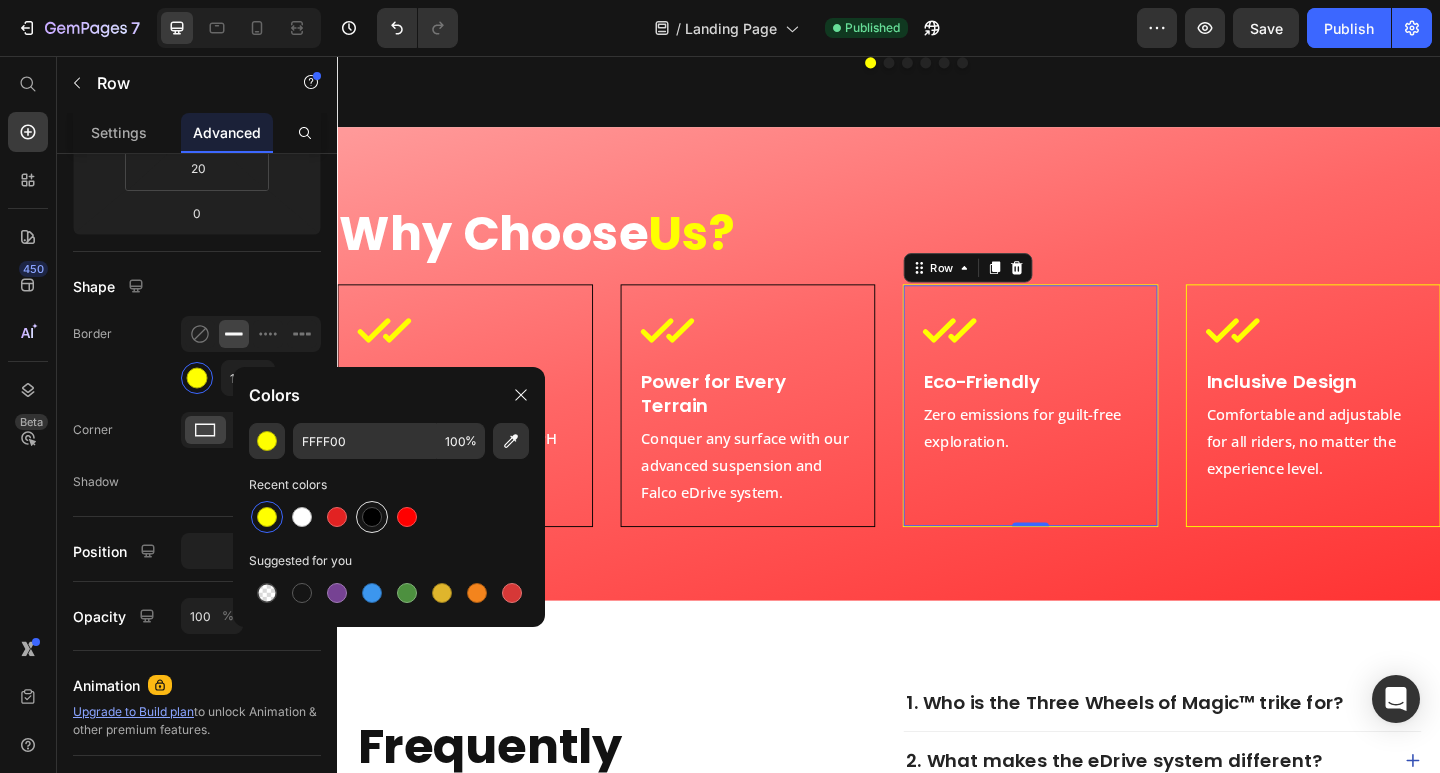 click at bounding box center [372, 517] 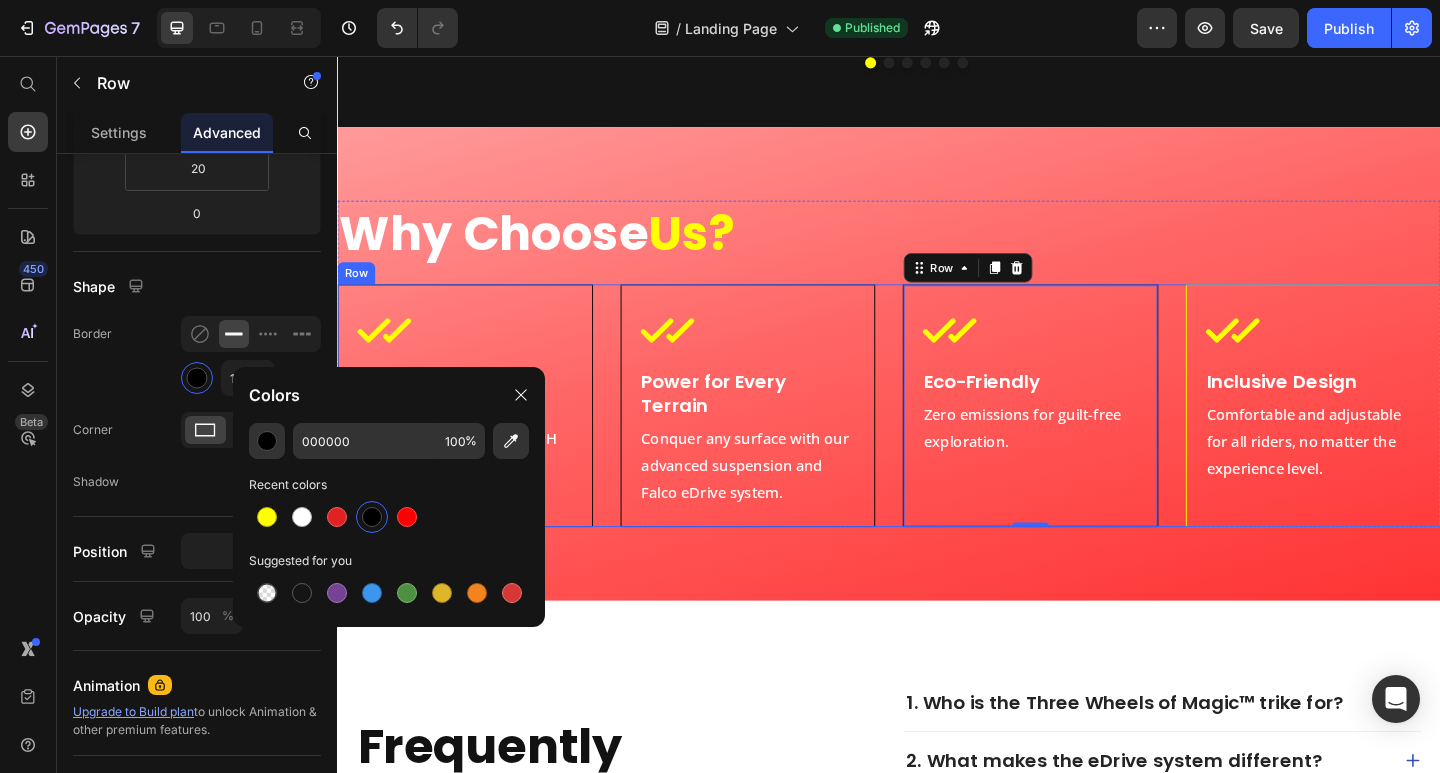 click on "Icon Inclusive Design Heading Comfortable and adjustable for all riders, no matter the experience level. Text Block" at bounding box center (1399, 436) 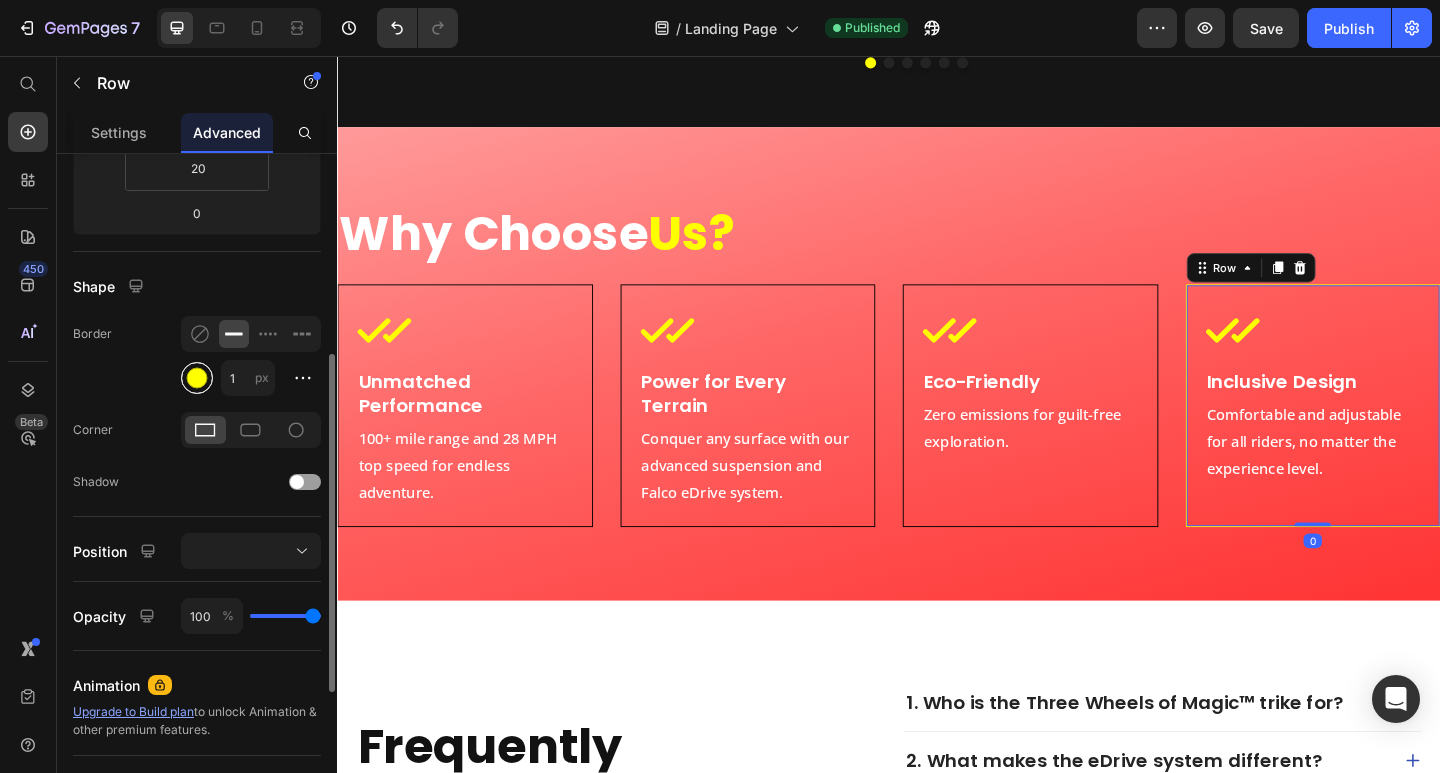 click at bounding box center [197, 378] 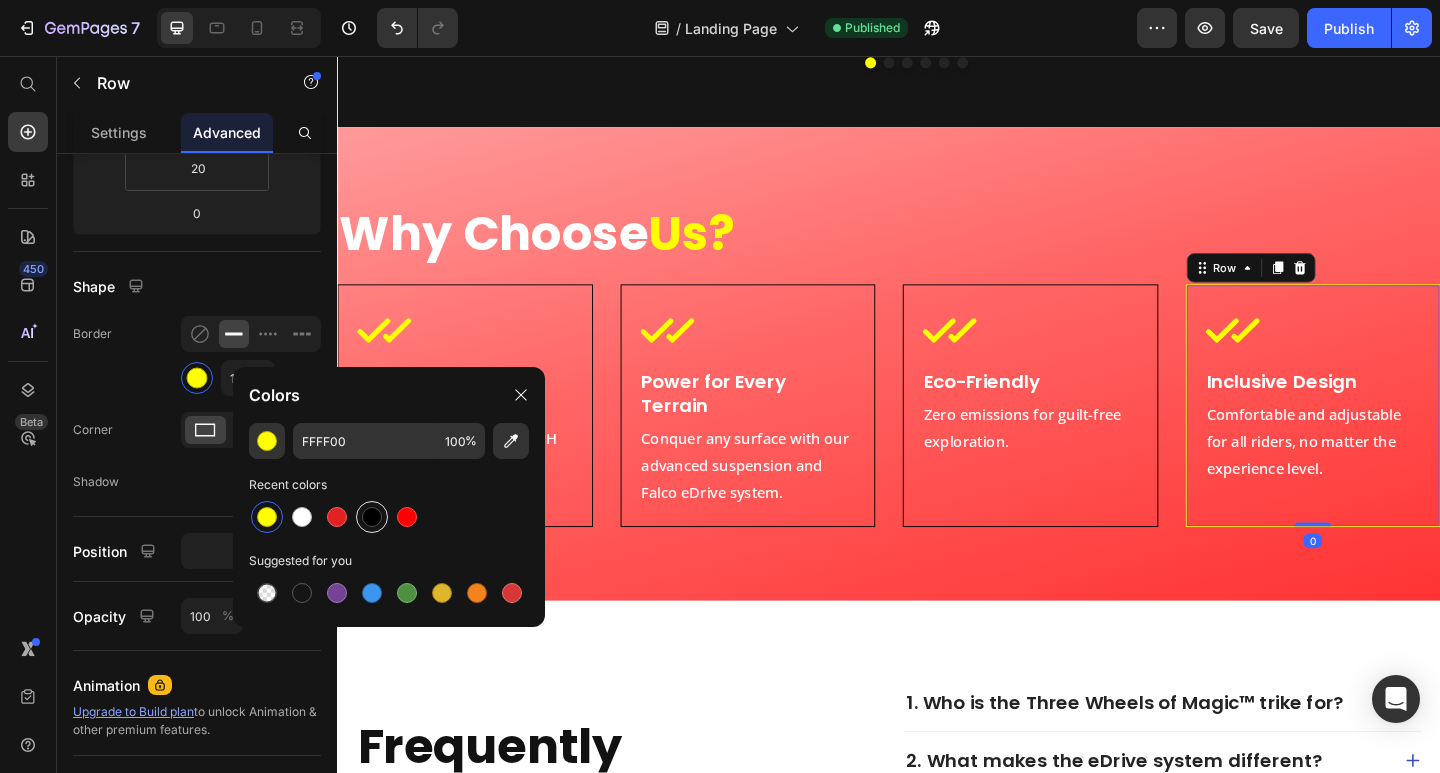 click at bounding box center (372, 517) 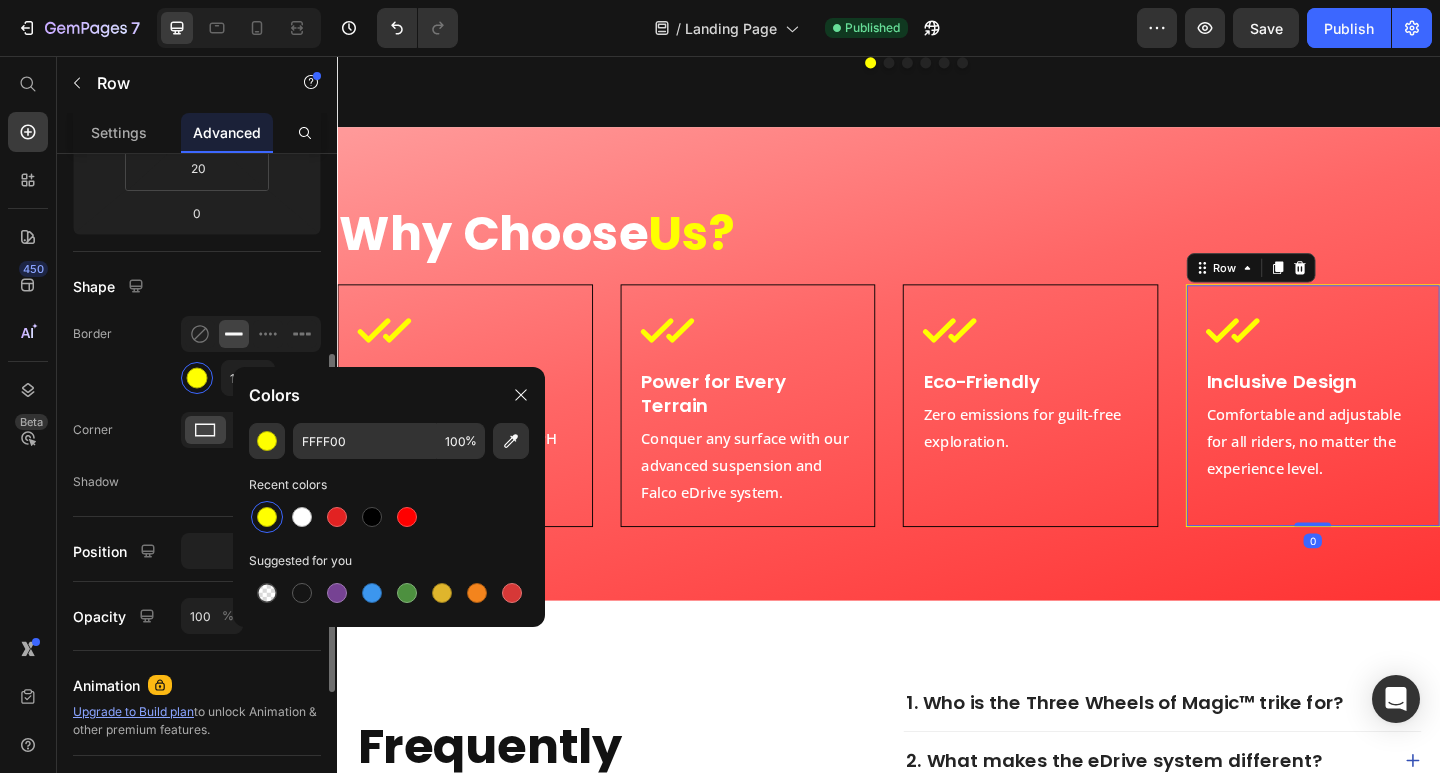 type on "000000" 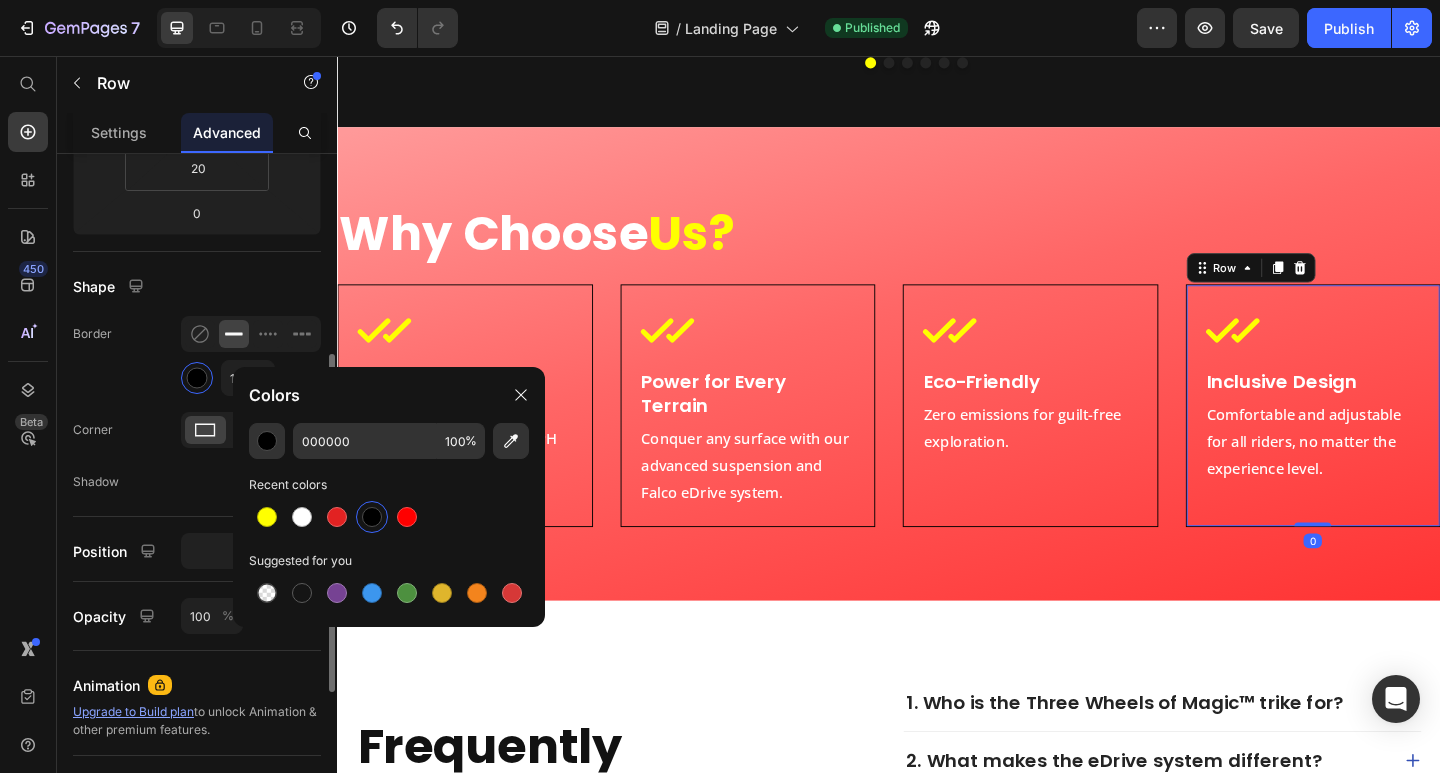 click on "Border 1 px" 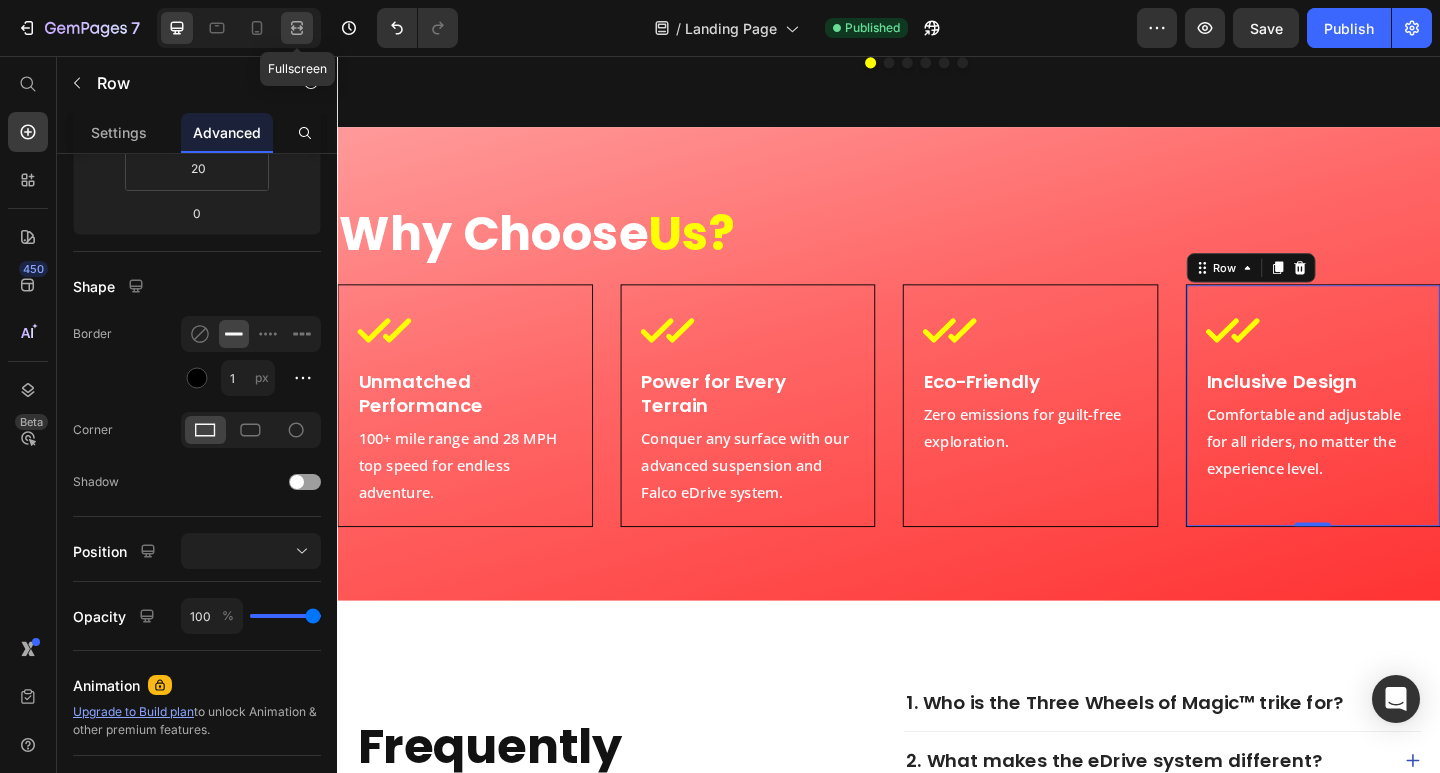 drag, startPoint x: 304, startPoint y: 31, endPoint x: 263, endPoint y: 38, distance: 41.59327 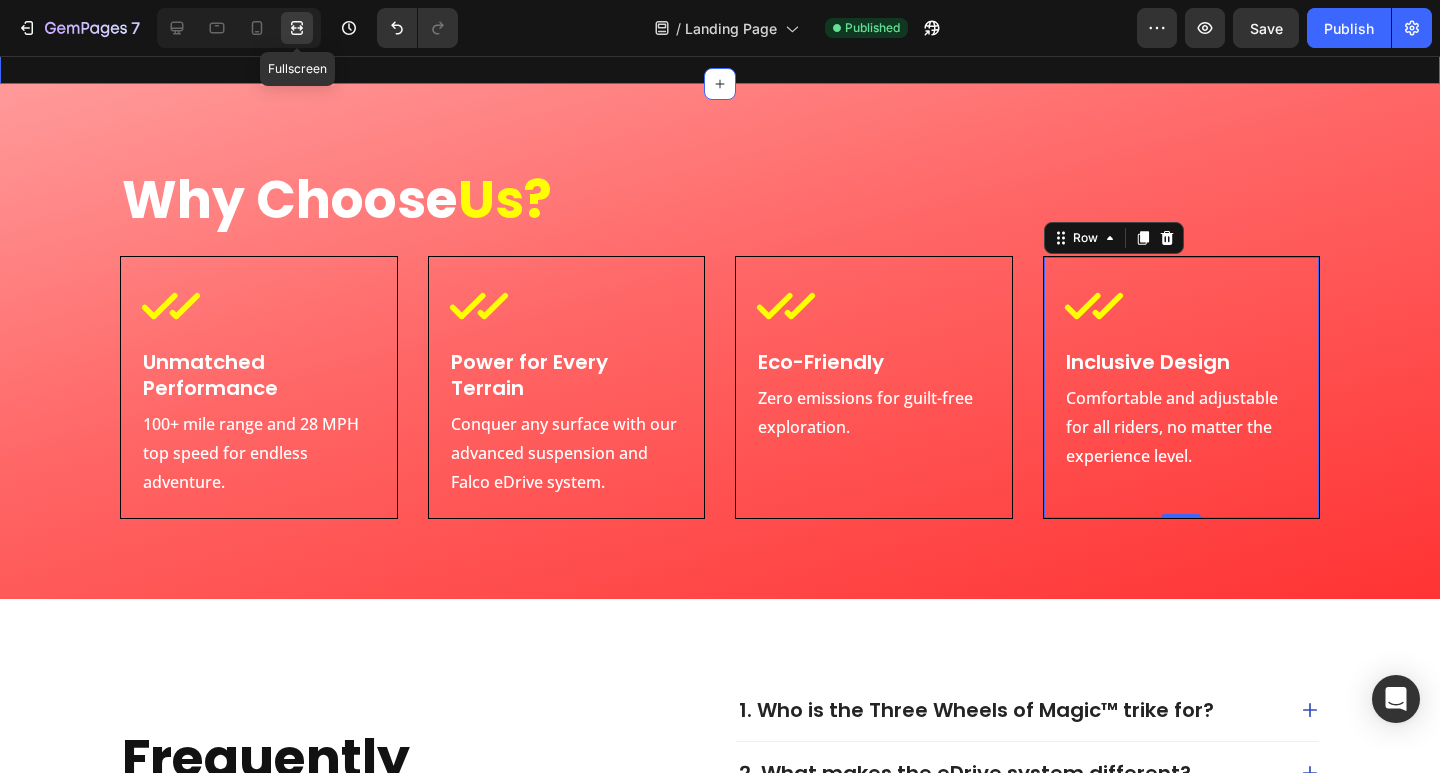 scroll, scrollTop: 4831, scrollLeft: 0, axis: vertical 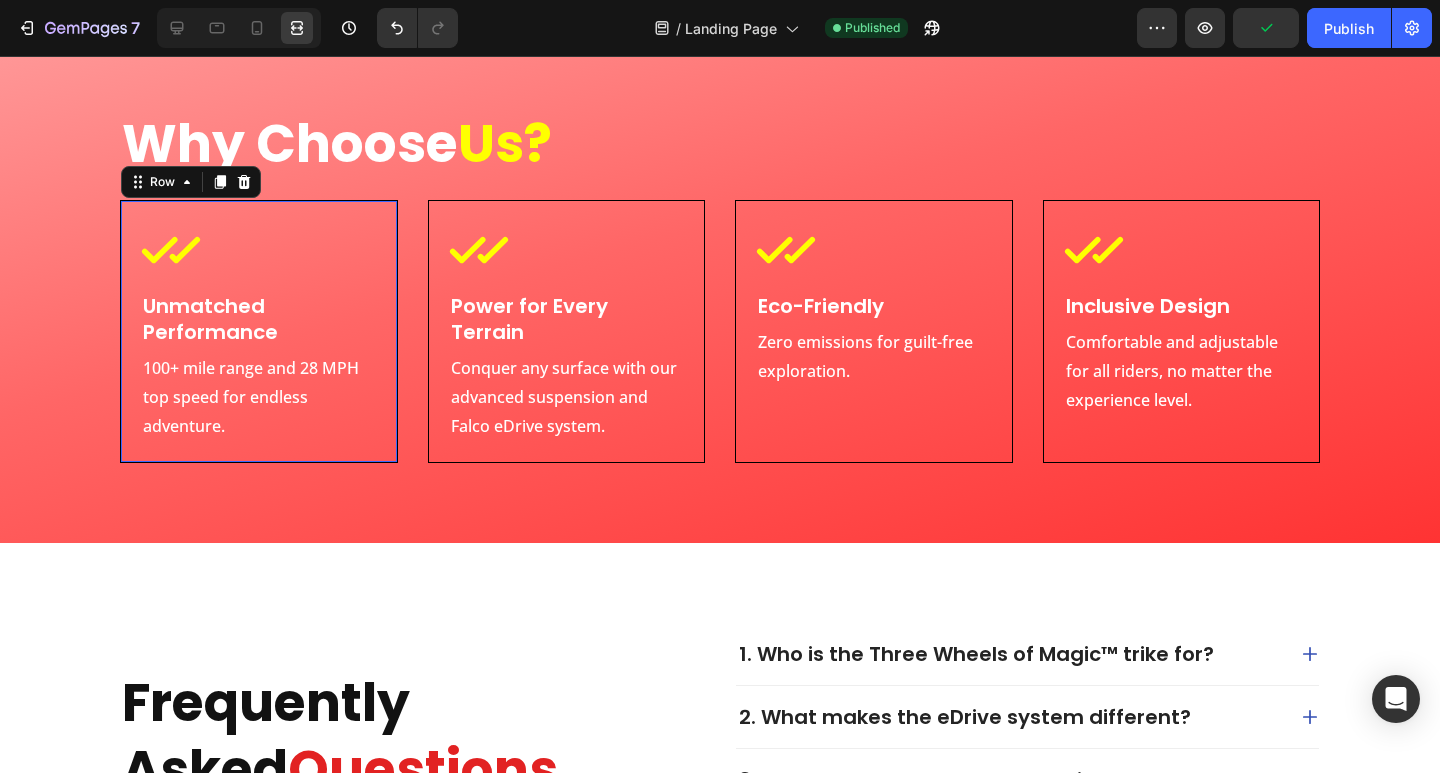 click on "Icon Unmatched Performance Heading 100+ mile range and 28 MPH top speed for endless adventure. Text Block Row   0" at bounding box center [259, 331] 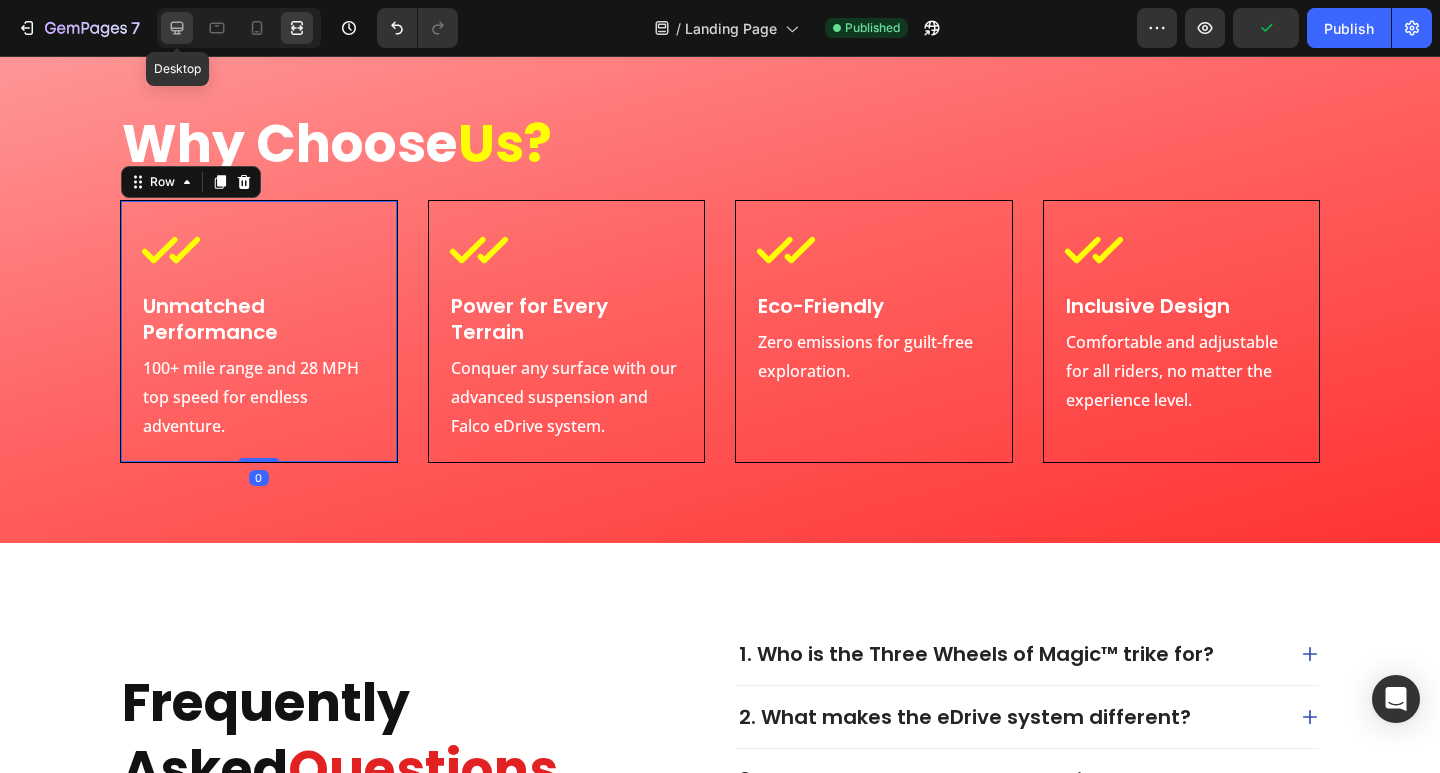 click 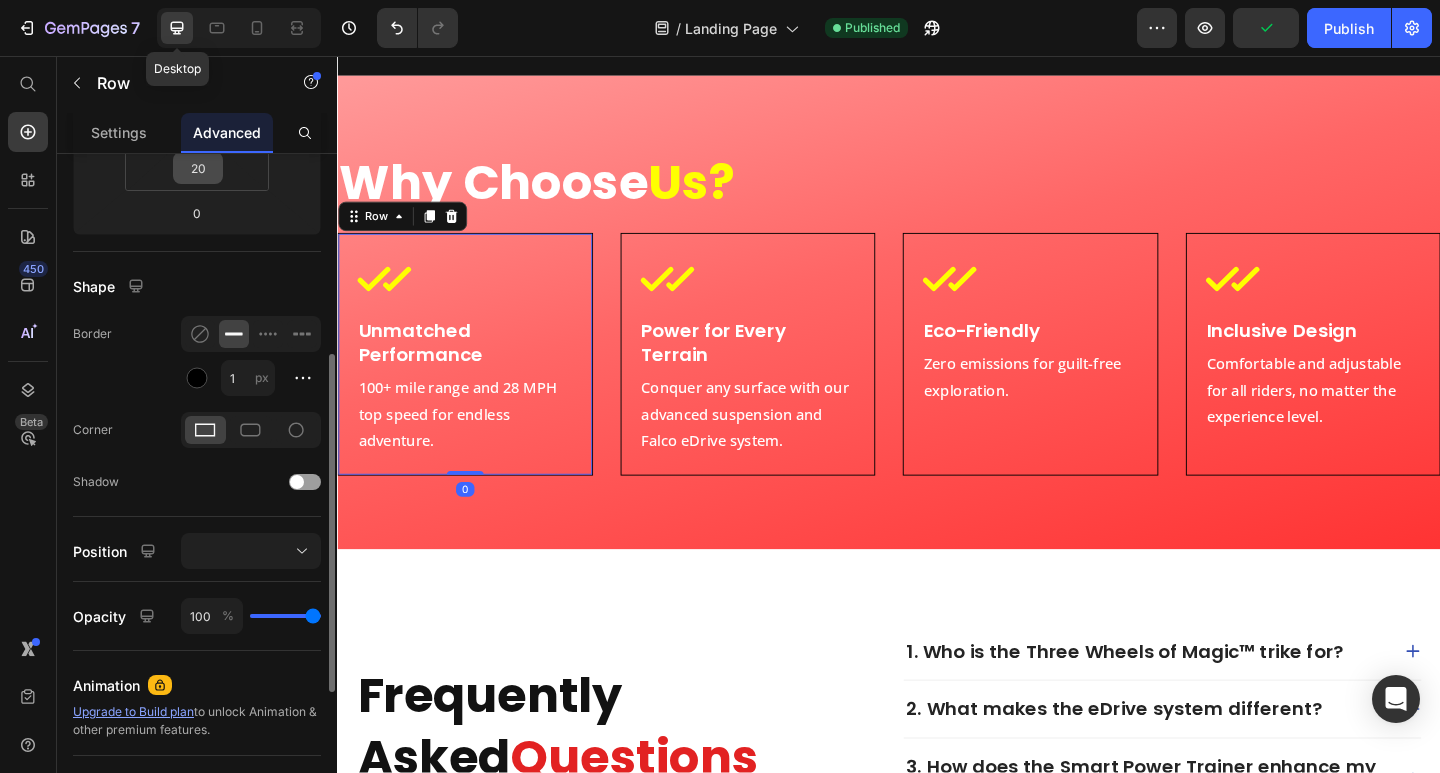 scroll, scrollTop: 4775, scrollLeft: 0, axis: vertical 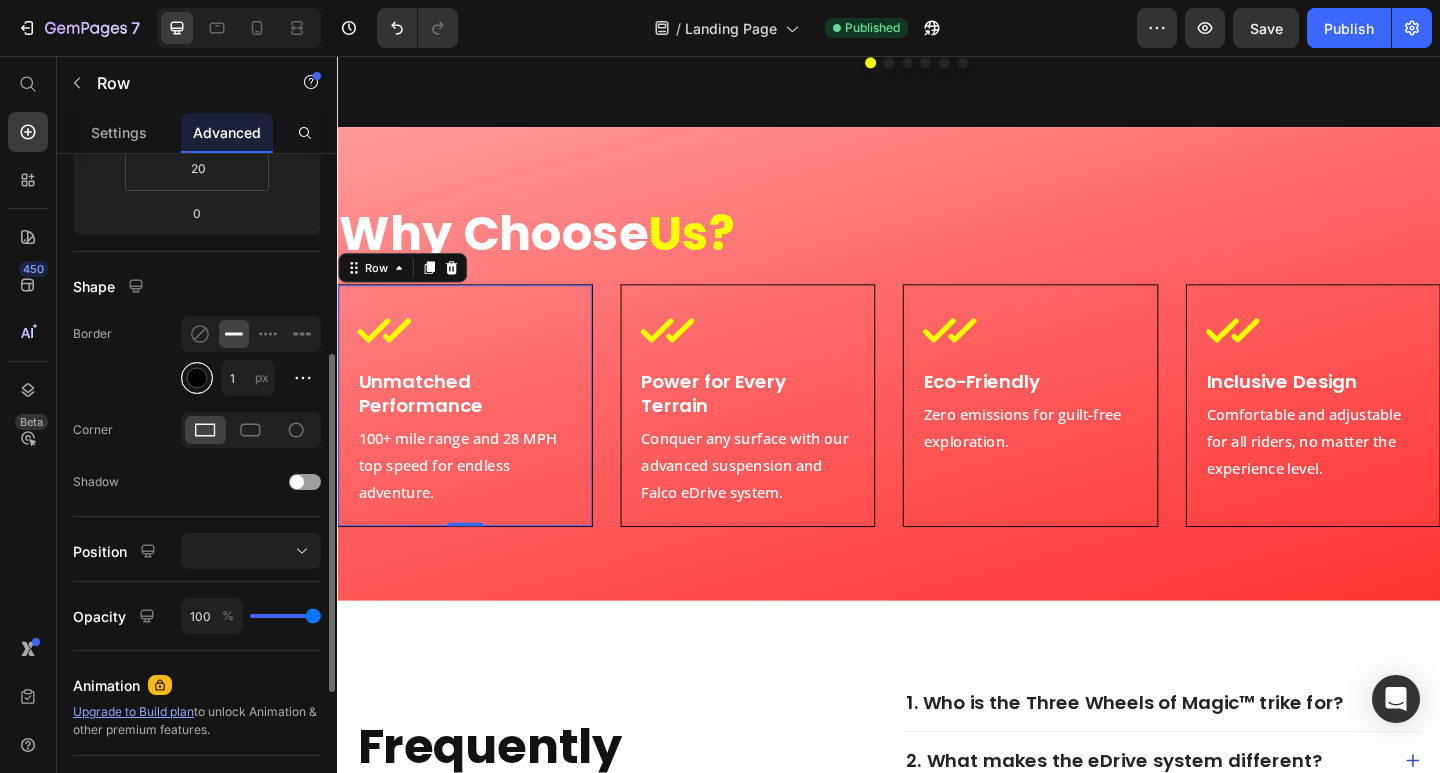 click at bounding box center [197, 378] 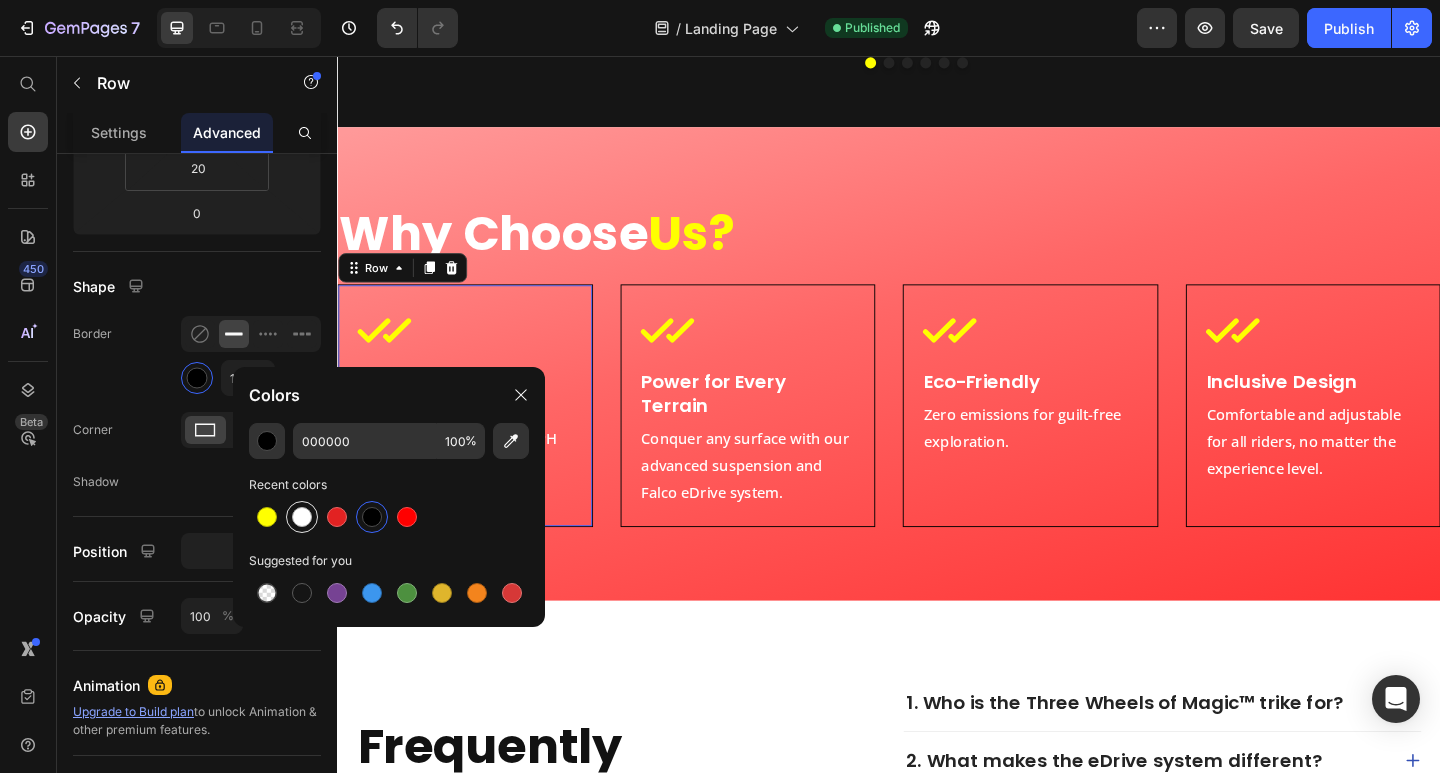 click at bounding box center [302, 517] 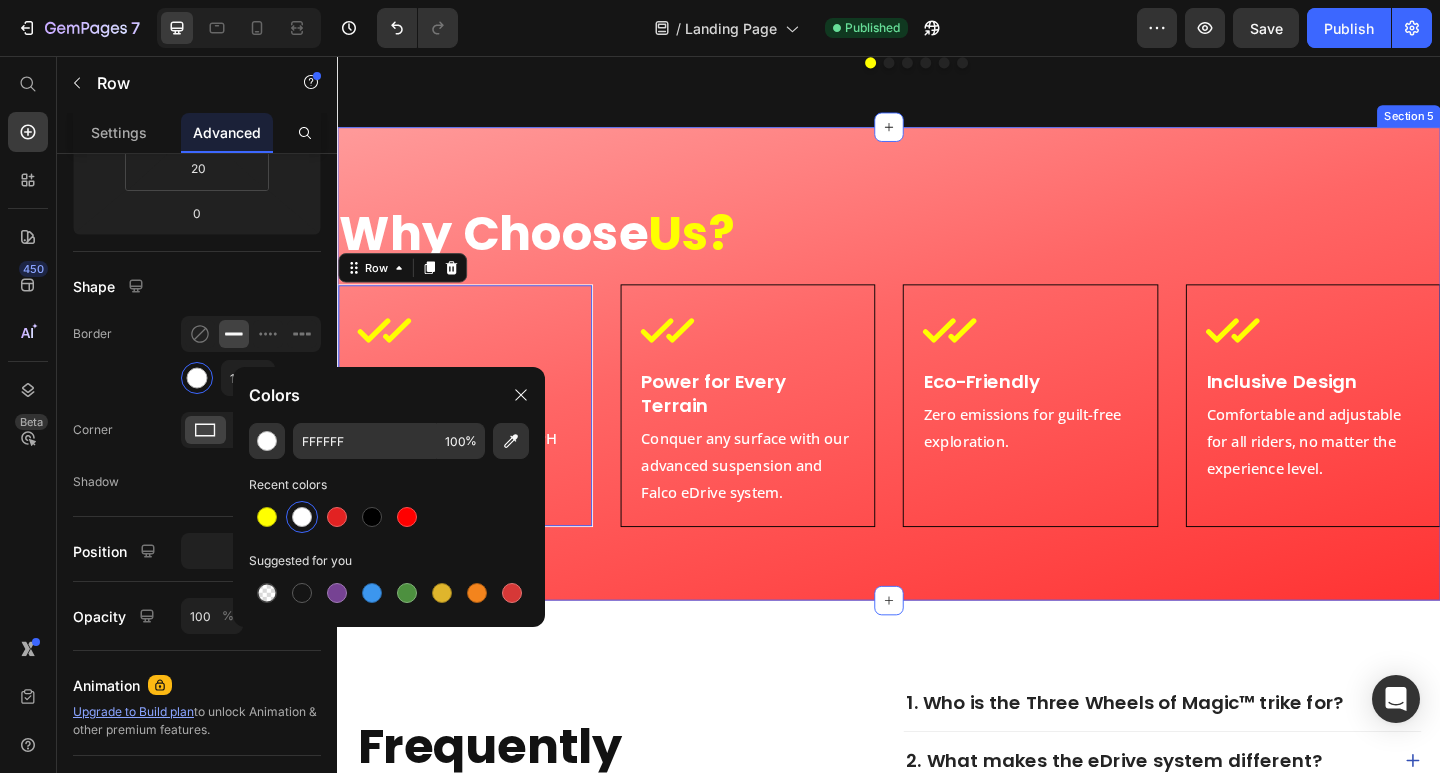 click on "Icon Power for Every Terrain Heading Conquer any surface with our advanced suspension and Falco eDrive system. Text Block Row" at bounding box center [784, 436] 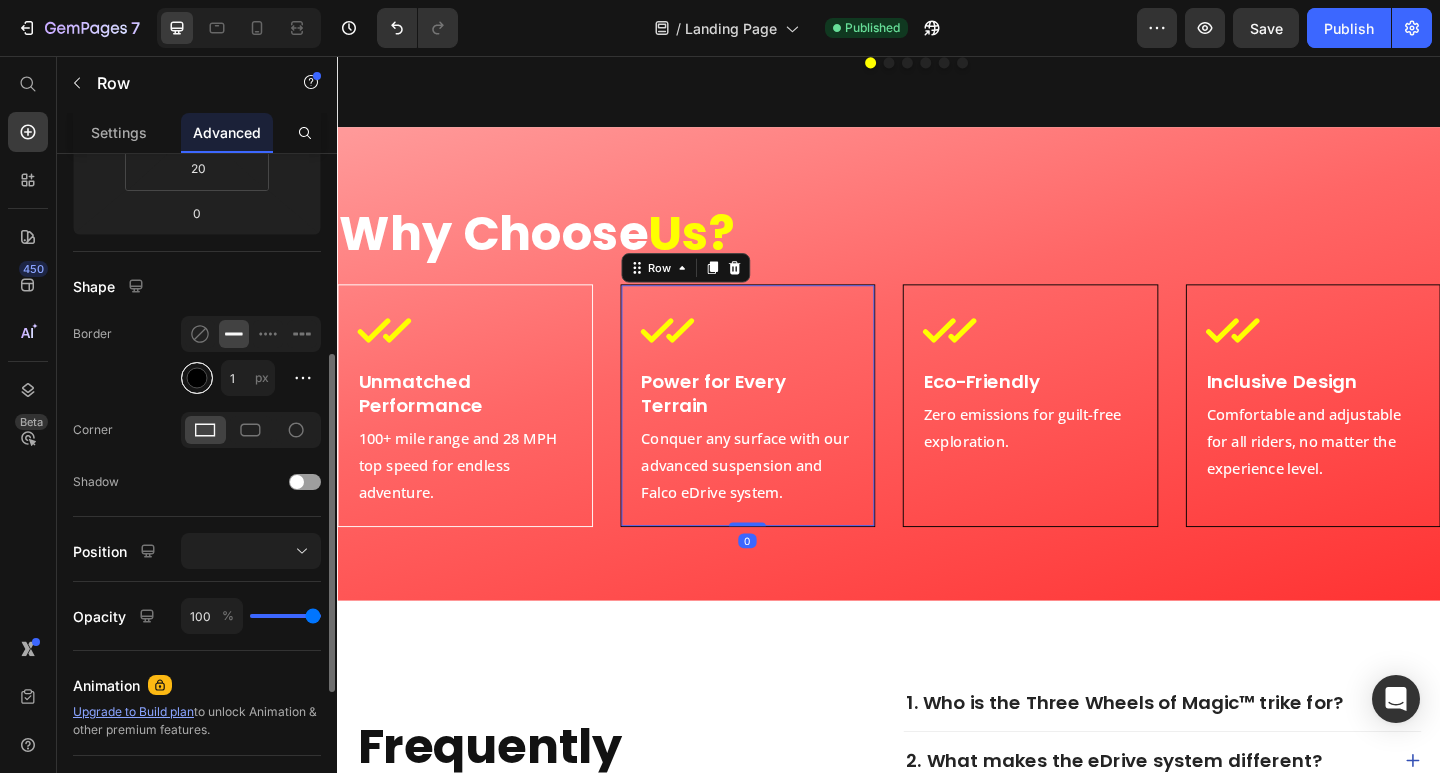 click at bounding box center [197, 378] 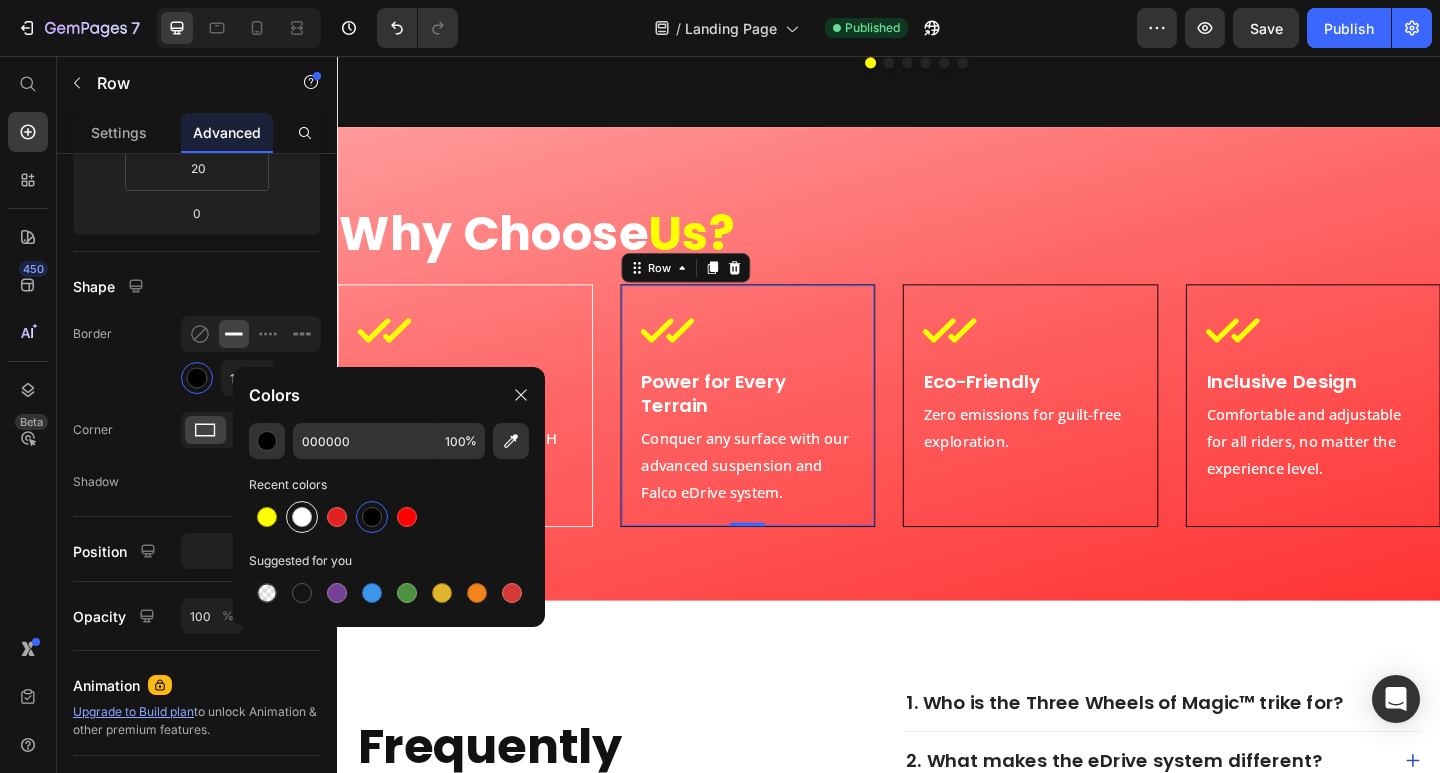 click at bounding box center (302, 517) 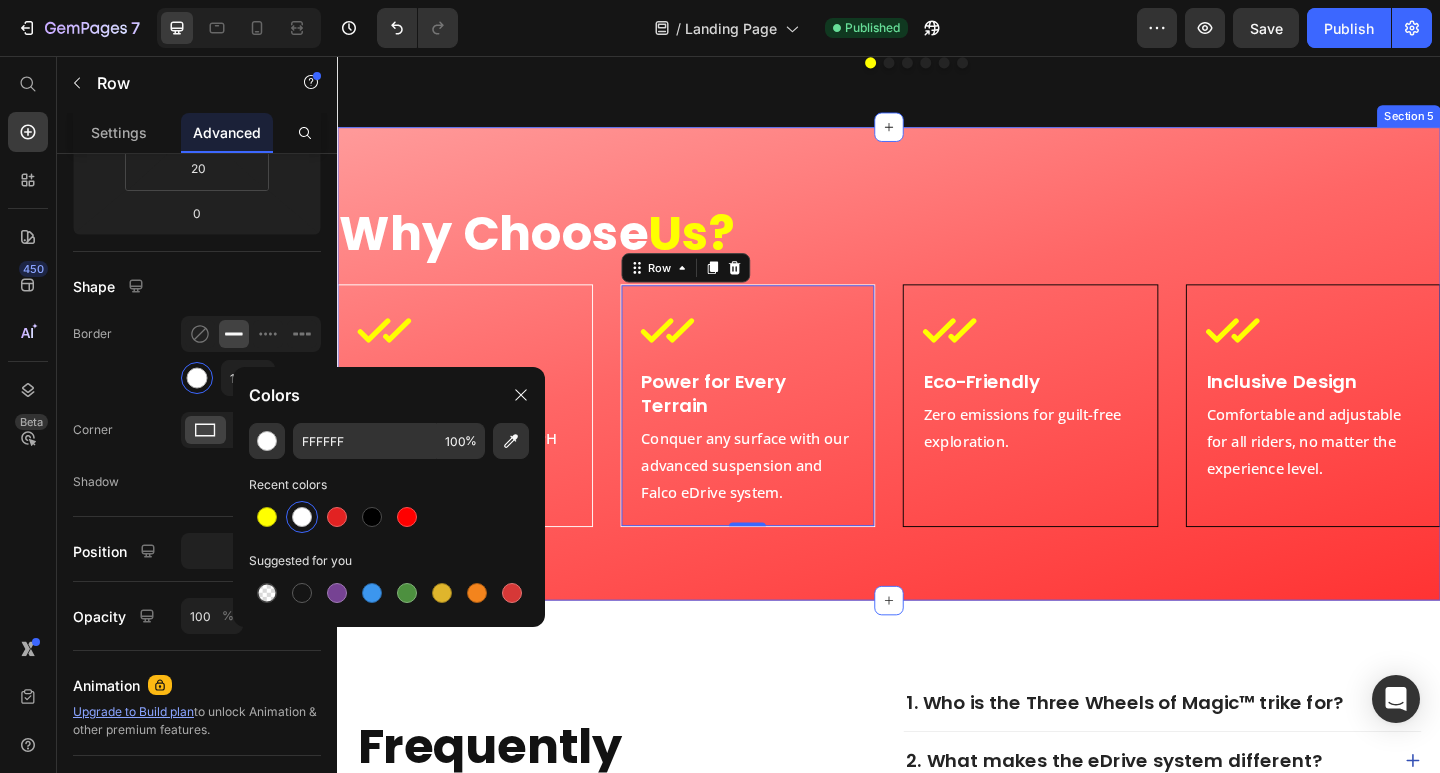 click on "Icon Eco-Friendly Heading Zero emissions for guilt-free exploration. Text Block Row" at bounding box center [1091, 436] 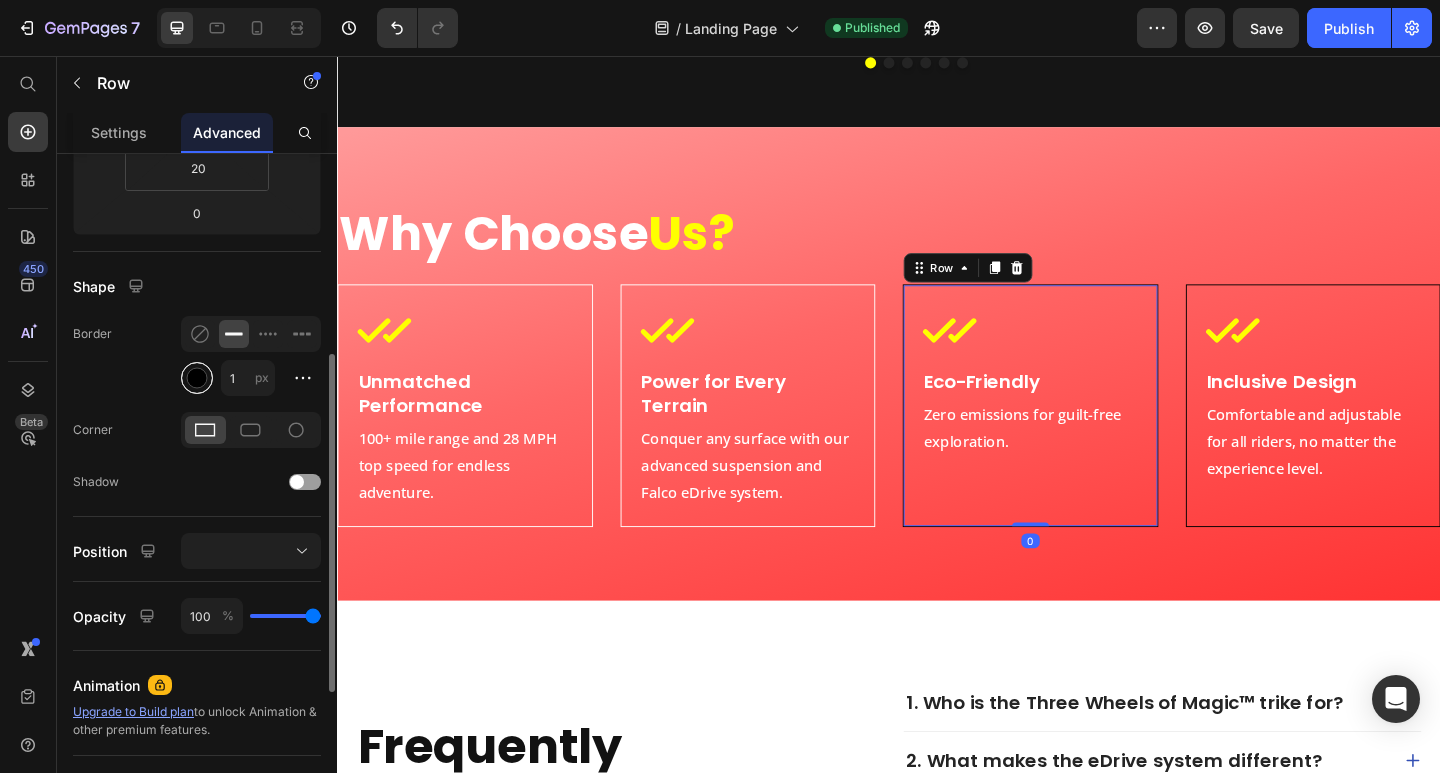 click at bounding box center [197, 378] 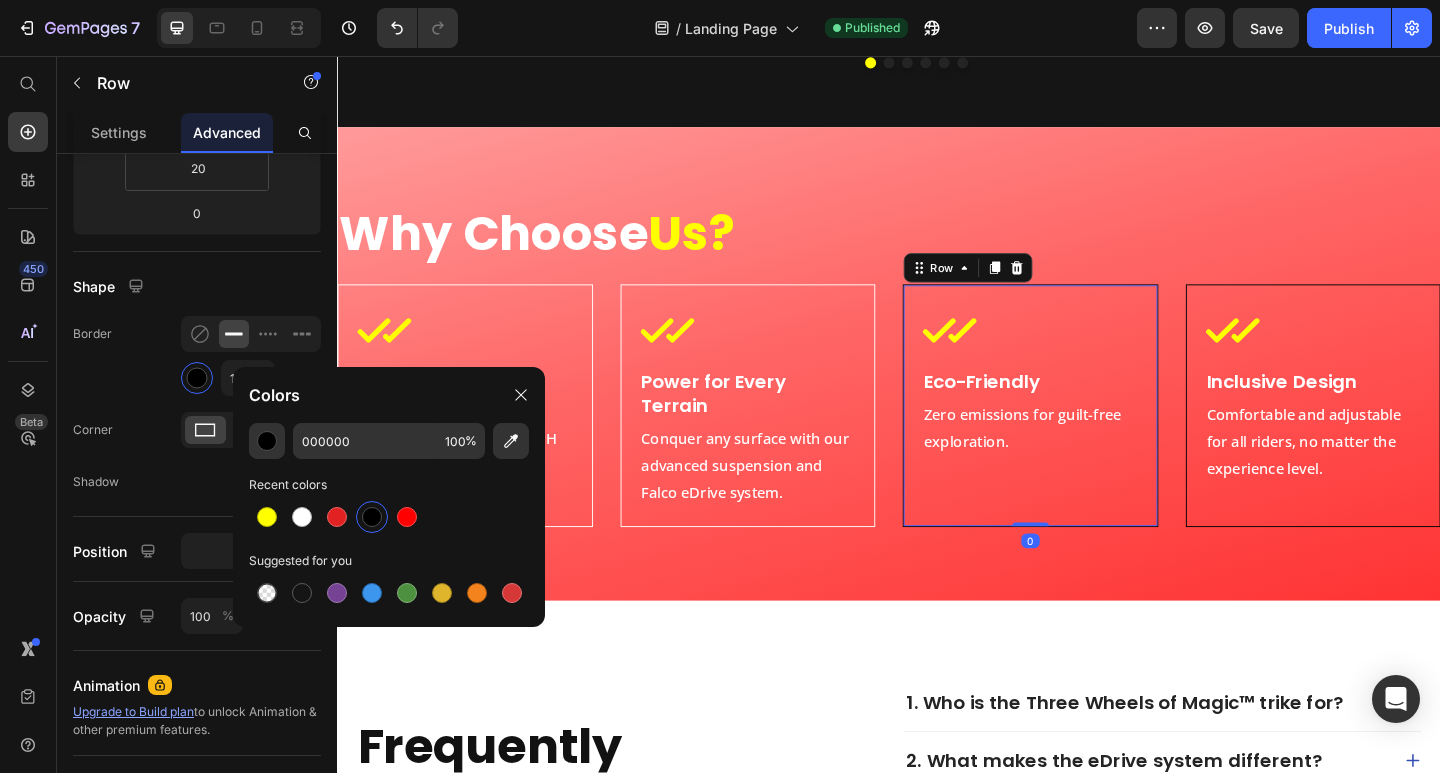 drag, startPoint x: 297, startPoint y: 509, endPoint x: 428, endPoint y: 487, distance: 132.83449 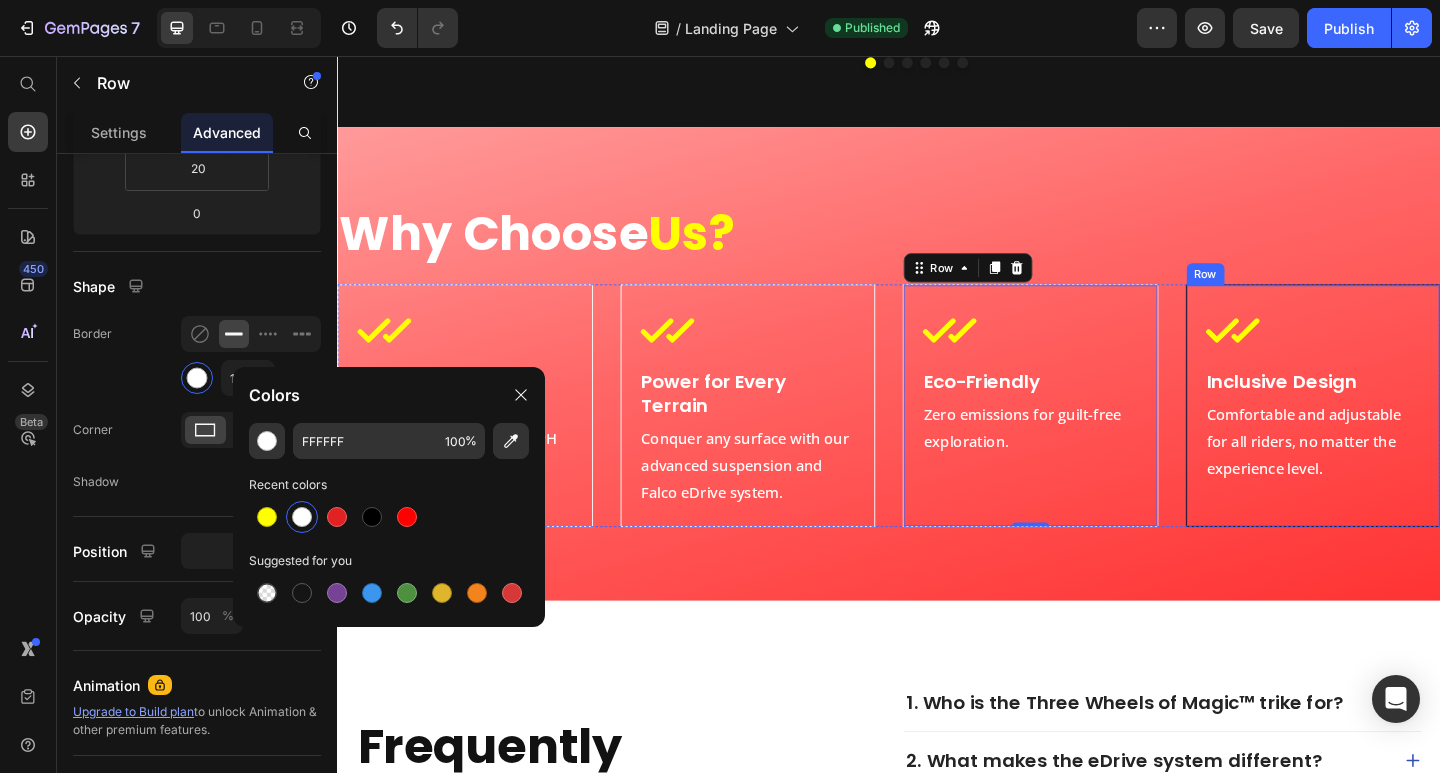 click on "Icon Inclusive Design Heading Comfortable and adjustable for all riders, no matter the experience level. Text Block Row" at bounding box center [1399, 436] 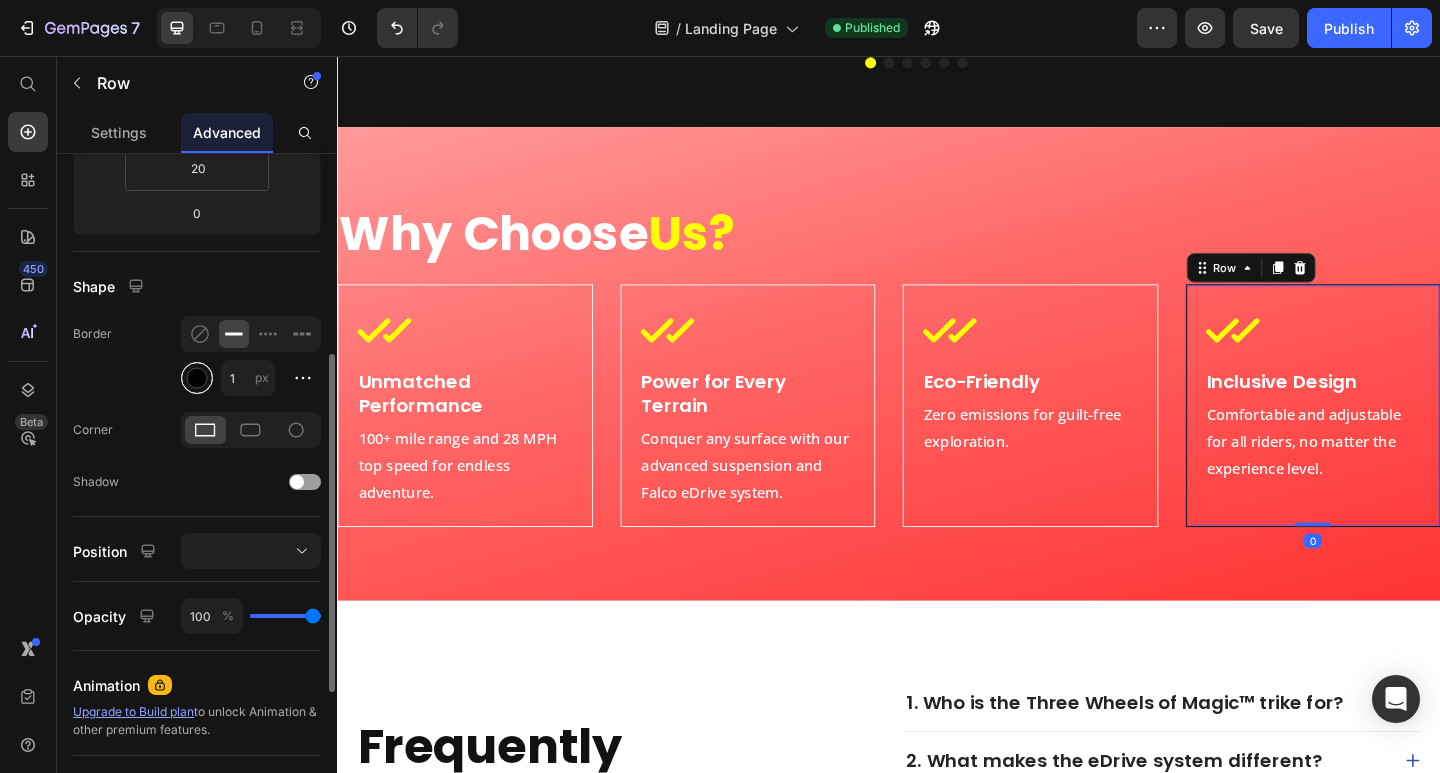 click at bounding box center (197, 378) 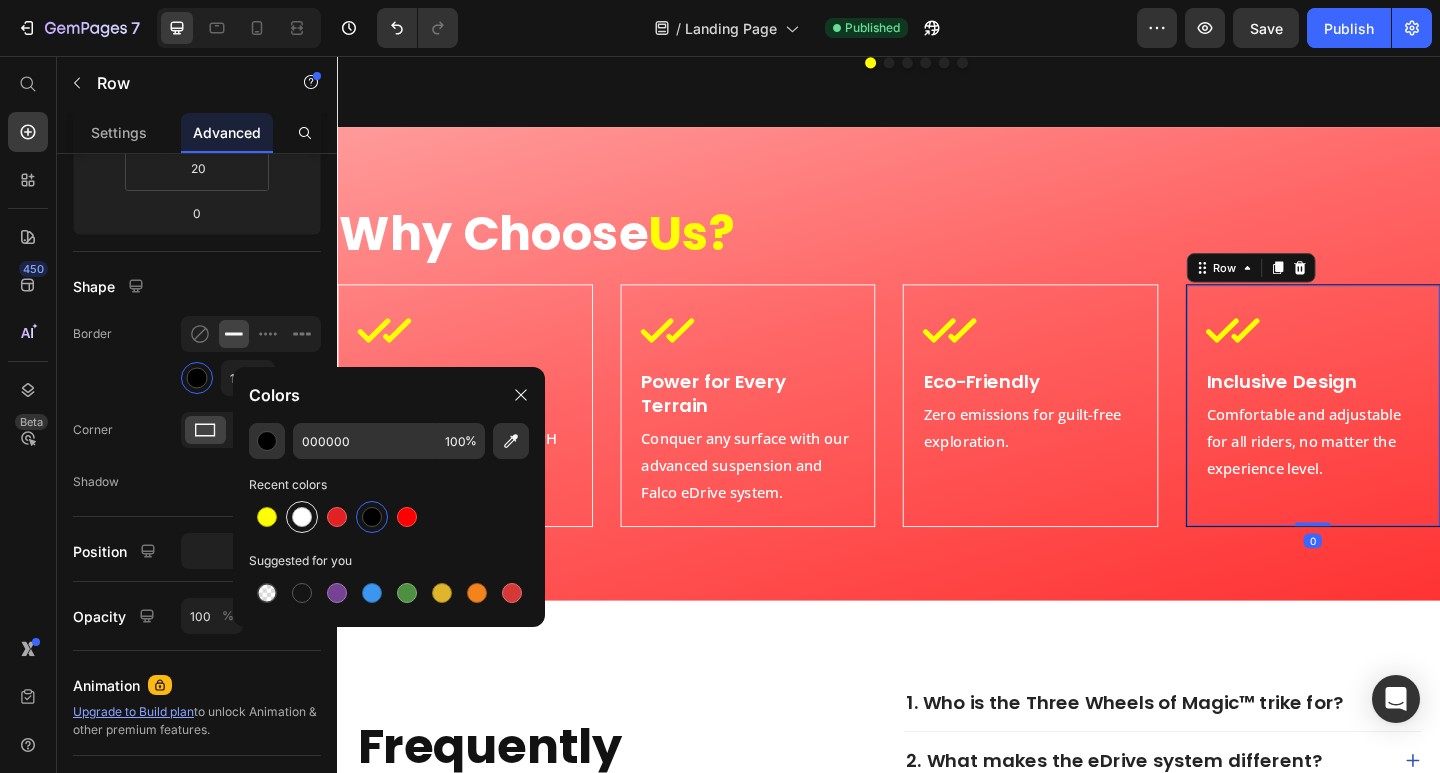 click at bounding box center [302, 517] 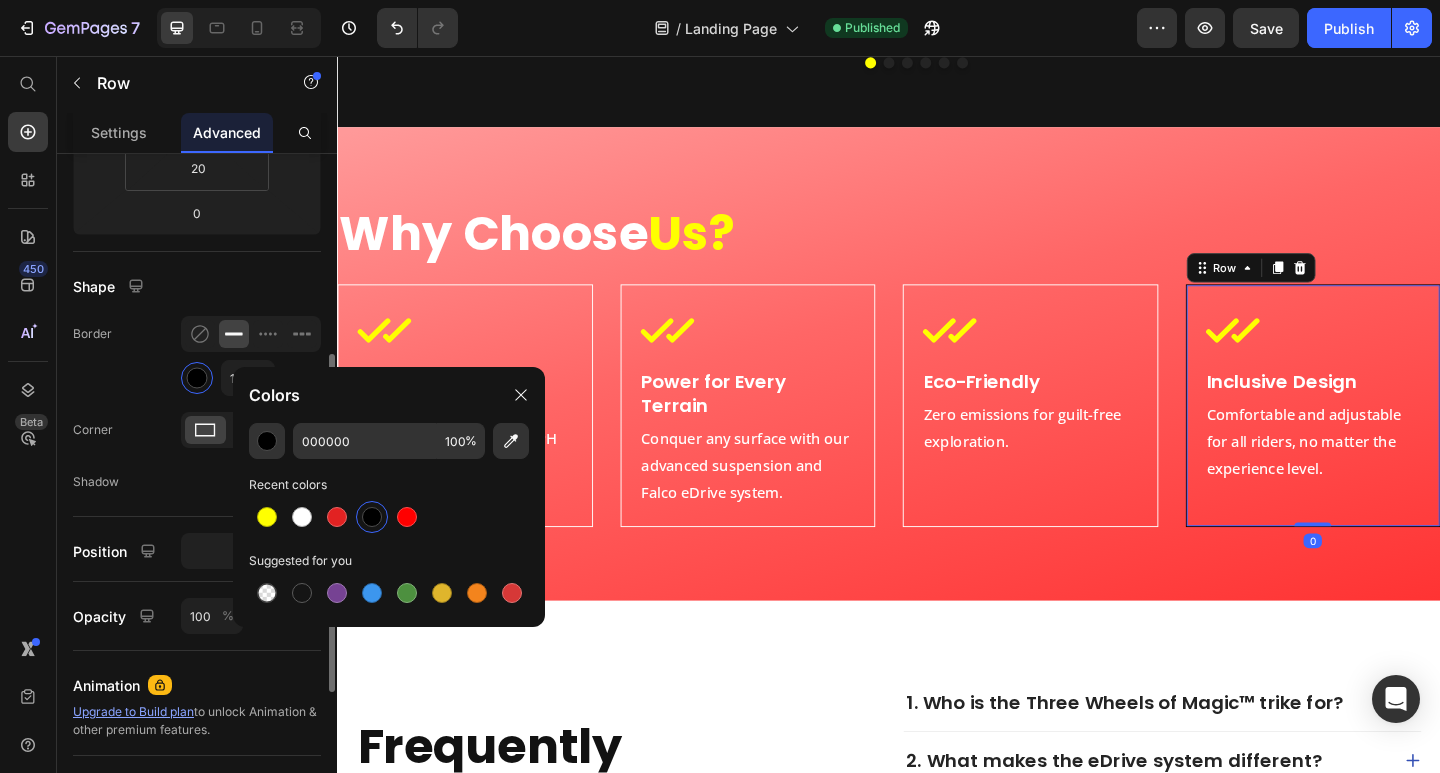 type on "FFFFFF" 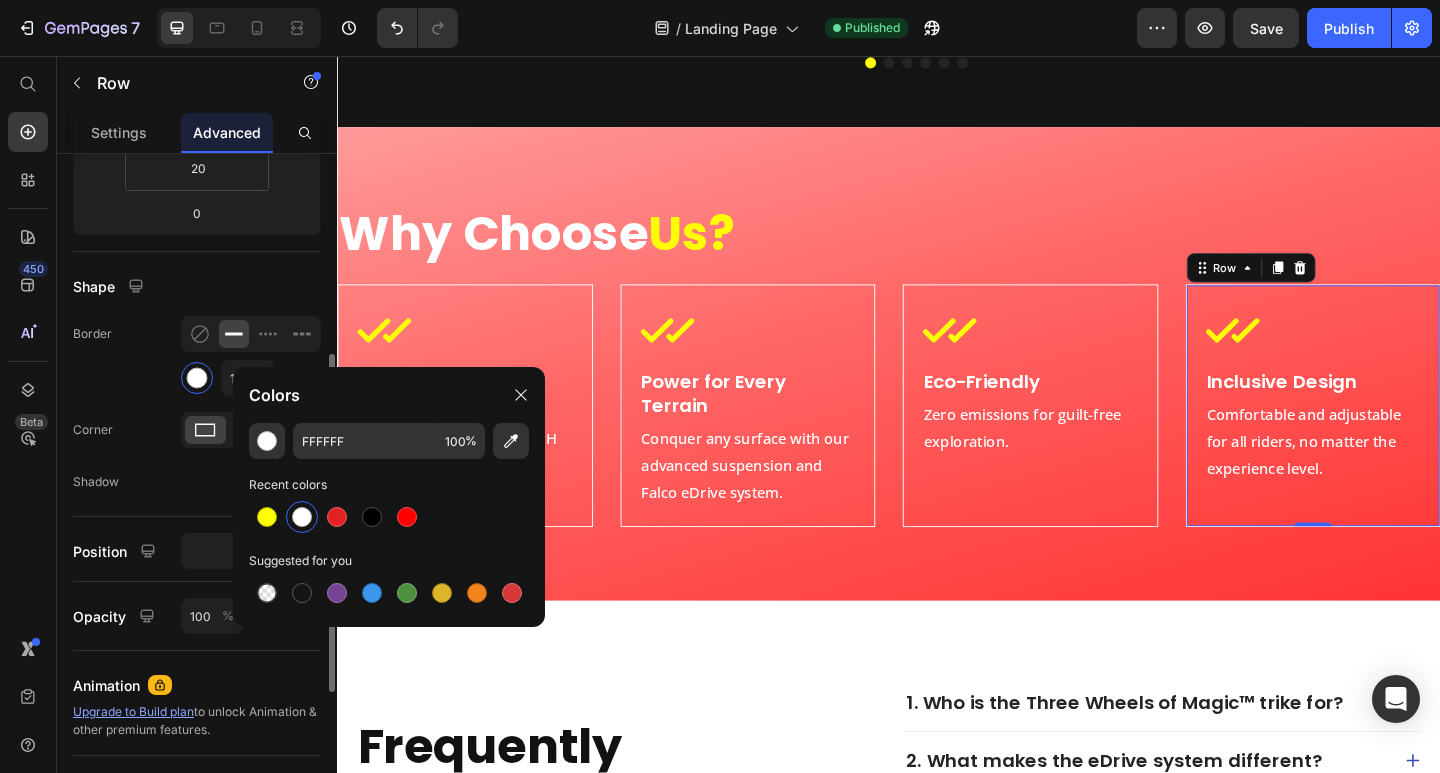 click on "Border 1 px" 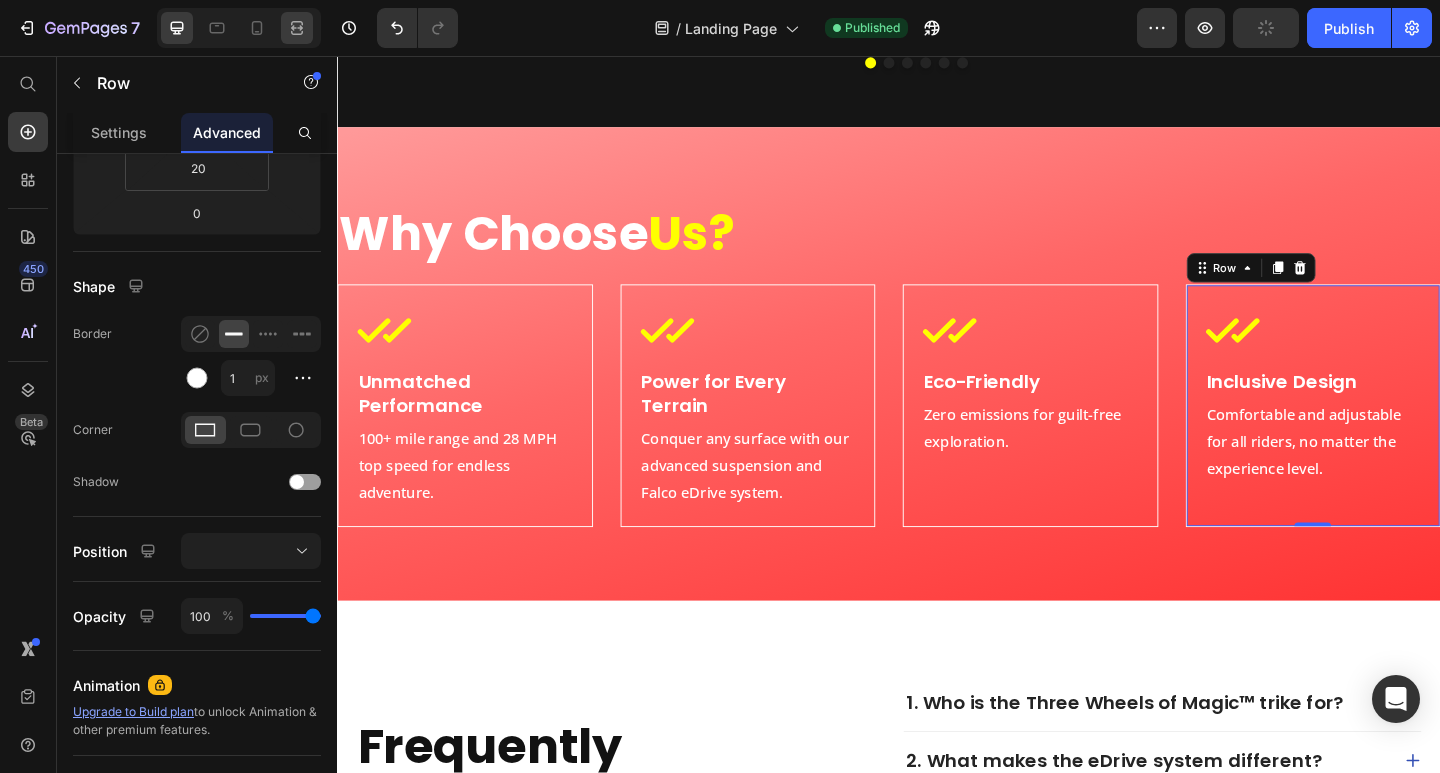 click 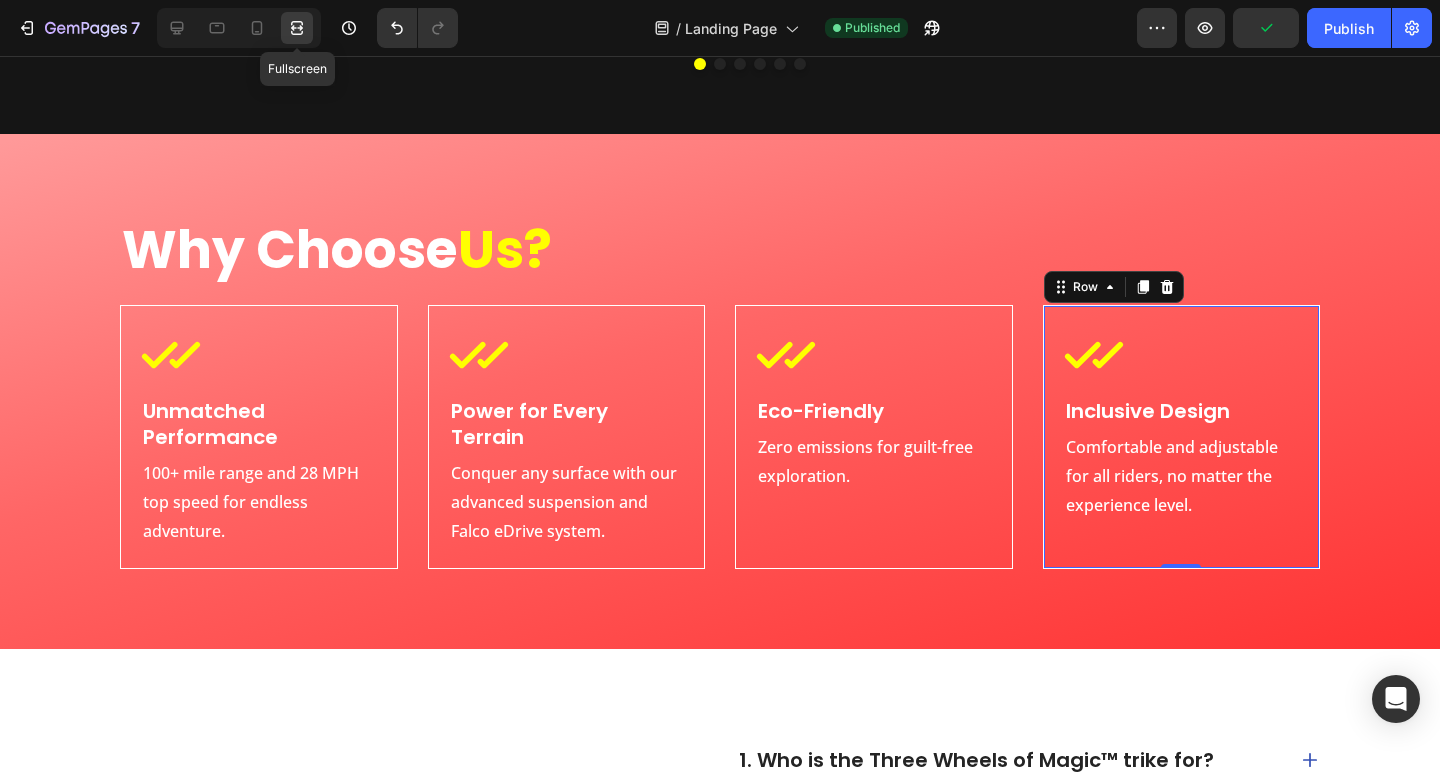 scroll, scrollTop: 4831, scrollLeft: 0, axis: vertical 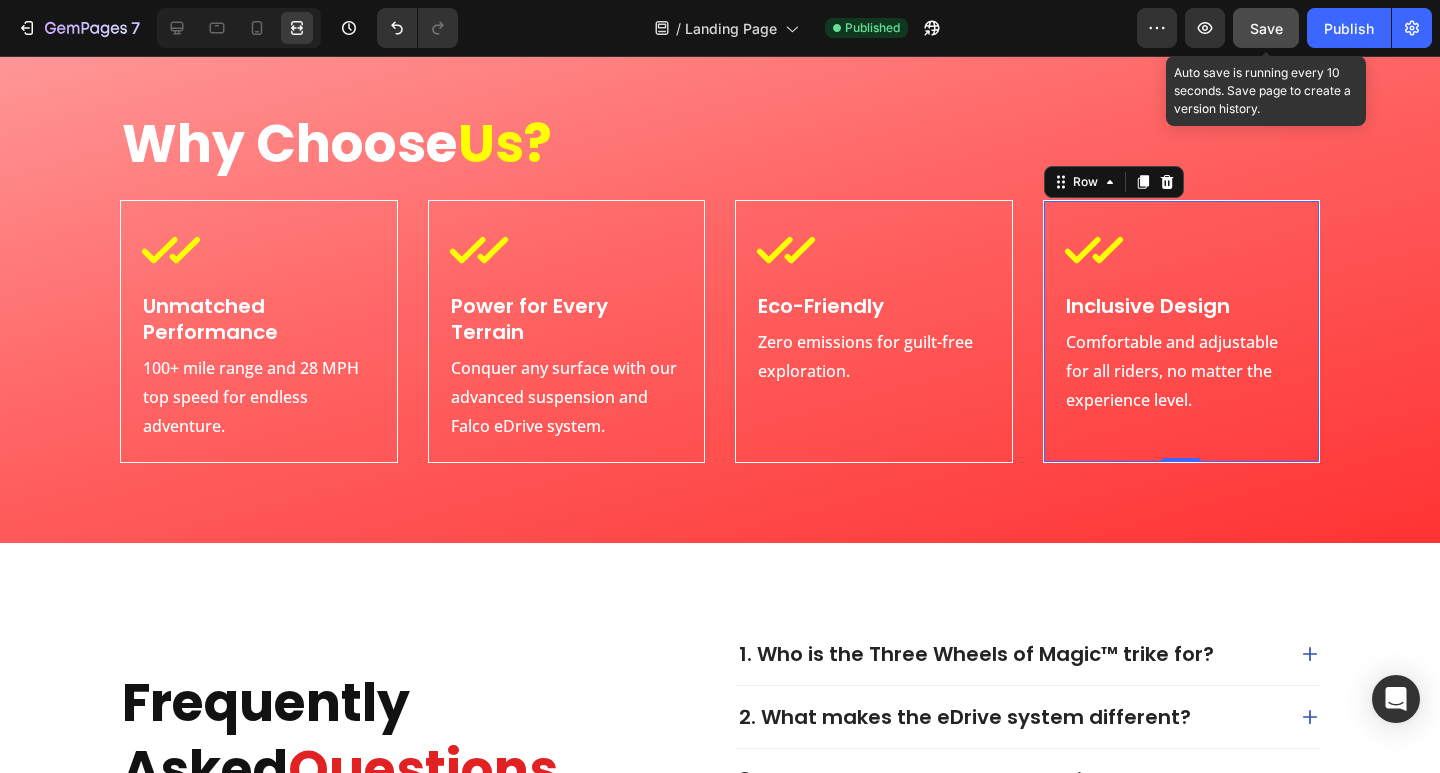 click on "Save" at bounding box center (1266, 28) 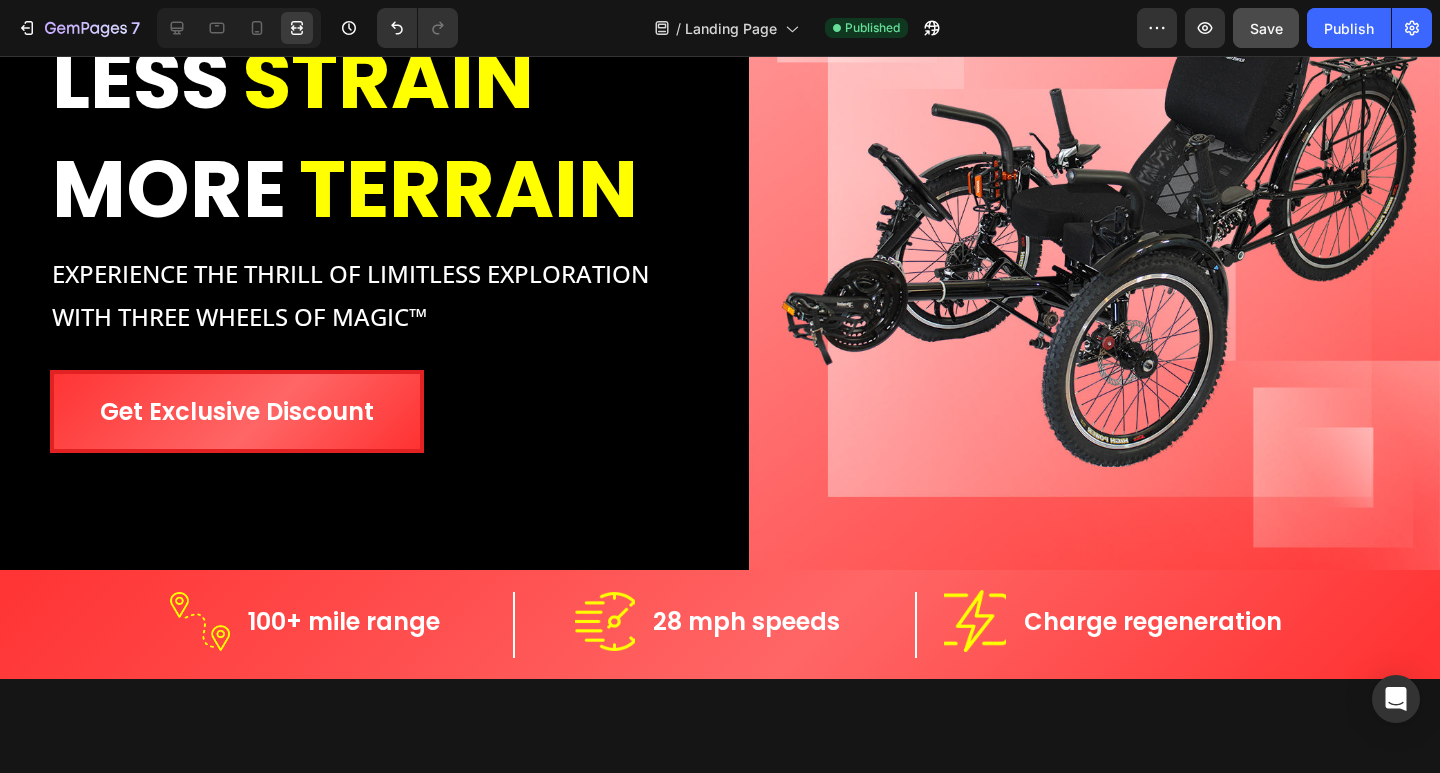 scroll, scrollTop: 0, scrollLeft: 0, axis: both 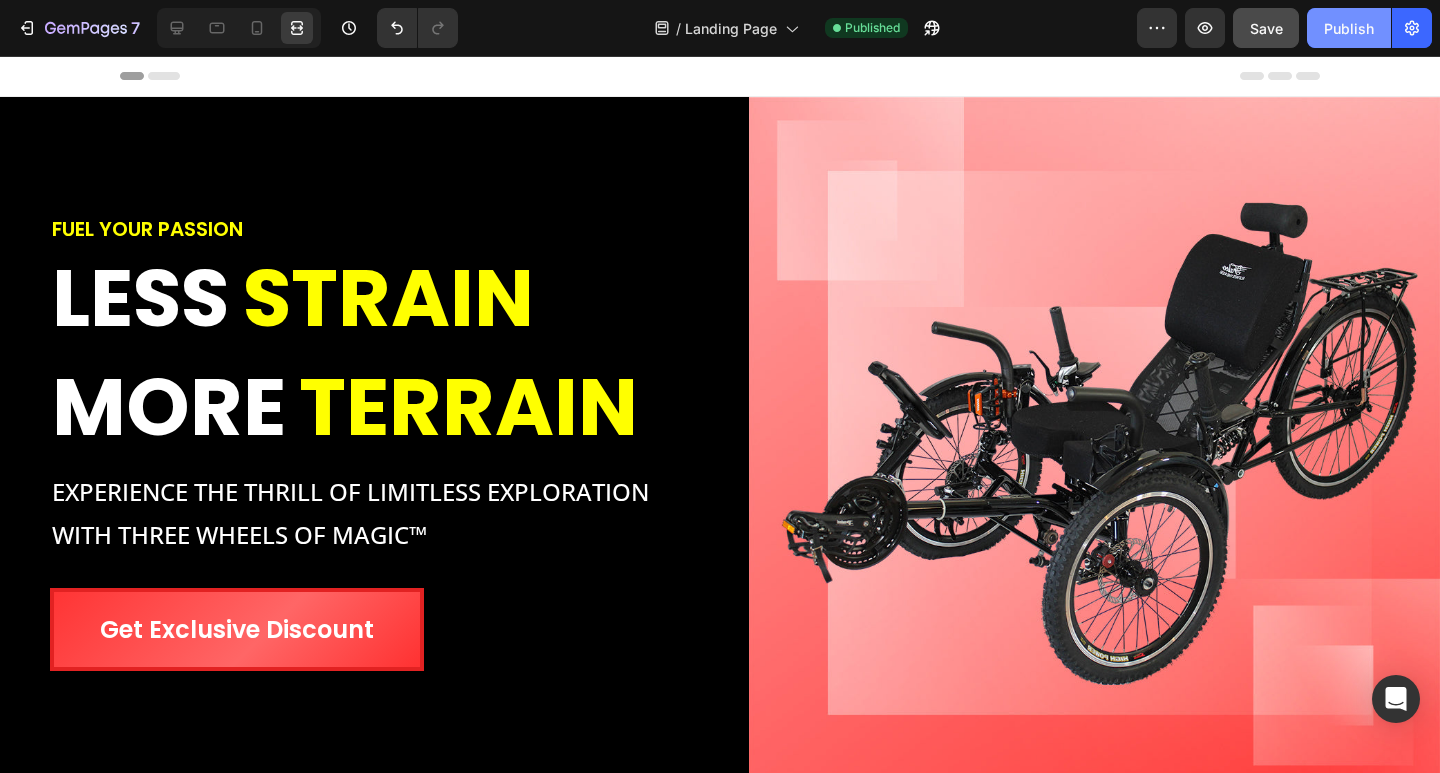 click on "Publish" at bounding box center (1349, 28) 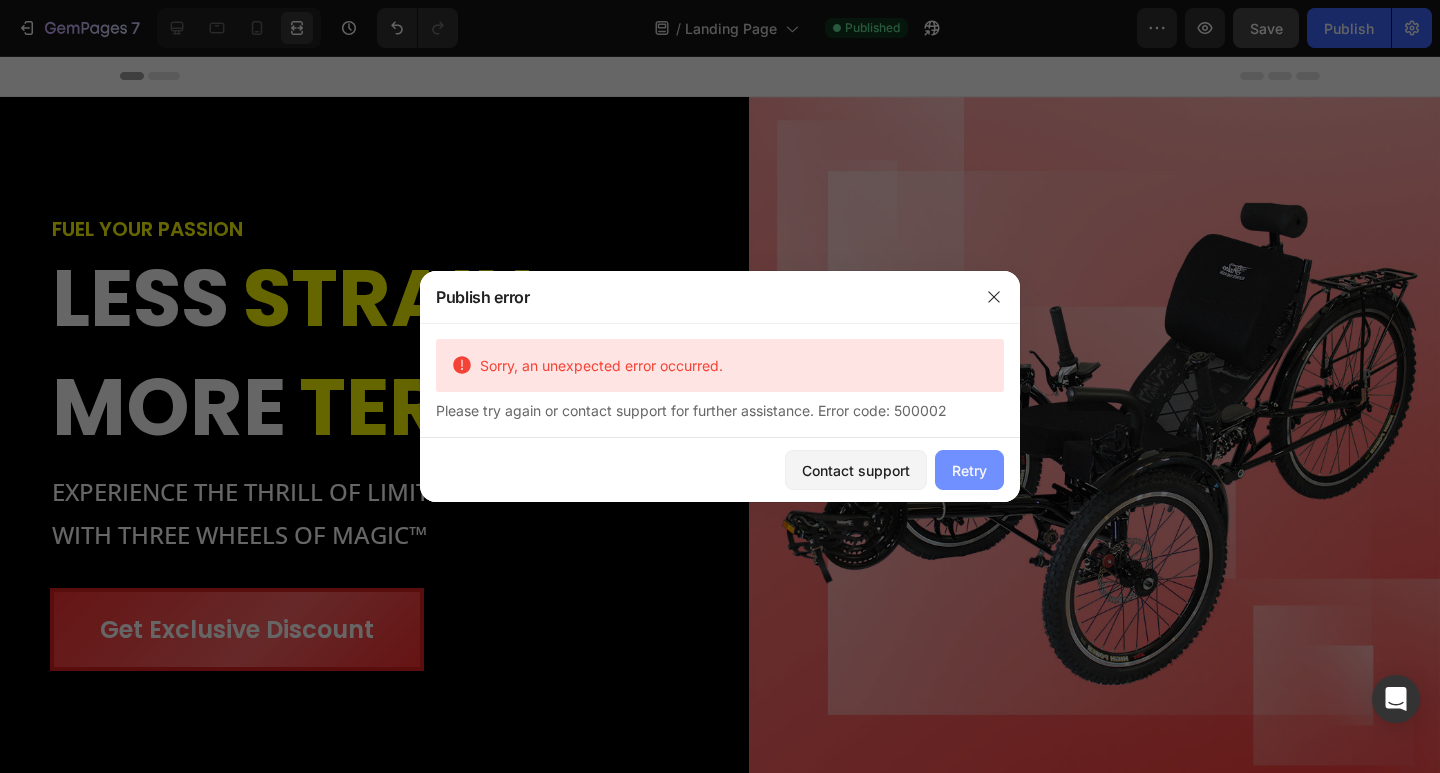 click on "Retry" at bounding box center (969, 470) 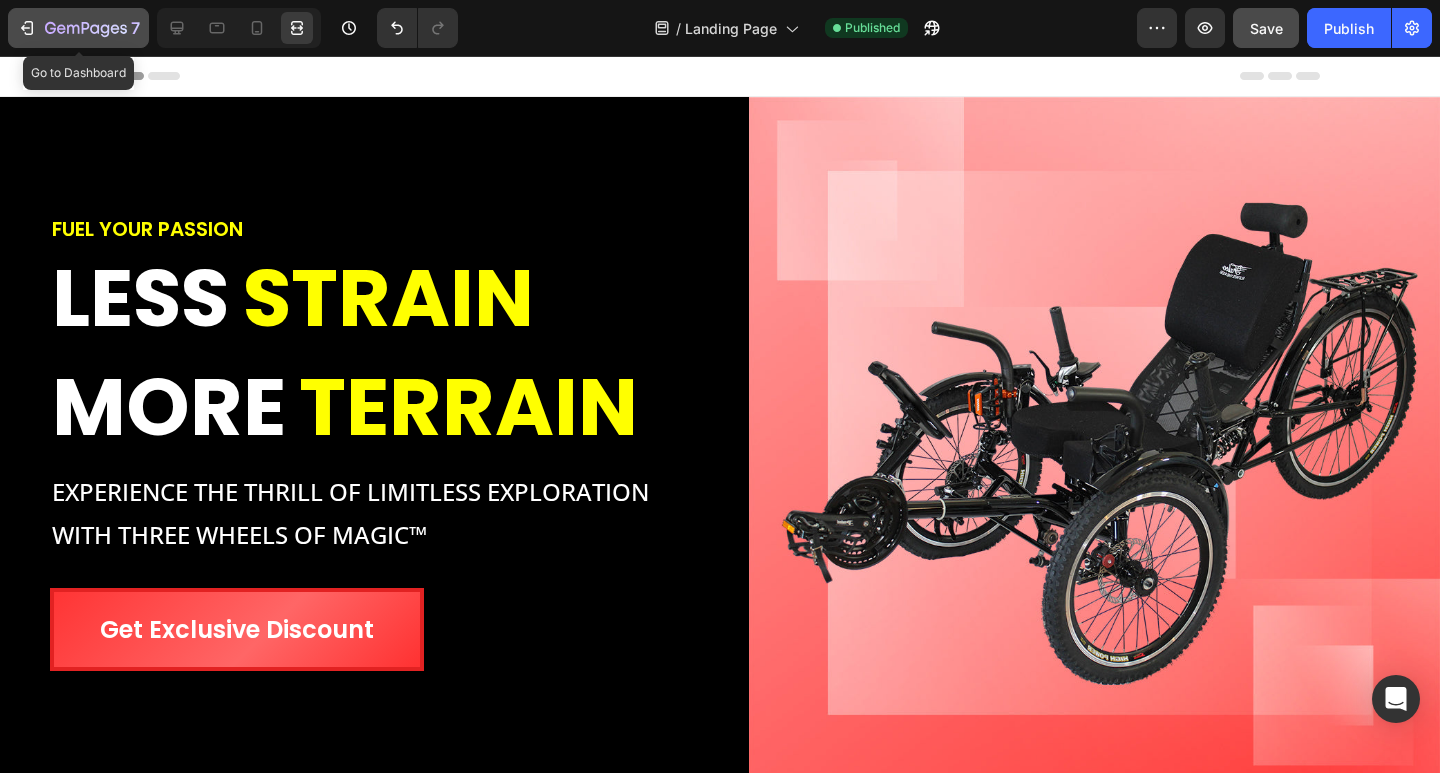 click 